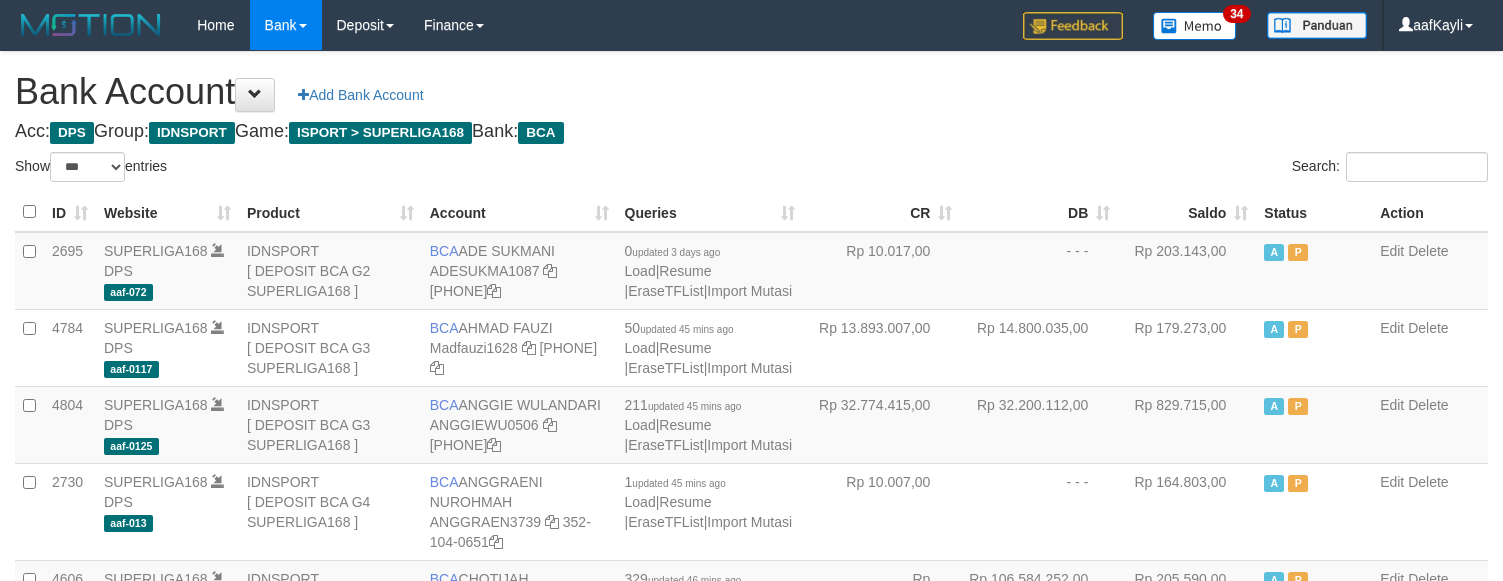 select on "***" 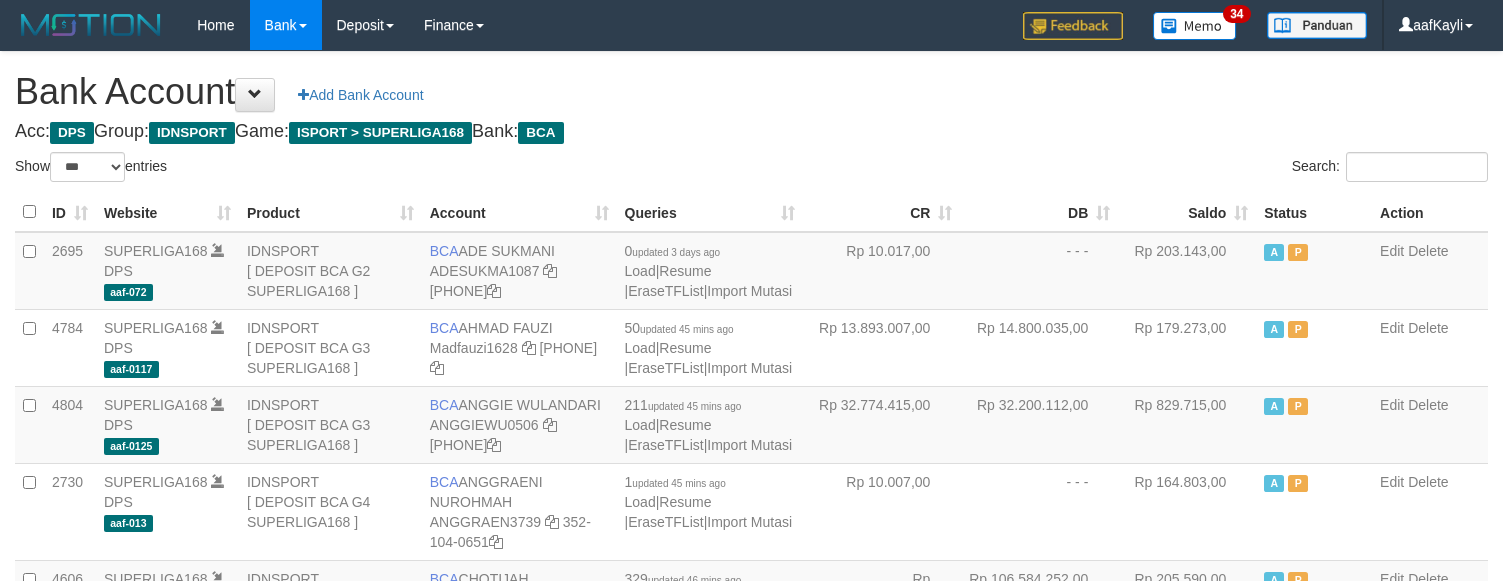 scroll, scrollTop: 2292, scrollLeft: 0, axis: vertical 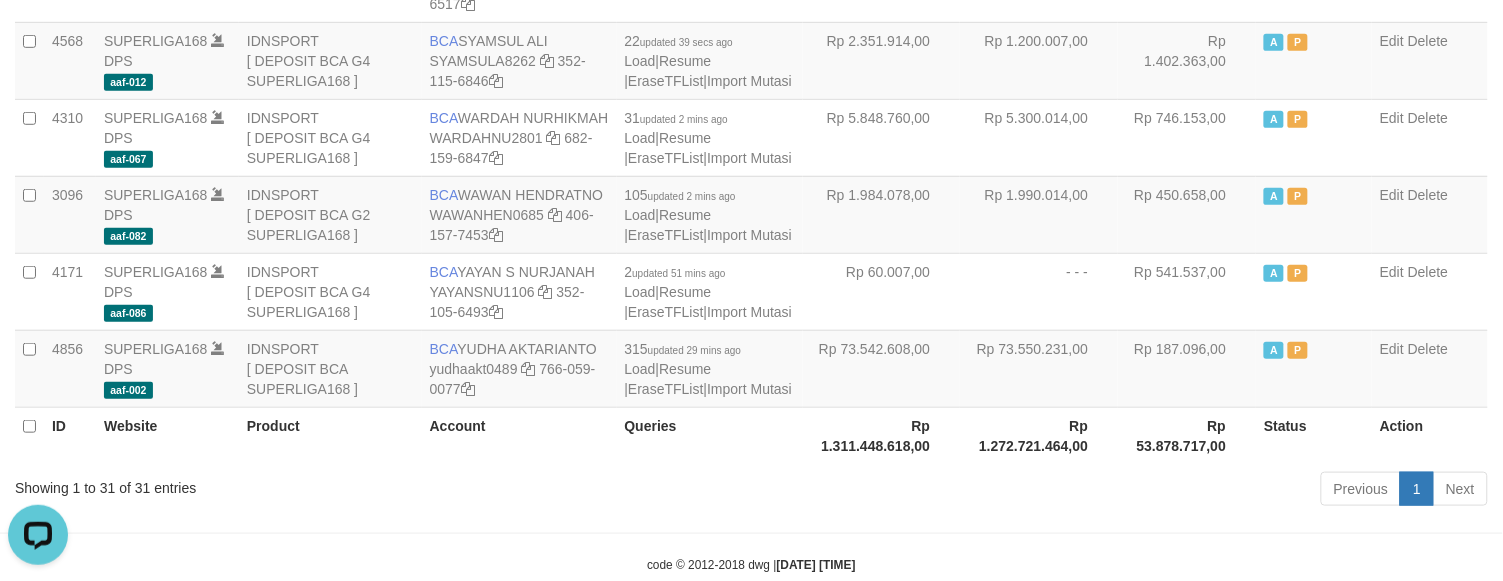 click on "Rp 48.100.112,00" at bounding box center [1039, -268] 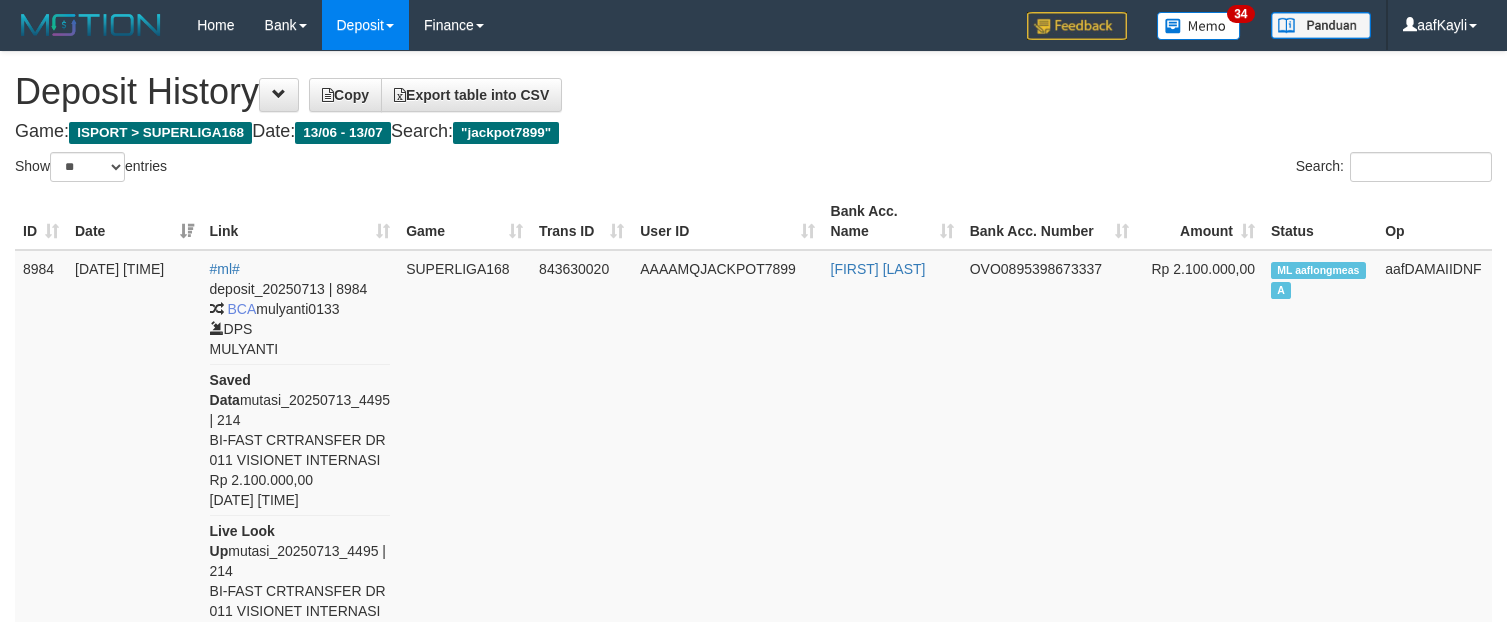 select on "**" 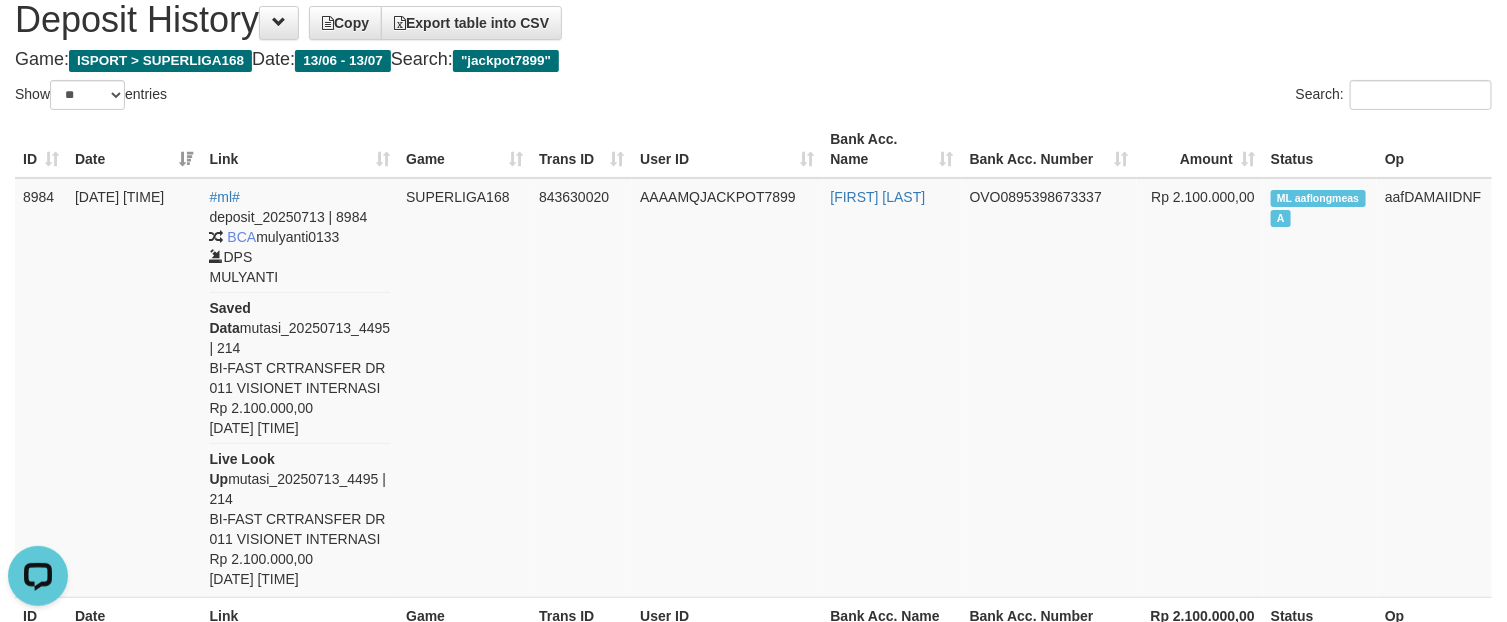 scroll, scrollTop: 0, scrollLeft: 0, axis: both 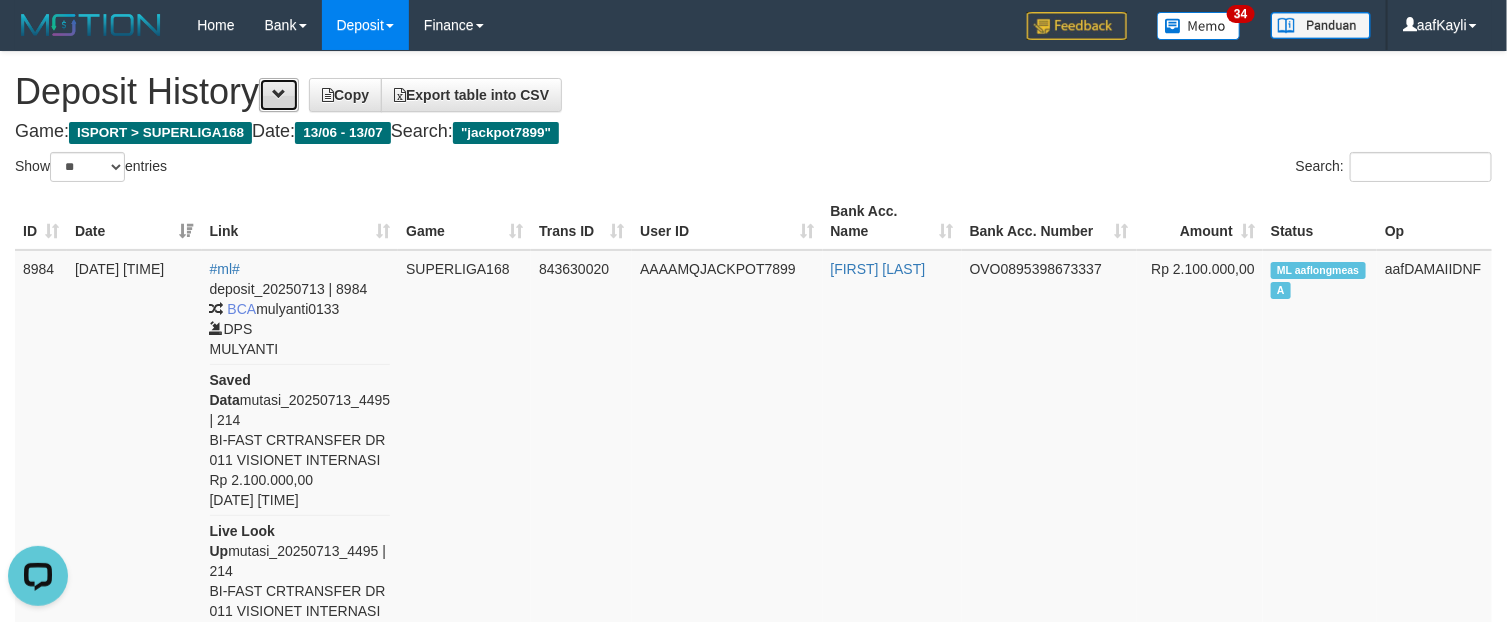 click at bounding box center [279, 94] 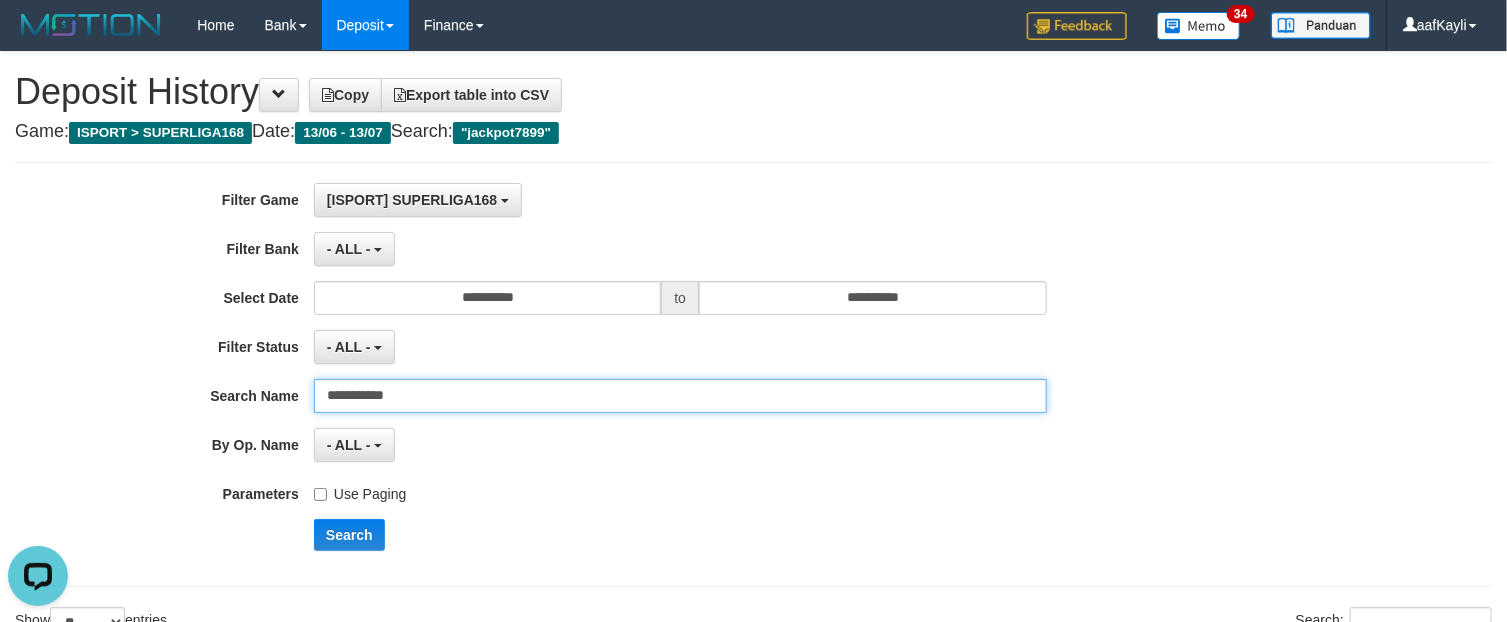 drag, startPoint x: 431, startPoint y: 401, endPoint x: 58, endPoint y: 421, distance: 373.5358 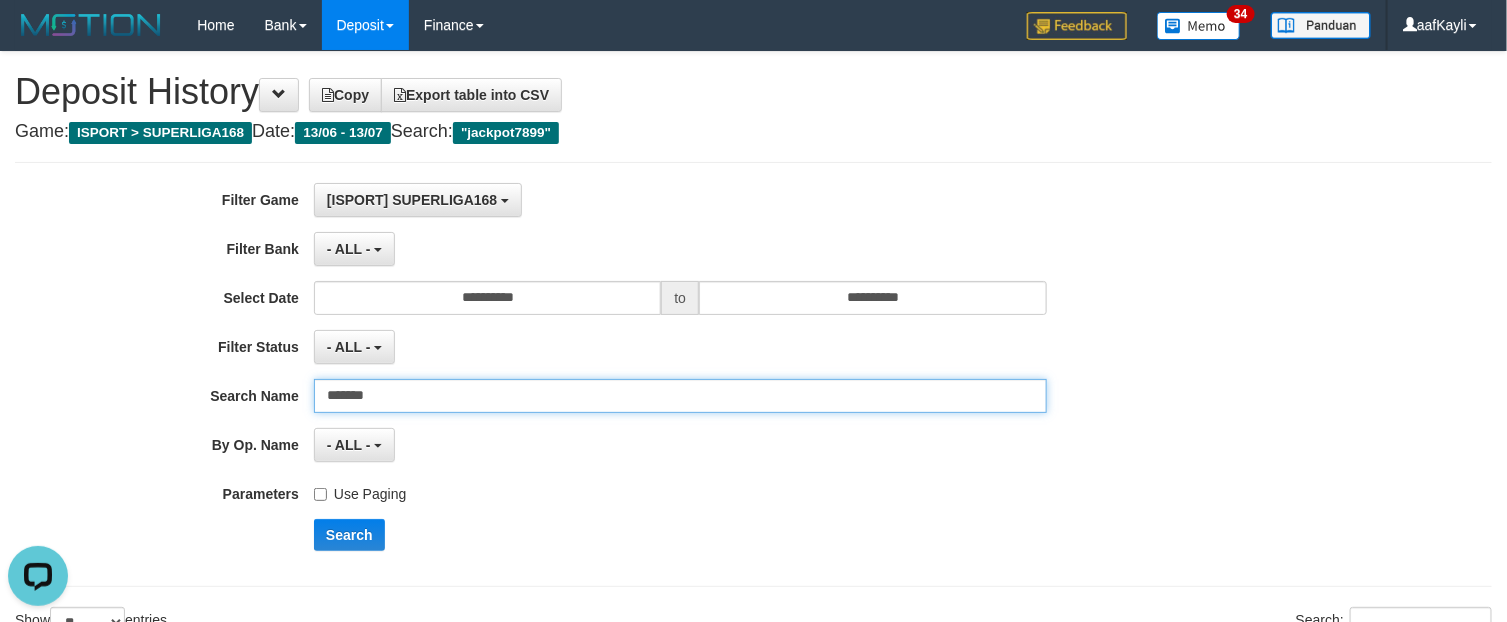 type on "*******" 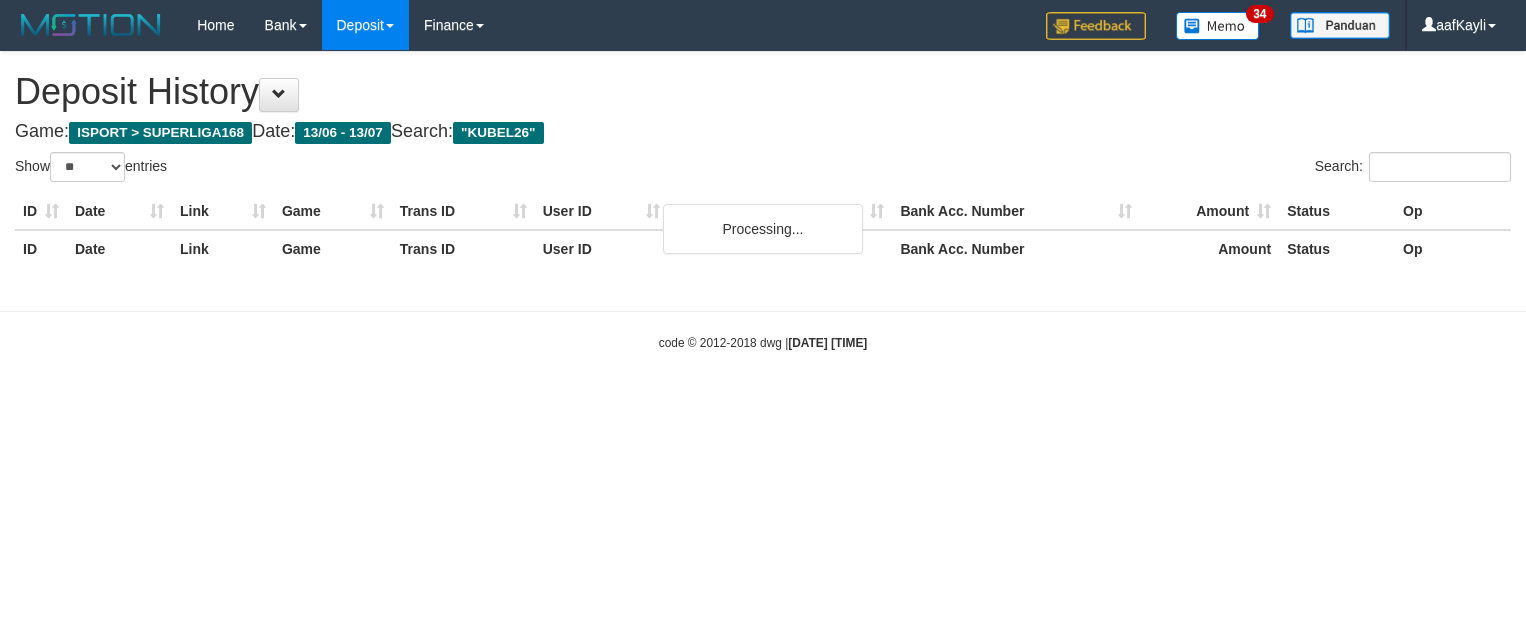 select on "**" 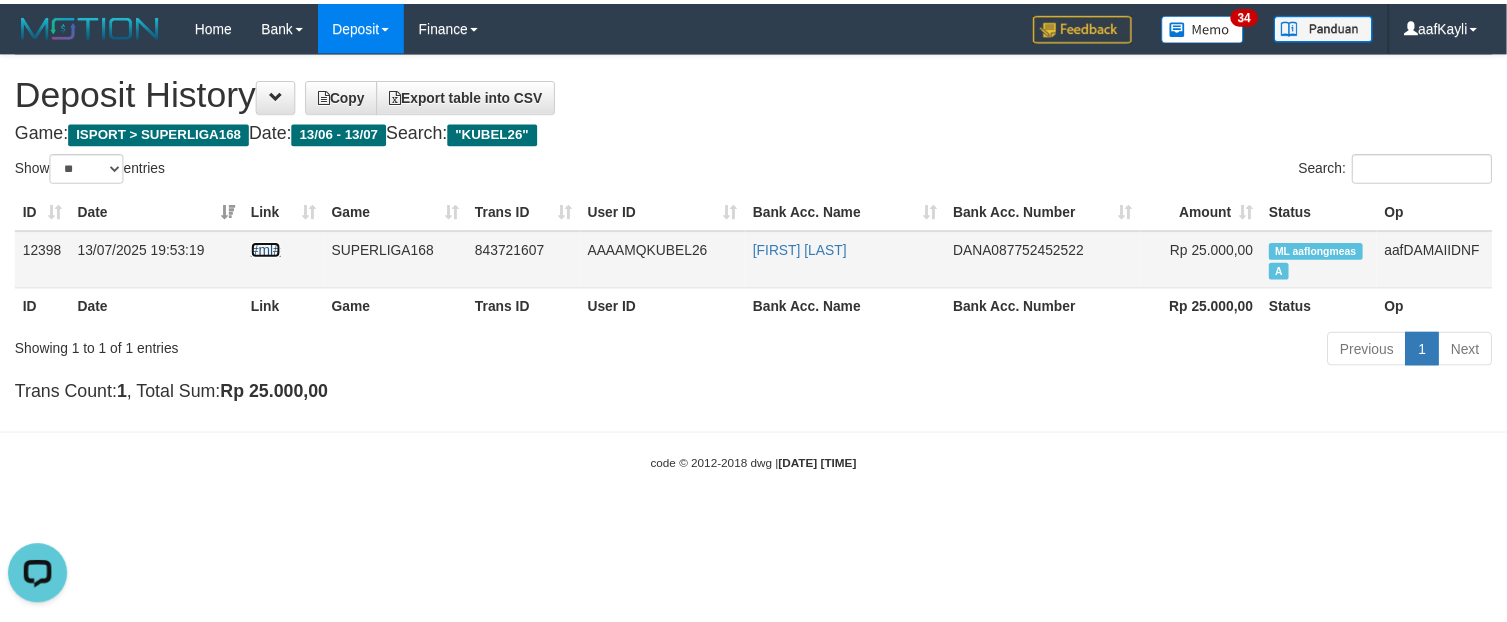 scroll, scrollTop: 0, scrollLeft: 0, axis: both 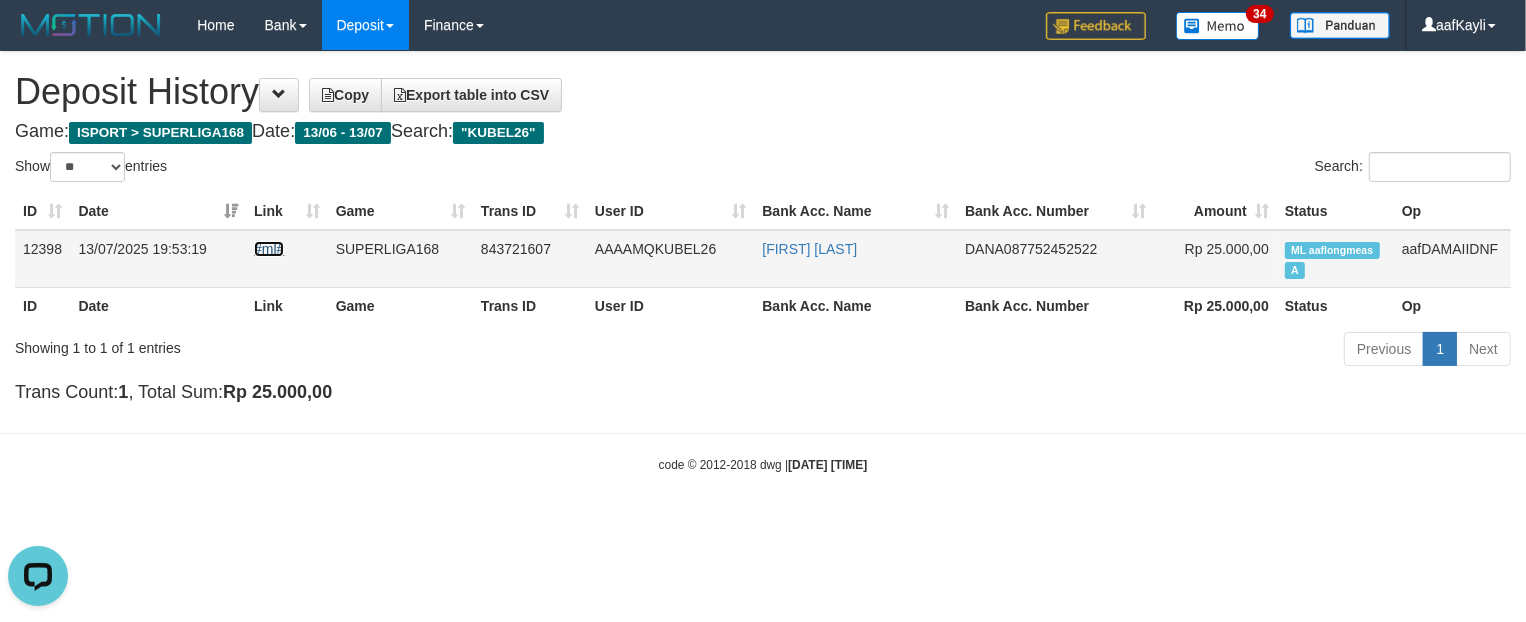 click on "#ml#" at bounding box center [269, 249] 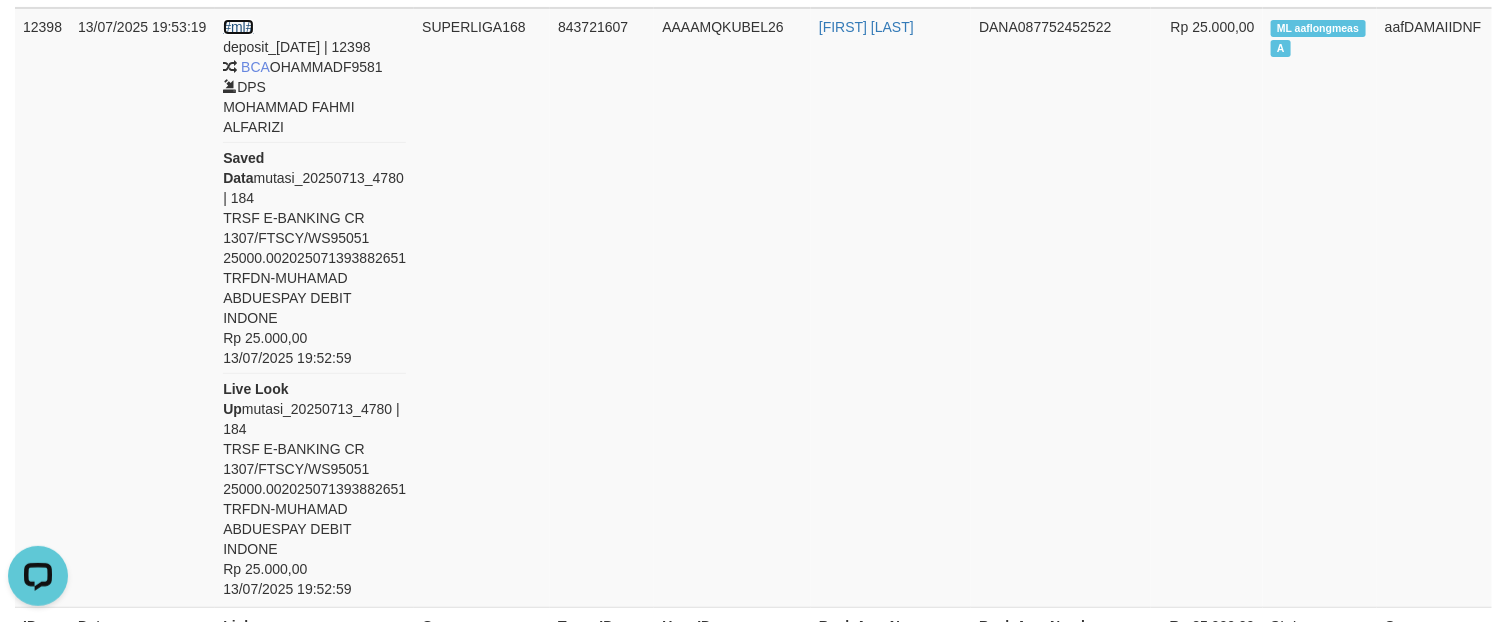 scroll, scrollTop: 223, scrollLeft: 0, axis: vertical 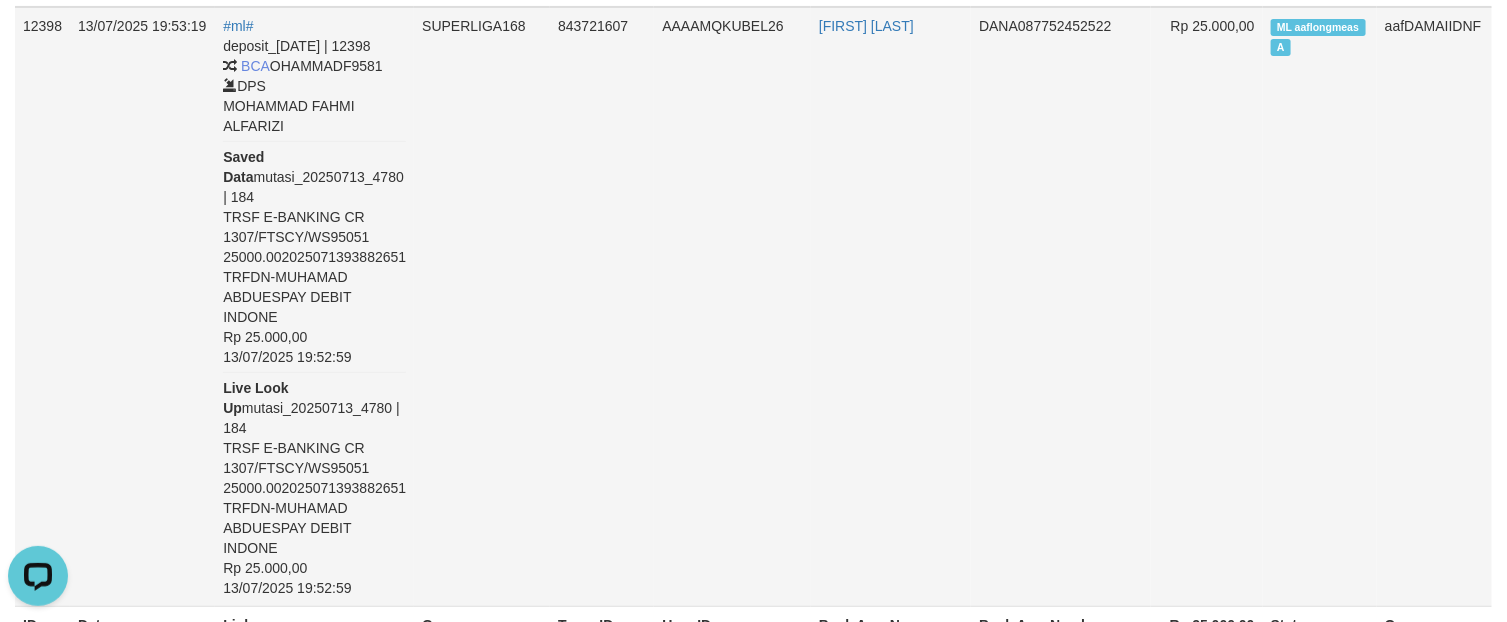 click on "MUHAMAD ABDULLOH" at bounding box center (891, 307) 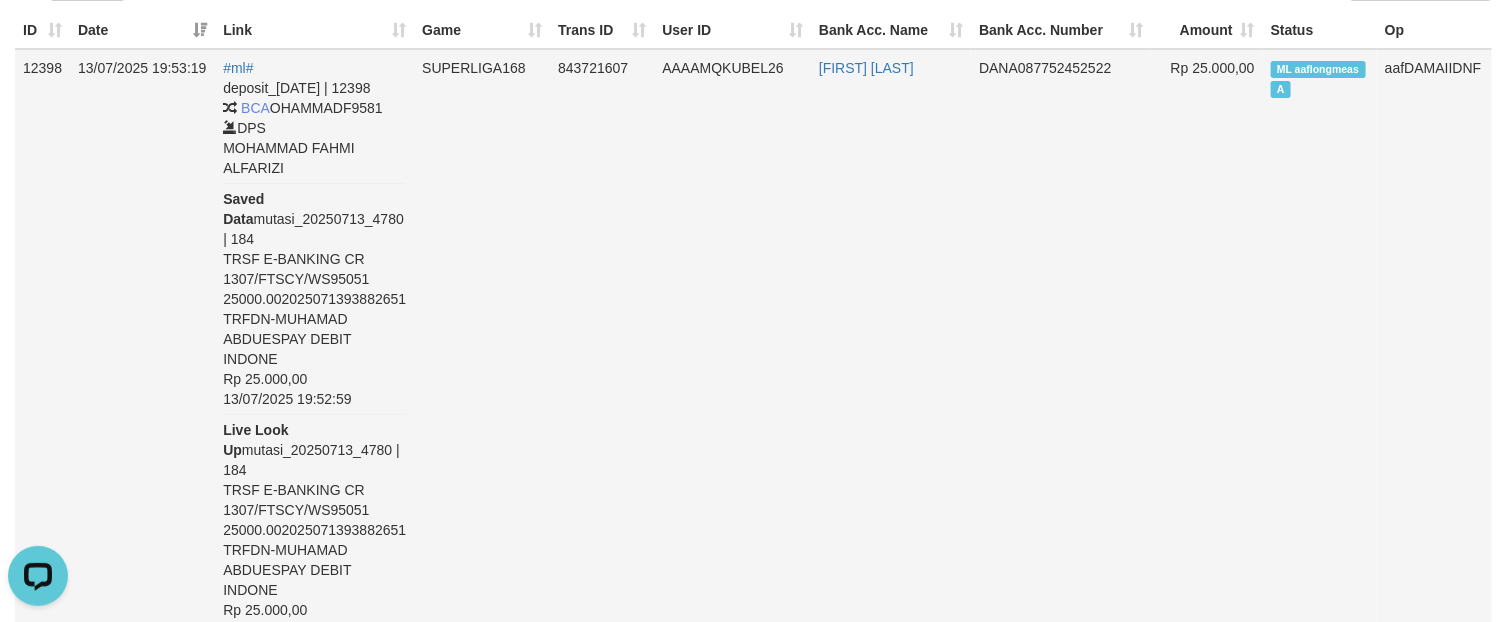 scroll, scrollTop: 0, scrollLeft: 0, axis: both 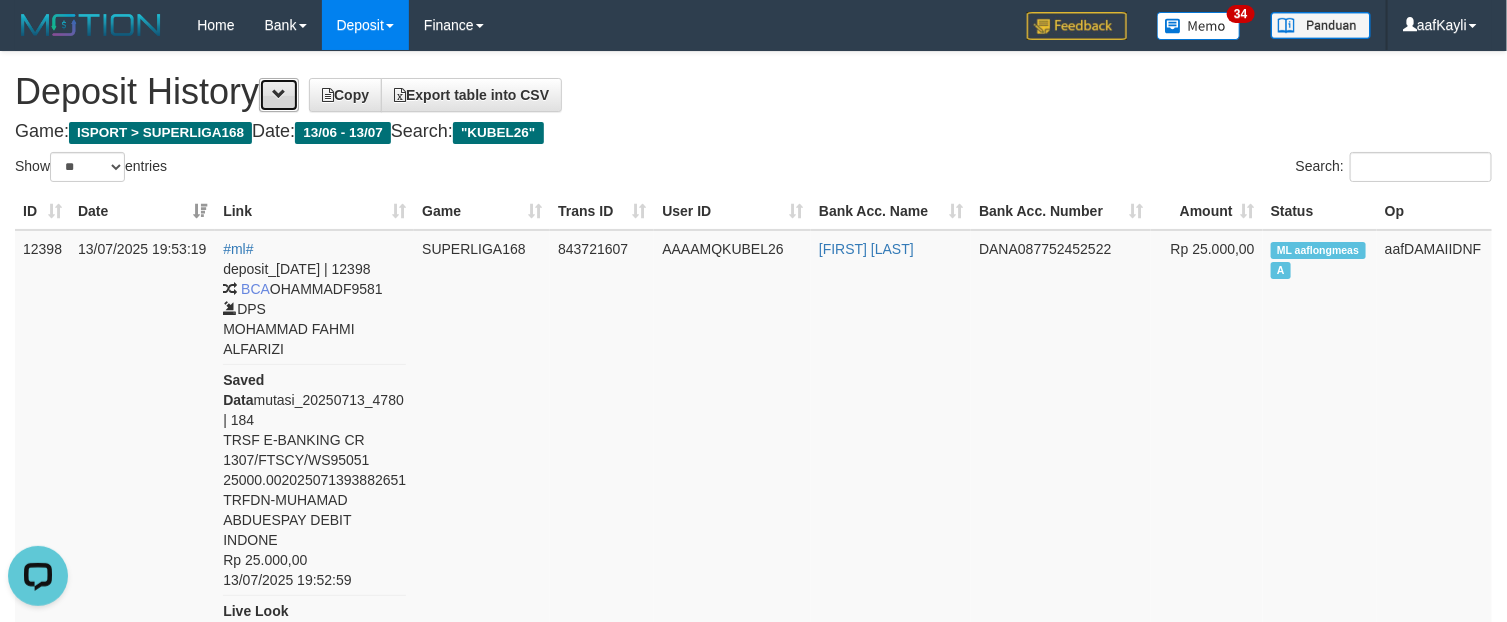 click at bounding box center (279, 94) 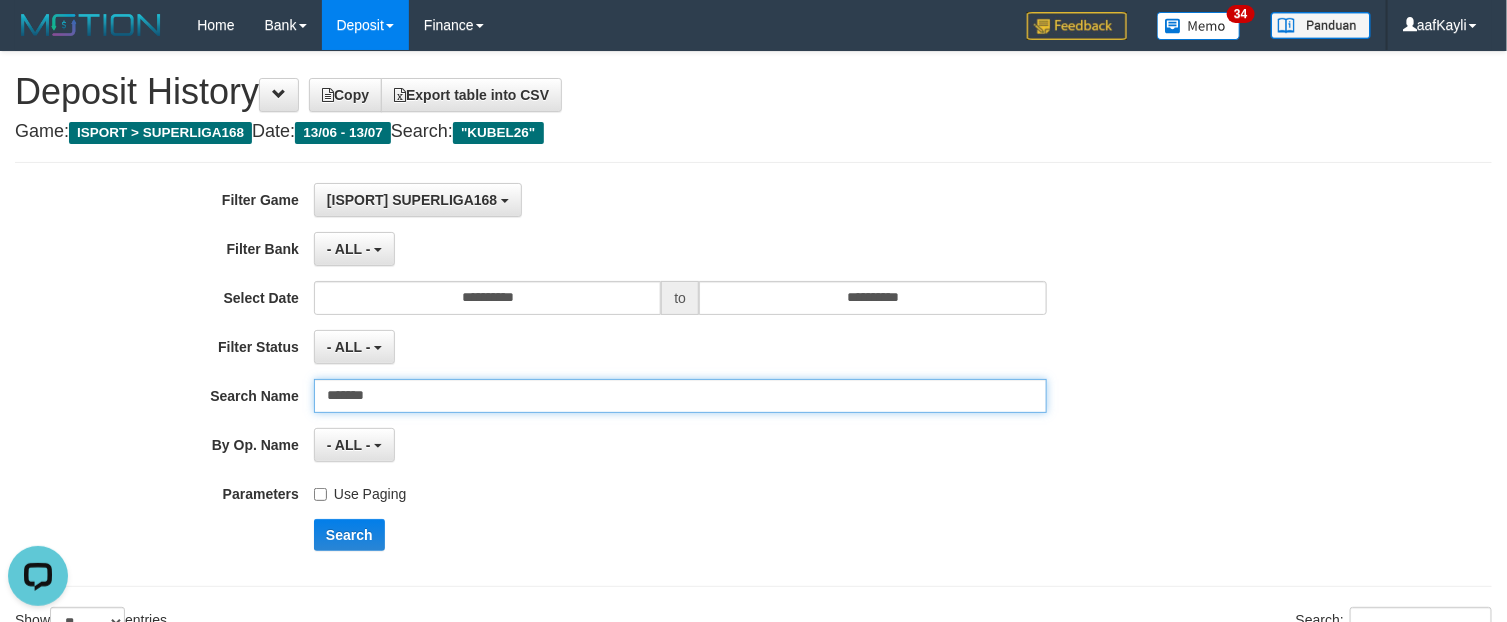 drag, startPoint x: 437, startPoint y: 397, endPoint x: 228, endPoint y: 407, distance: 209.2391 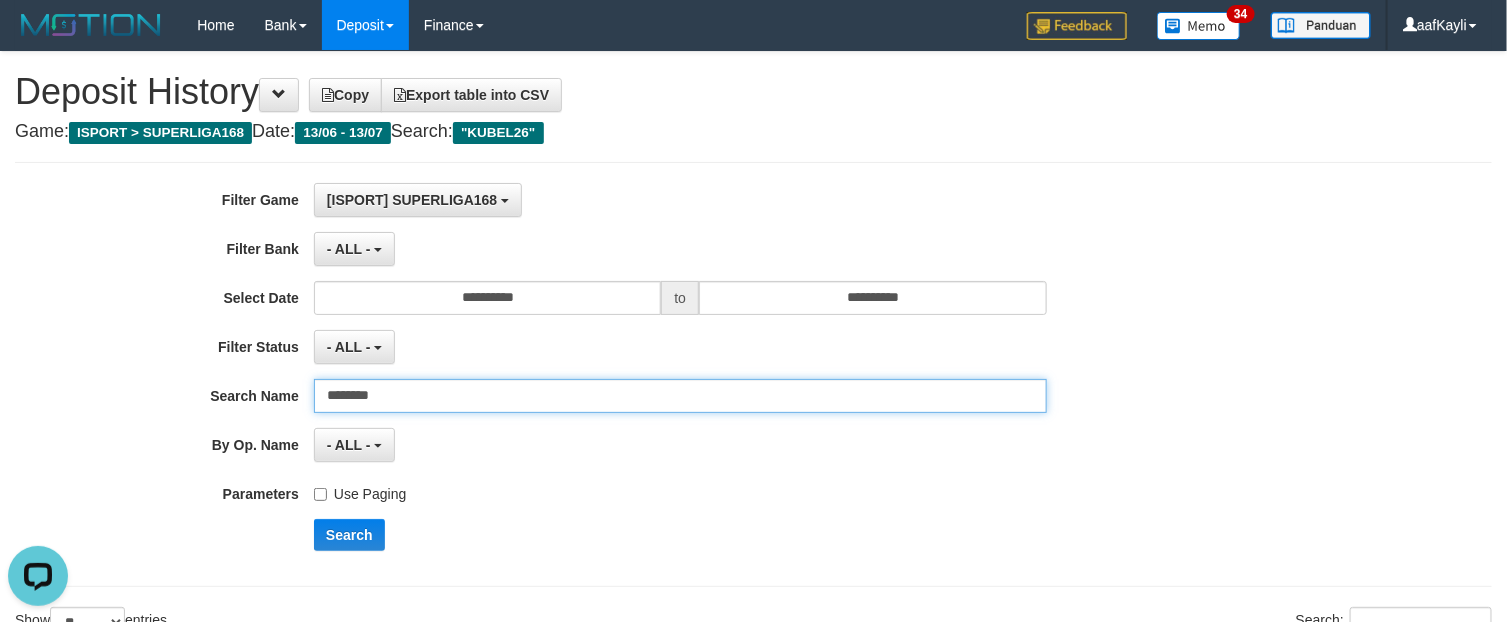 type on "*******" 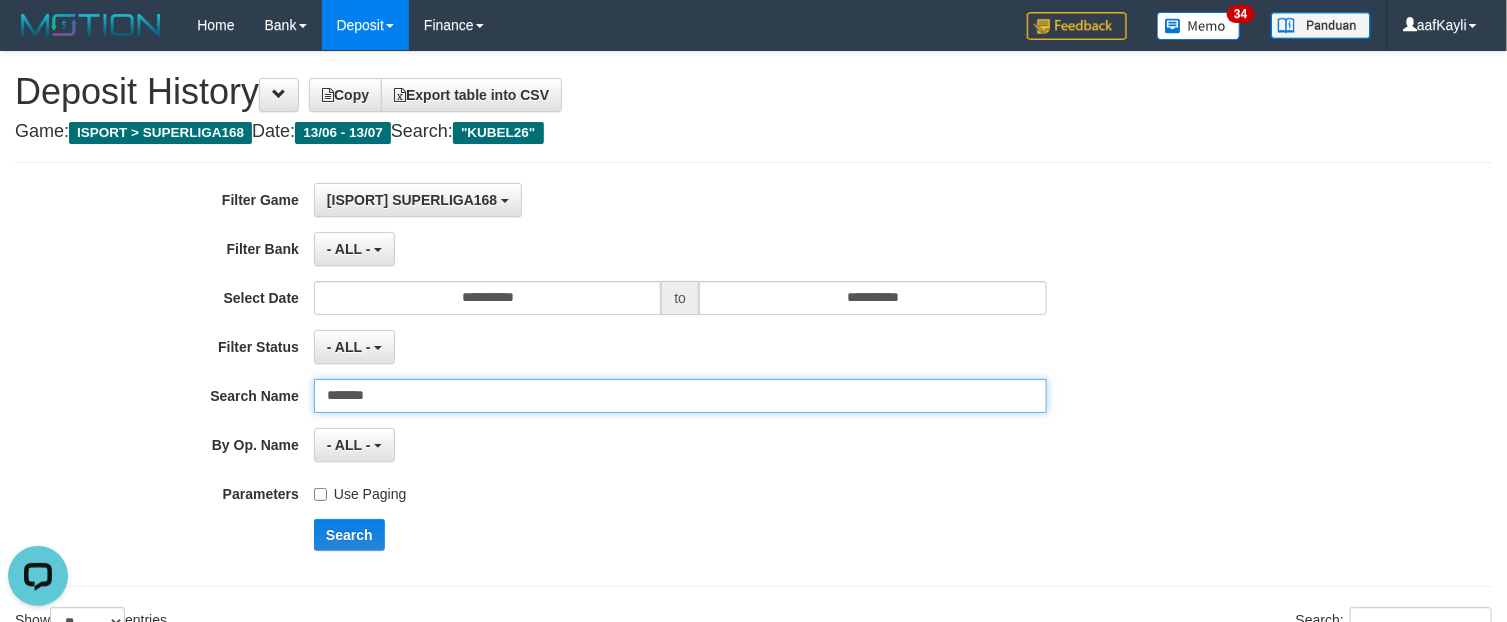 click on "Search" at bounding box center [349, 535] 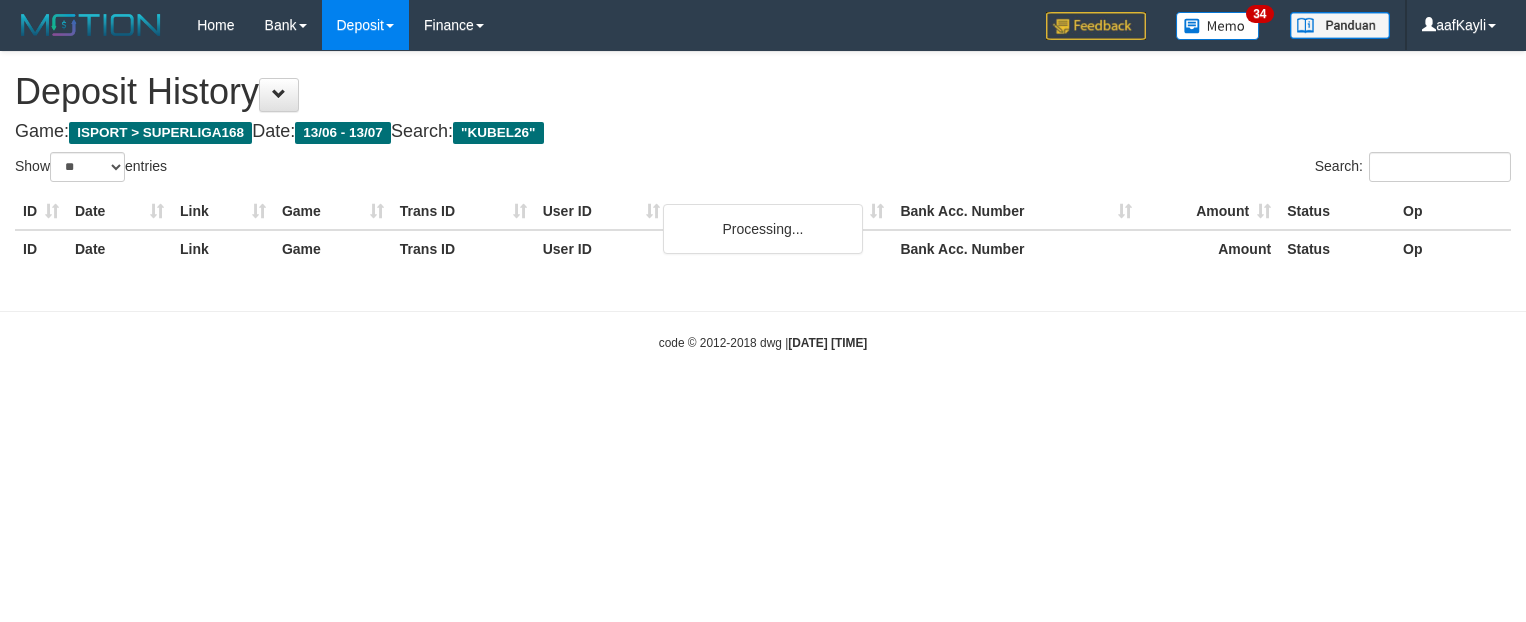 select on "**" 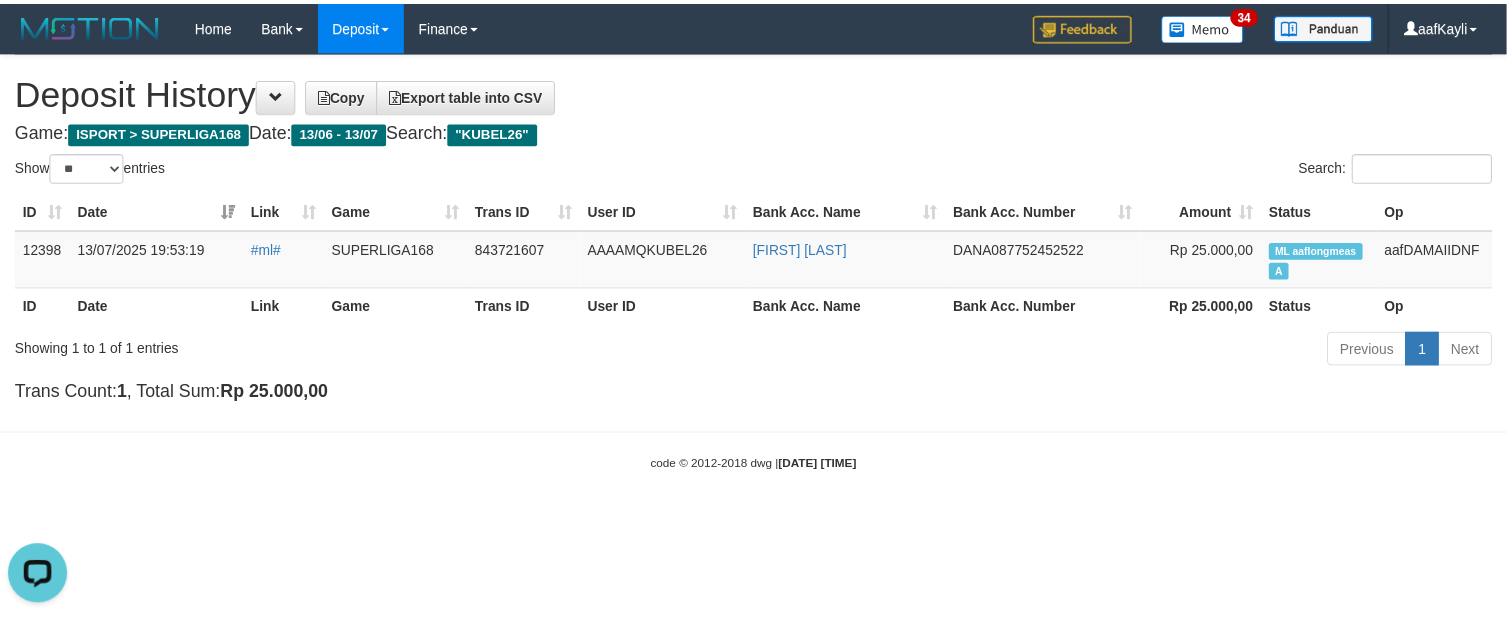 scroll, scrollTop: 0, scrollLeft: 0, axis: both 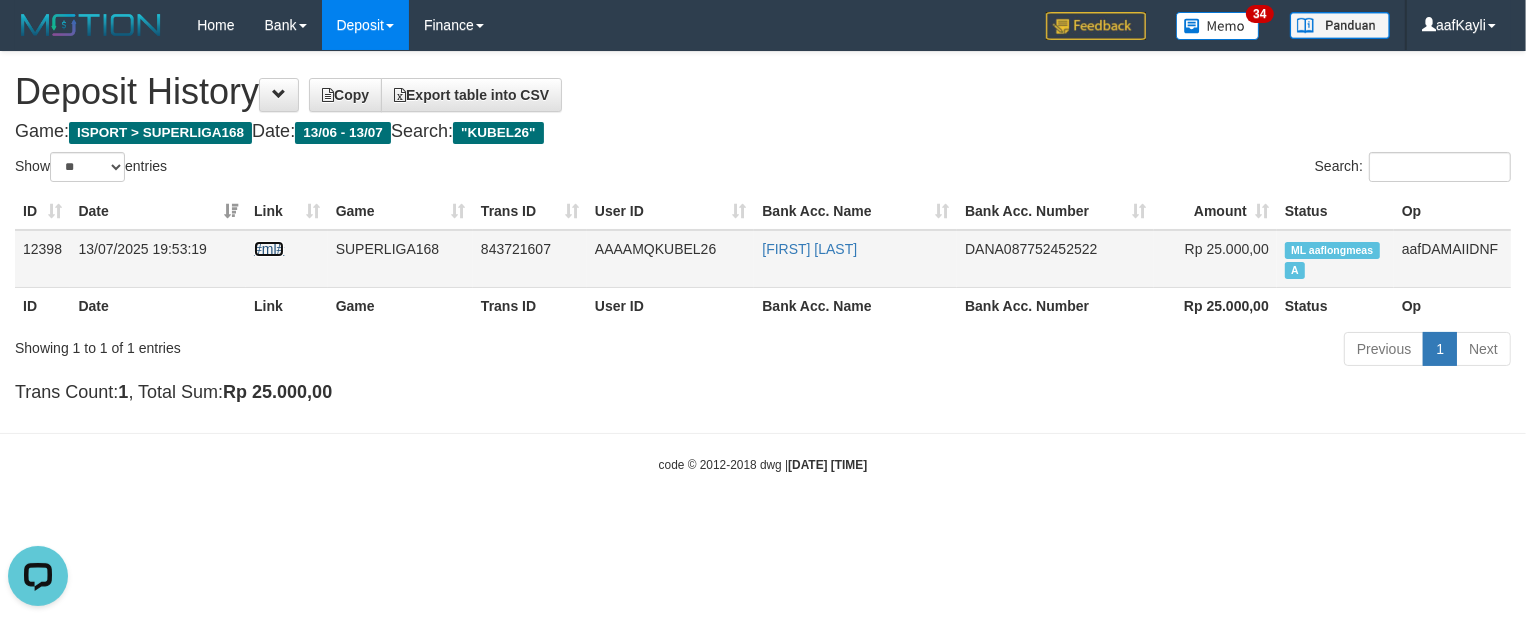 click on "#ml#" at bounding box center (269, 249) 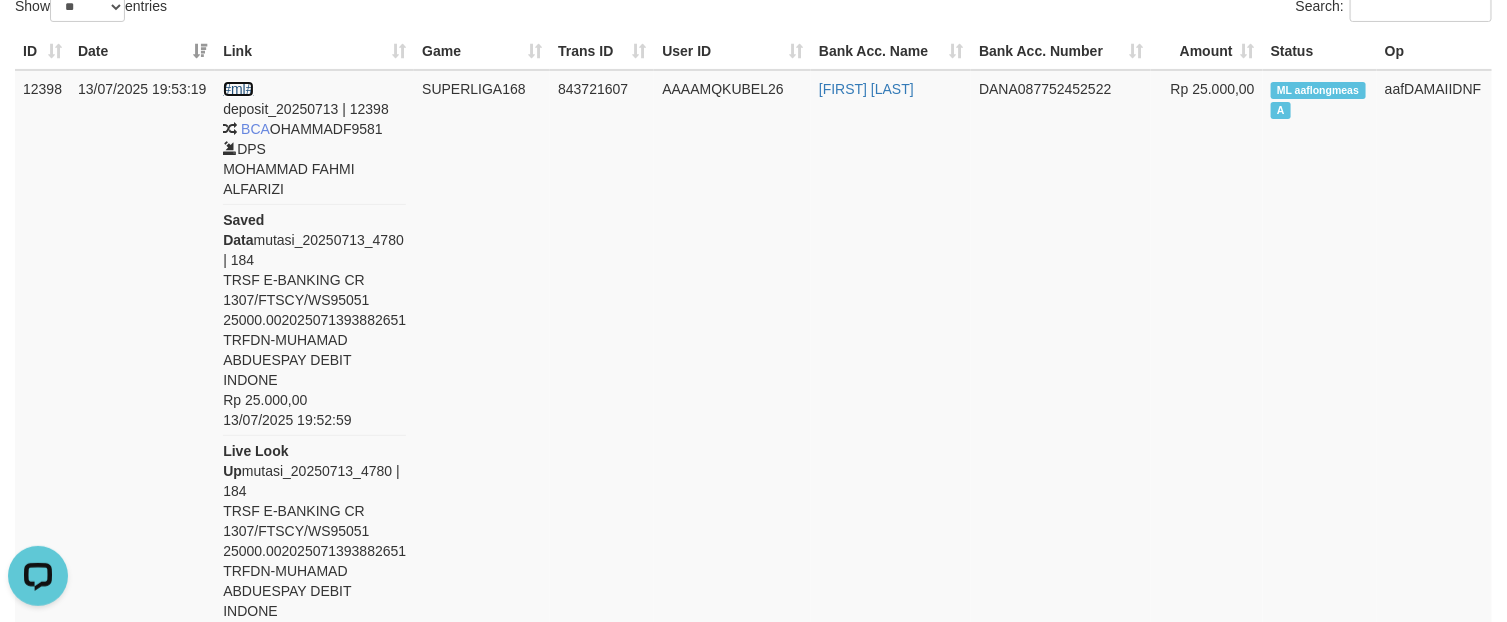 scroll, scrollTop: 172, scrollLeft: 0, axis: vertical 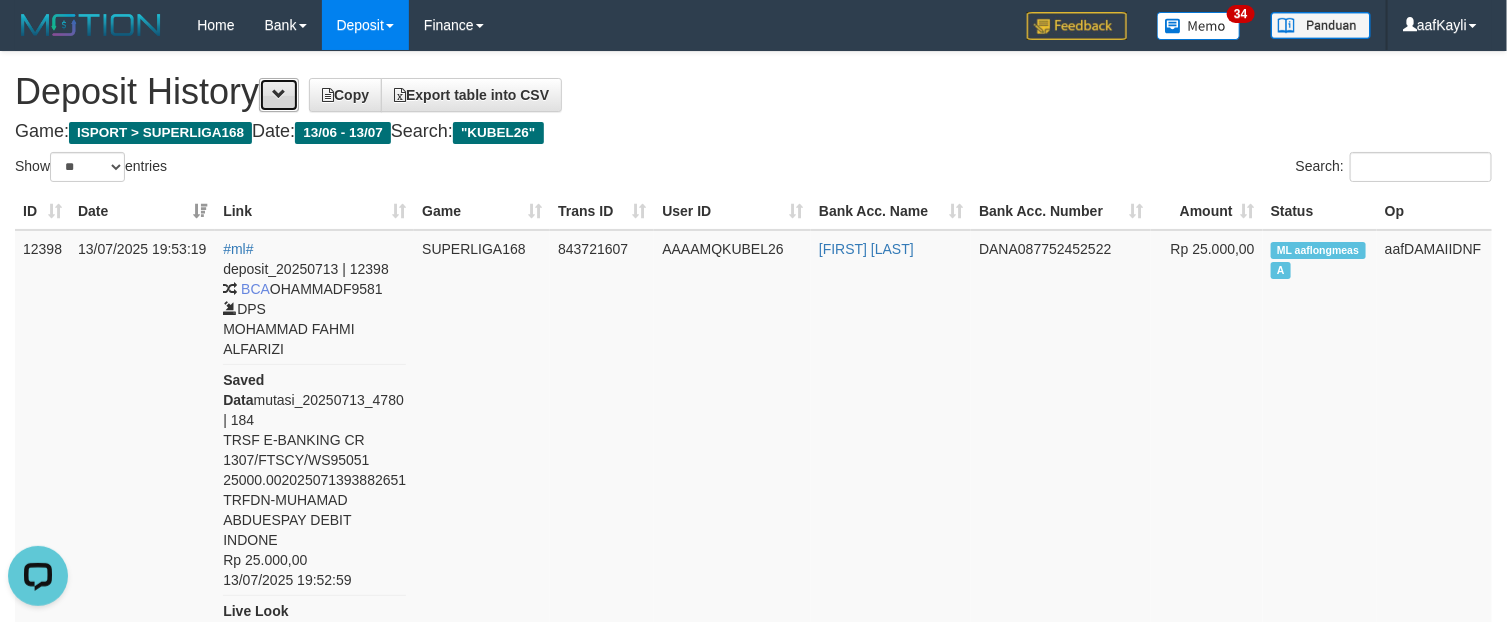 click at bounding box center [279, 95] 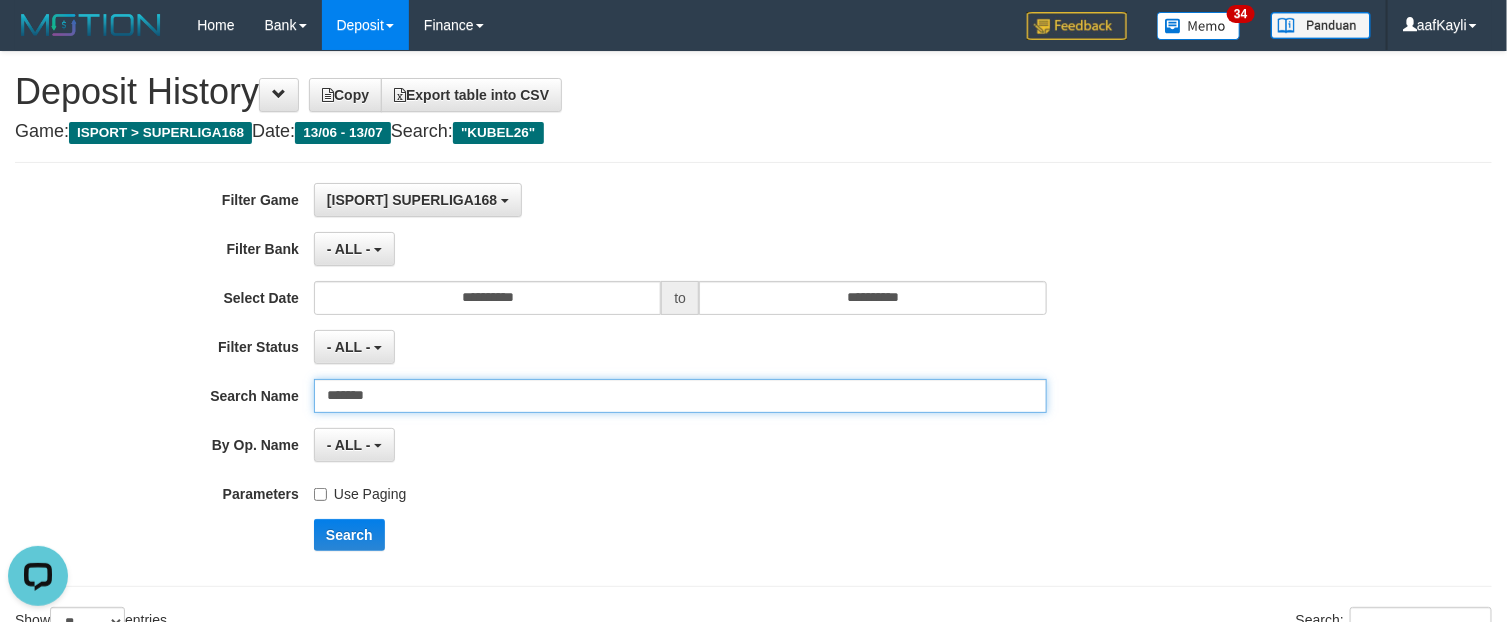 drag, startPoint x: 428, startPoint y: 410, endPoint x: 85, endPoint y: 427, distance: 343.42102 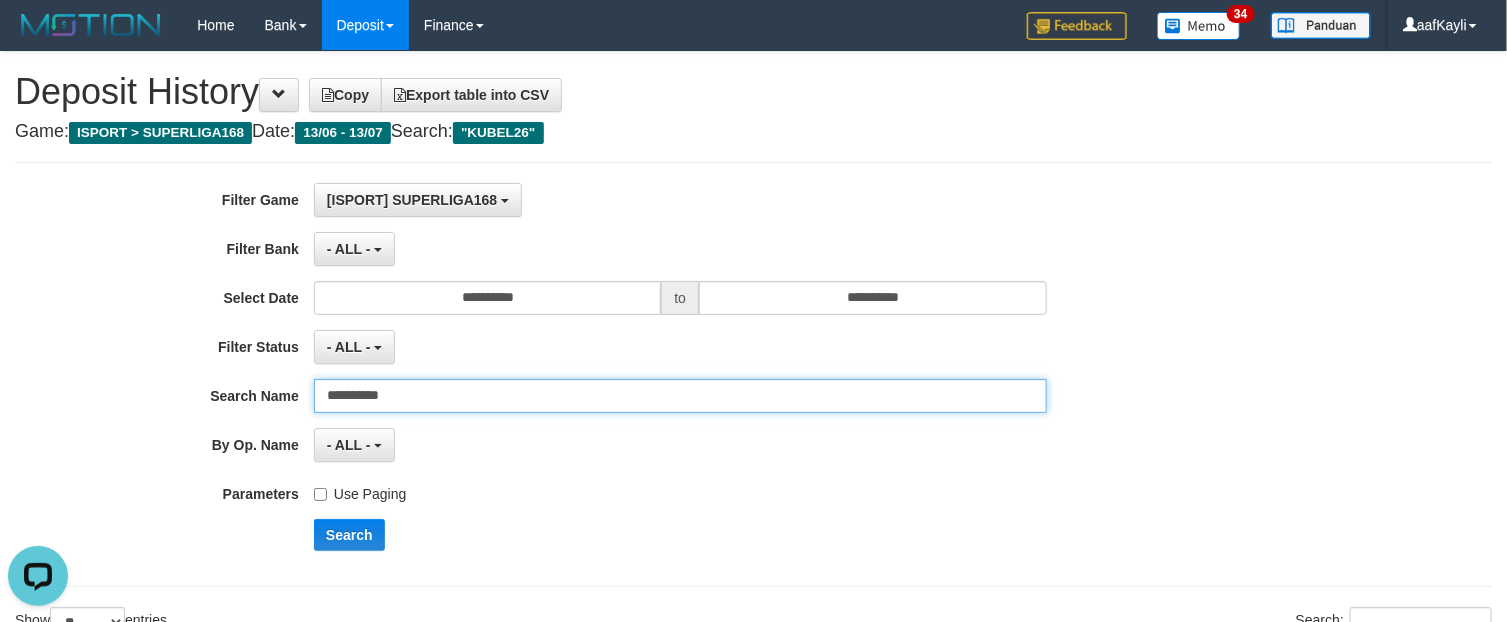type on "**********" 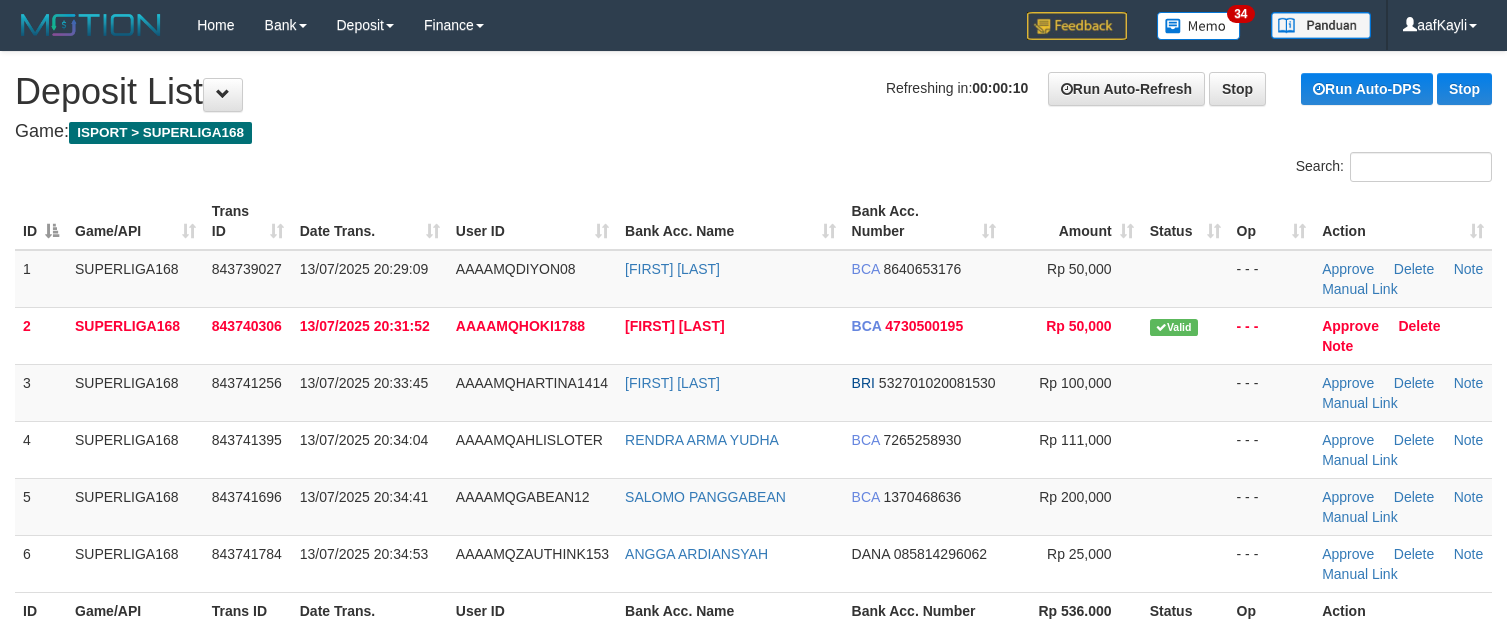 scroll, scrollTop: 0, scrollLeft: 0, axis: both 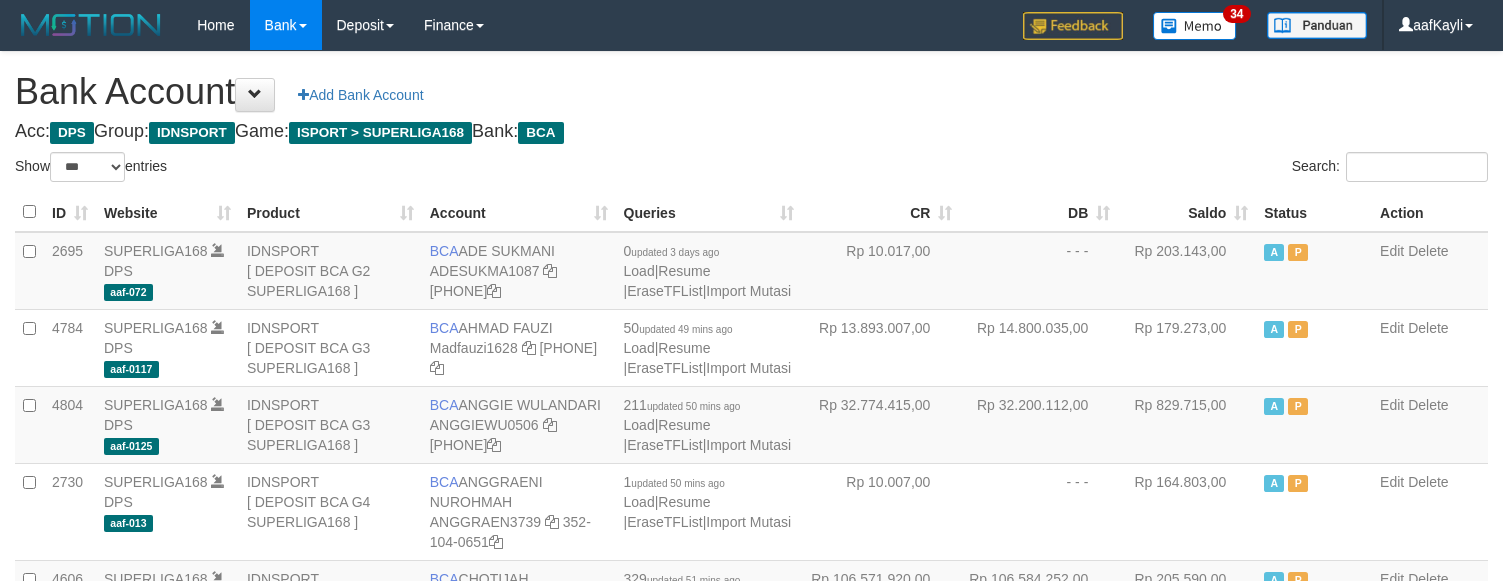 select on "***" 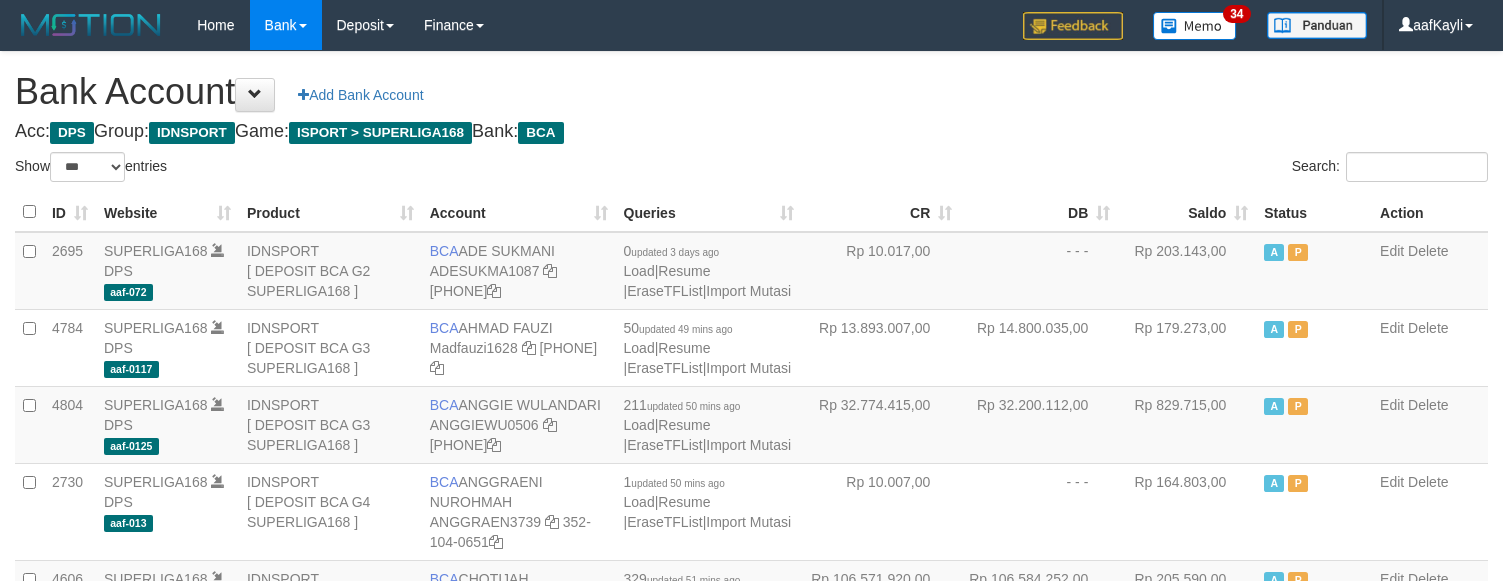 scroll, scrollTop: 2292, scrollLeft: 0, axis: vertical 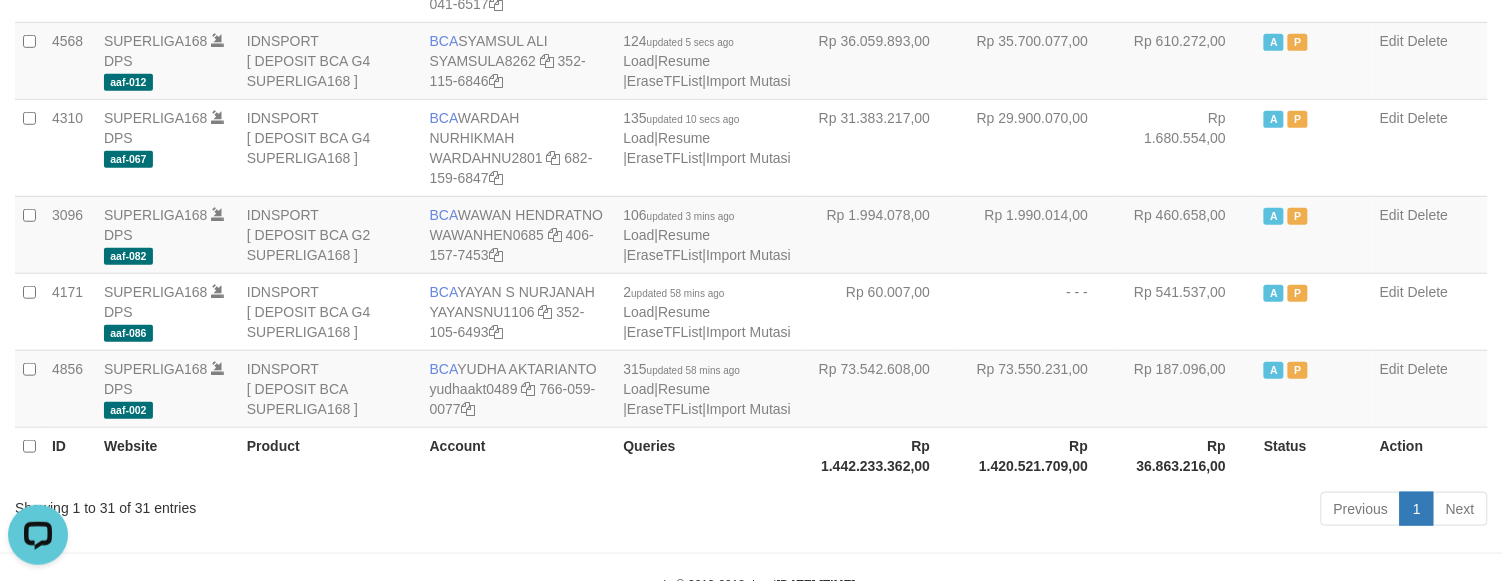 click on "Rp 395.999,00" at bounding box center [1187, -191] 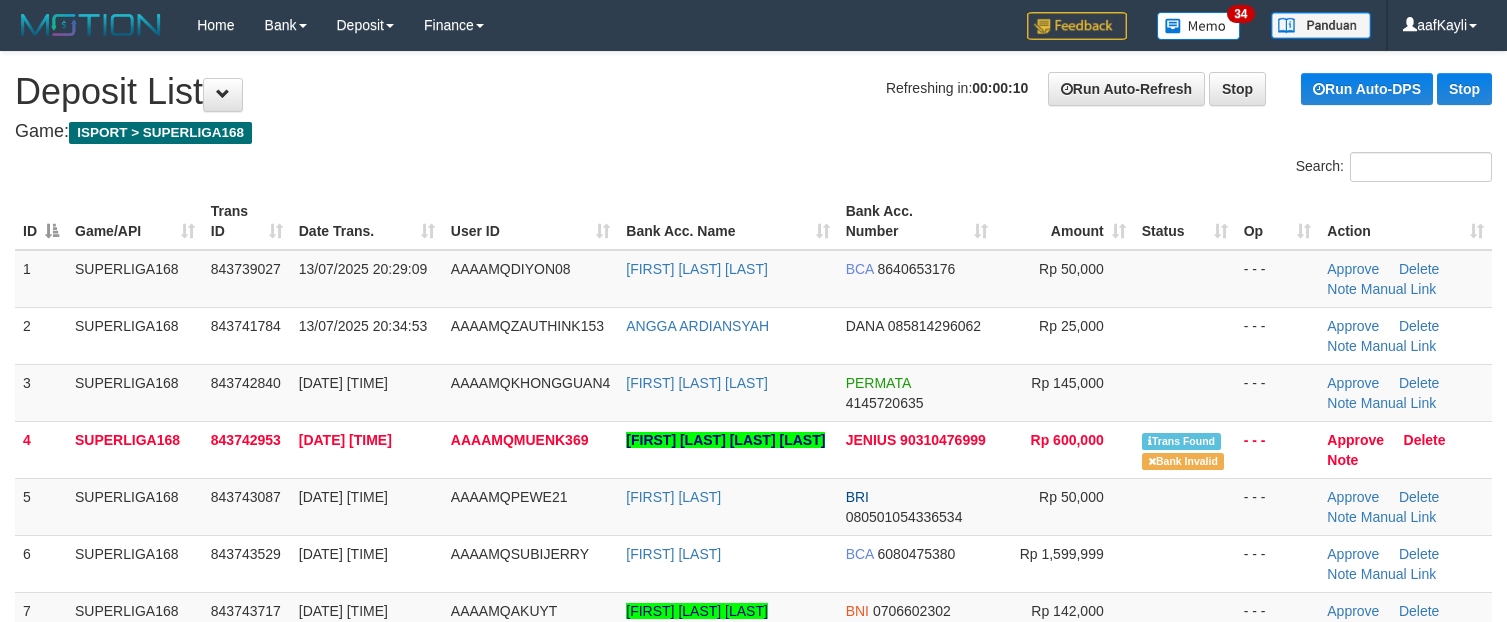 scroll, scrollTop: 0, scrollLeft: 0, axis: both 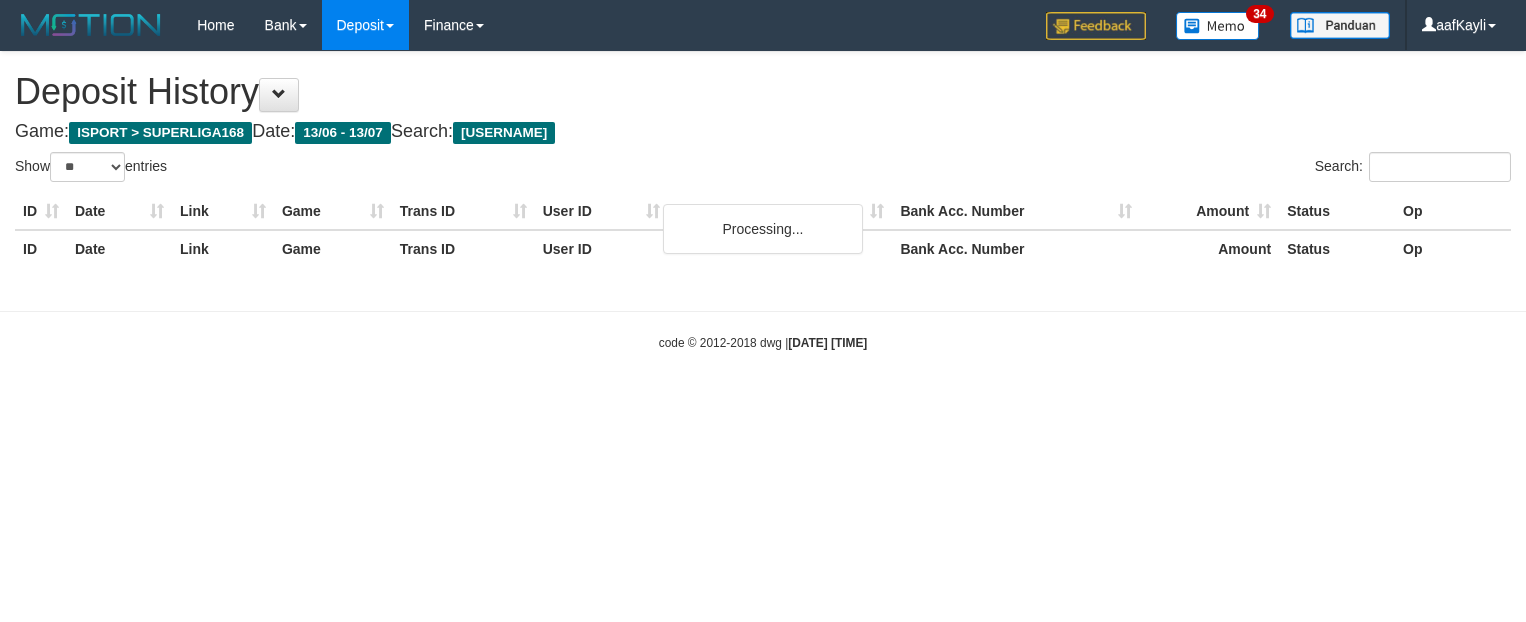 select on "**" 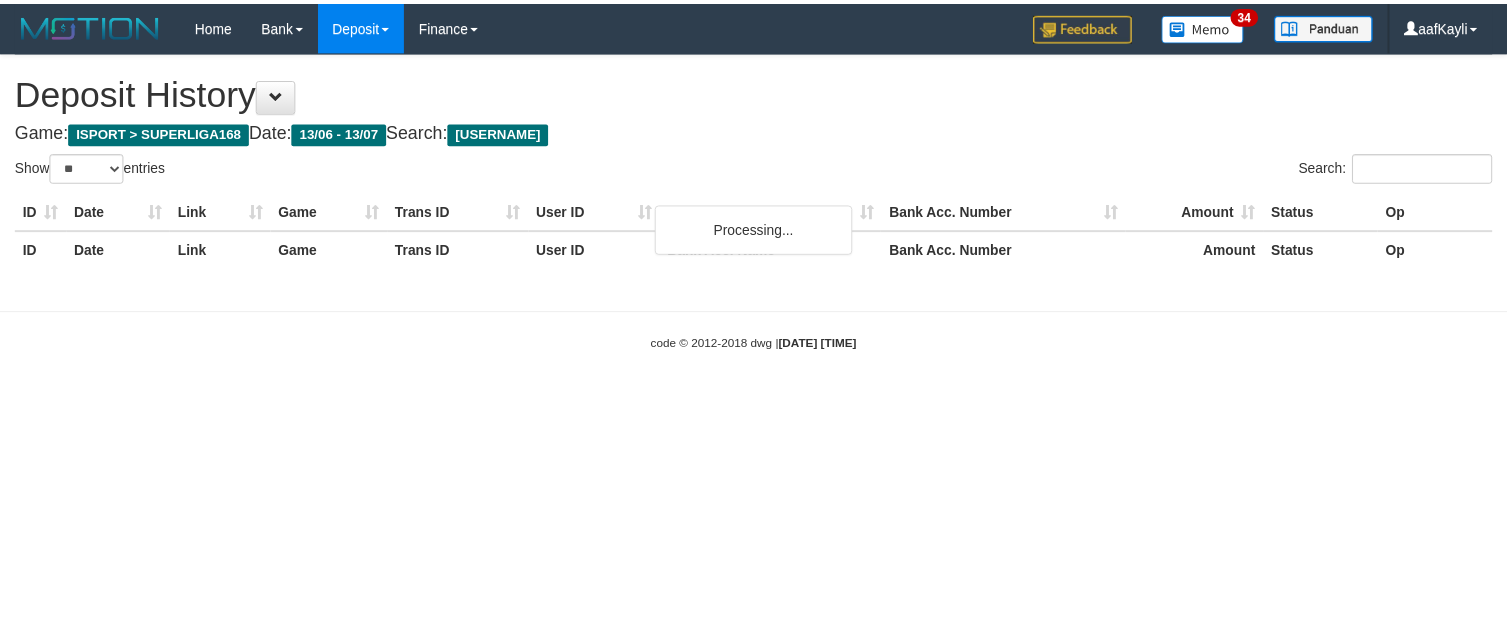 scroll, scrollTop: 0, scrollLeft: 0, axis: both 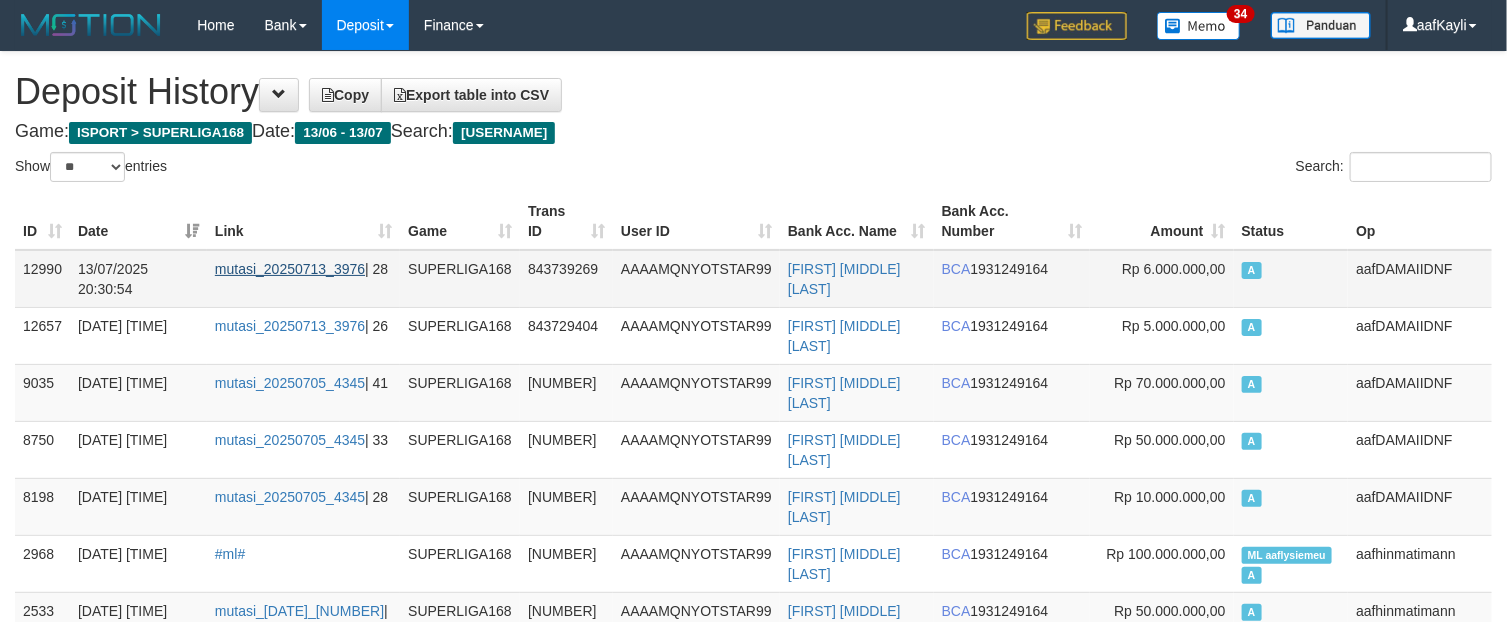 drag, startPoint x: 288, startPoint y: 282, endPoint x: 283, endPoint y: 271, distance: 12.083046 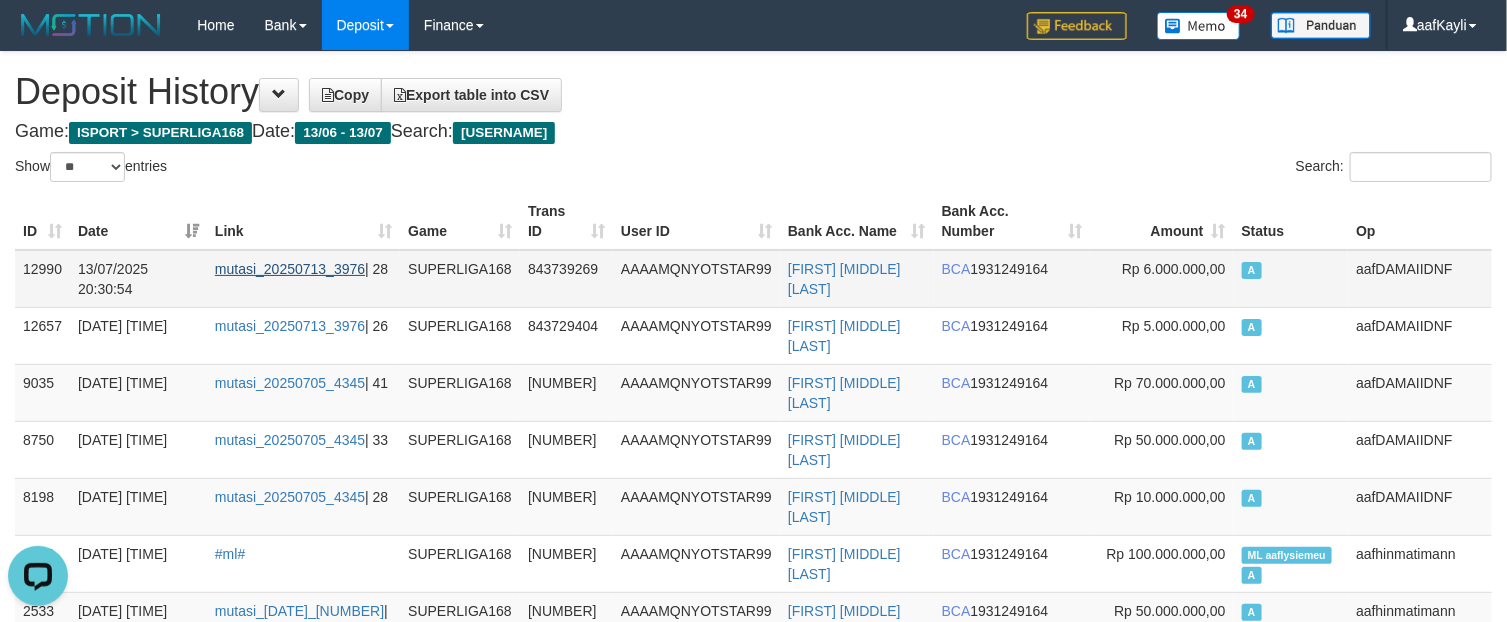 scroll, scrollTop: 0, scrollLeft: 0, axis: both 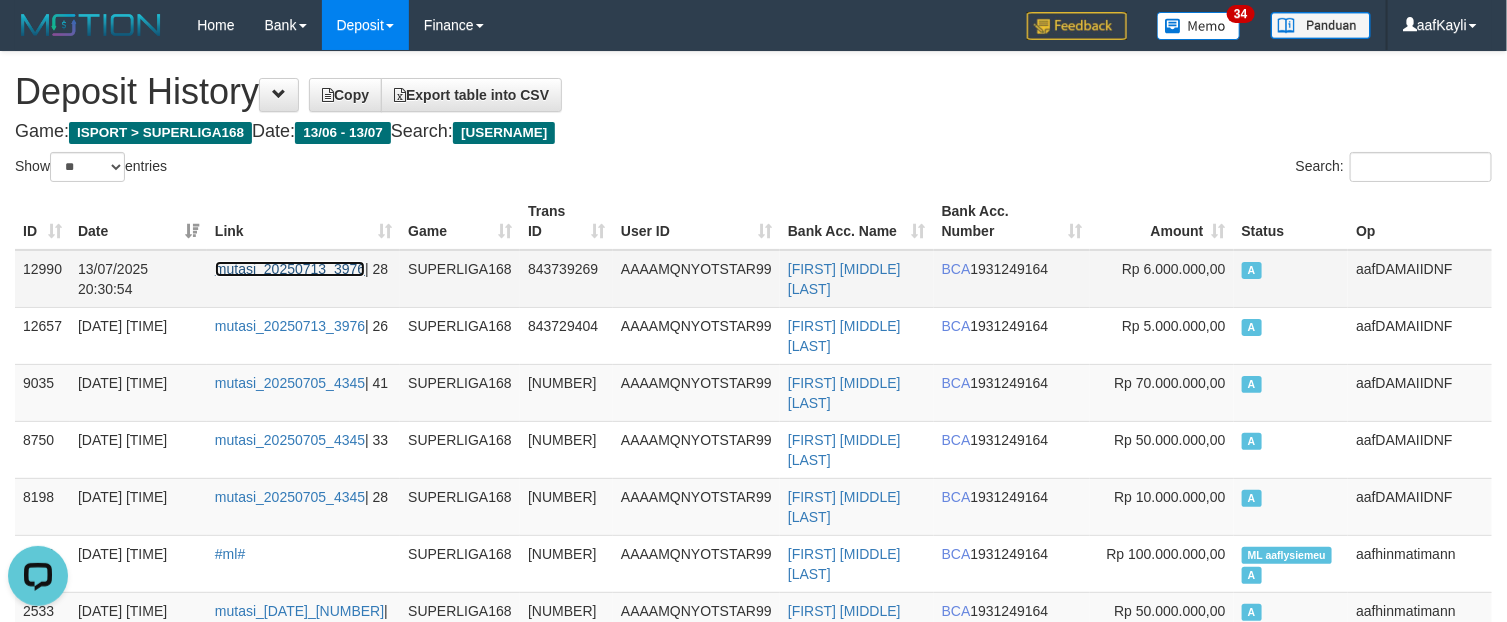 click on "mutasi_20250713_3976" at bounding box center (290, 269) 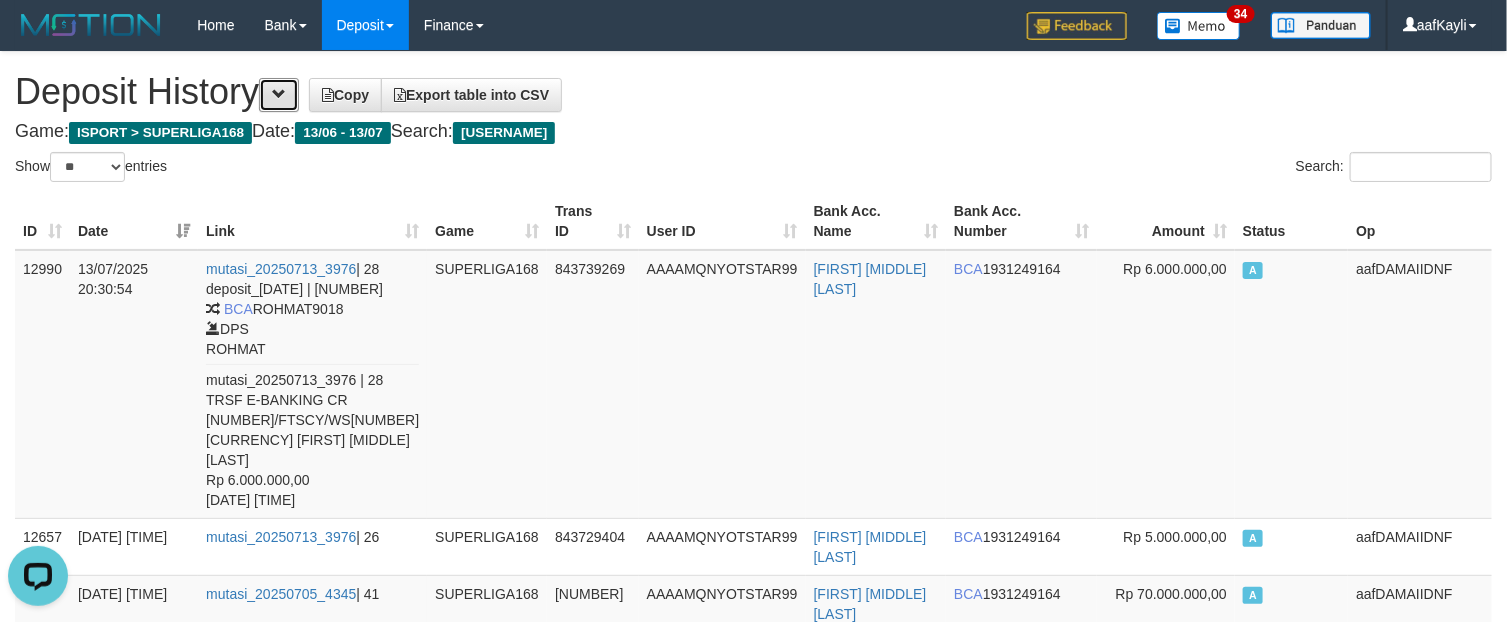 drag, startPoint x: 287, startPoint y: 92, endPoint x: 310, endPoint y: 123, distance: 38.600517 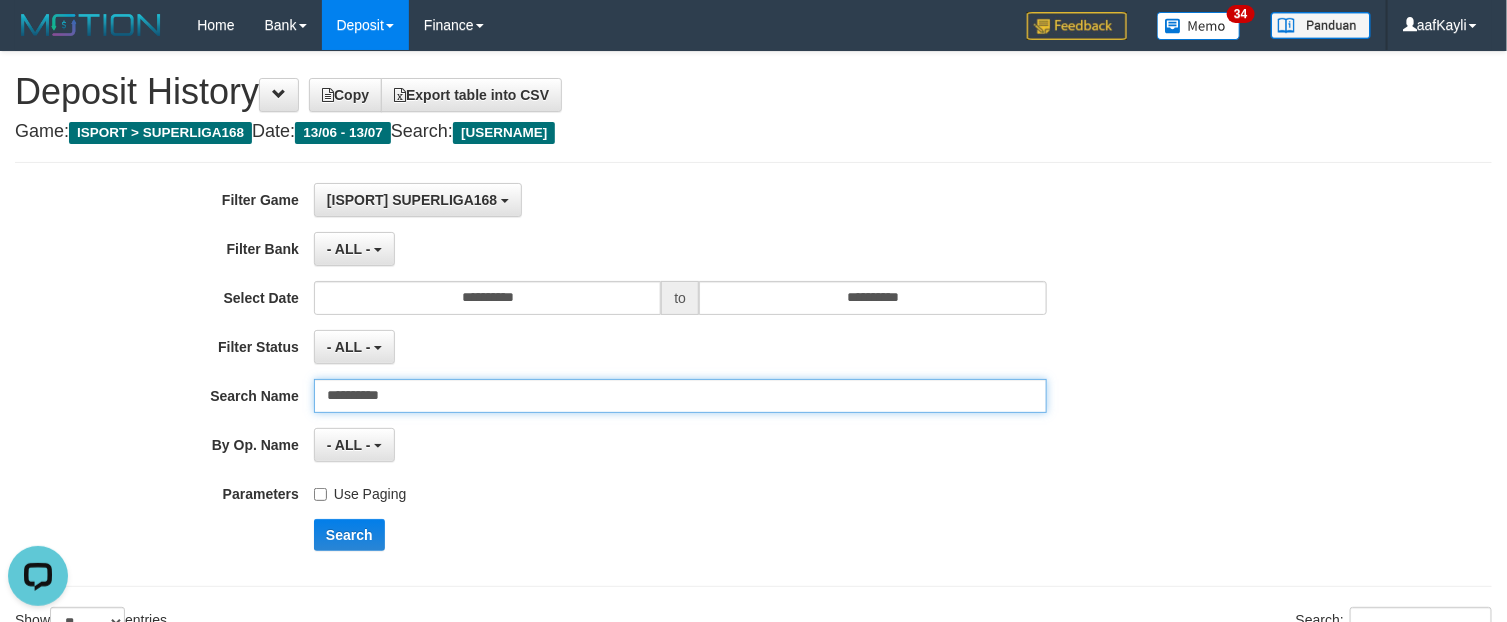 drag, startPoint x: 393, startPoint y: 405, endPoint x: 55, endPoint y: 426, distance: 338.65173 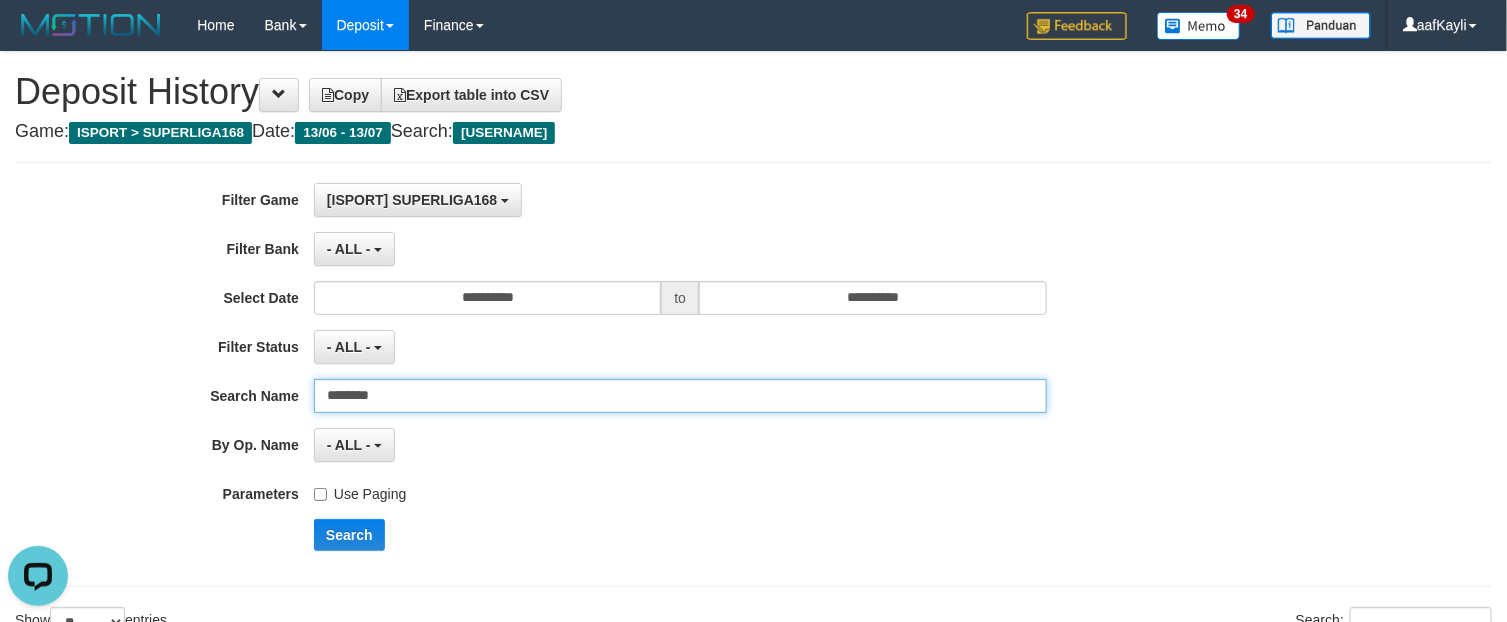 type on "********" 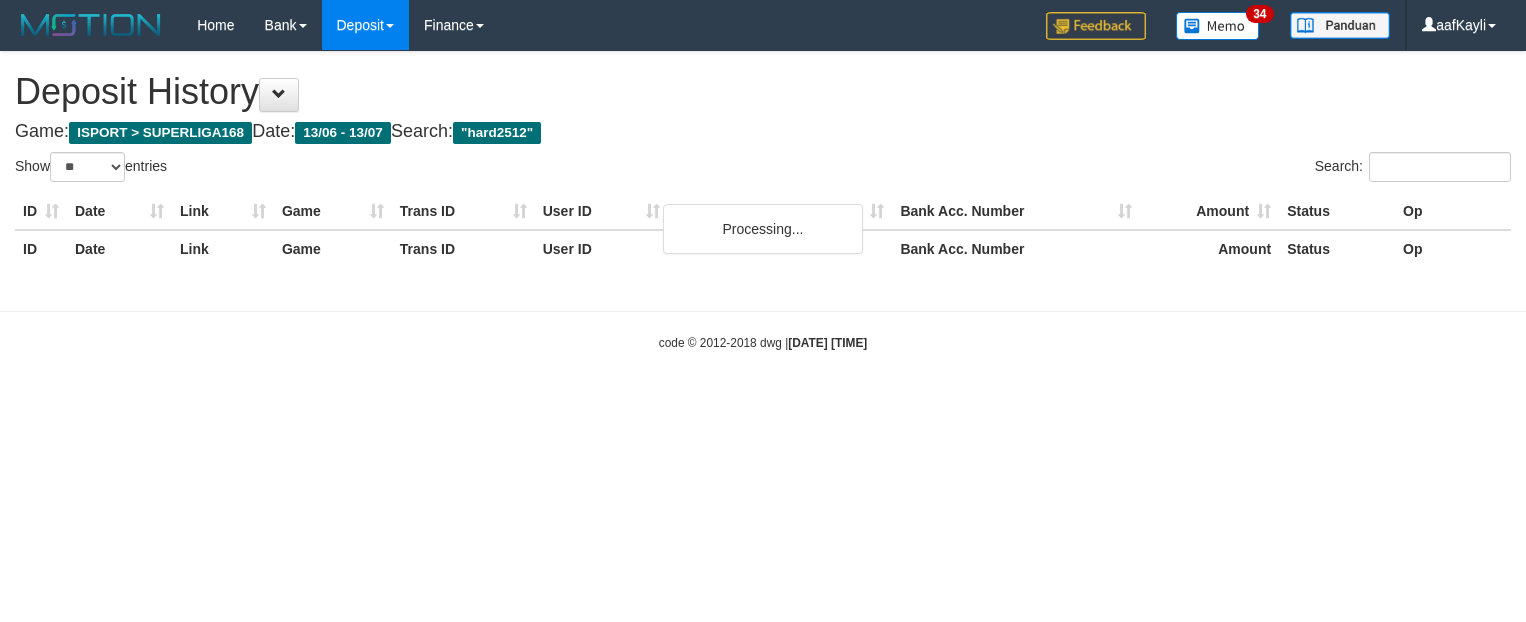 select on "**" 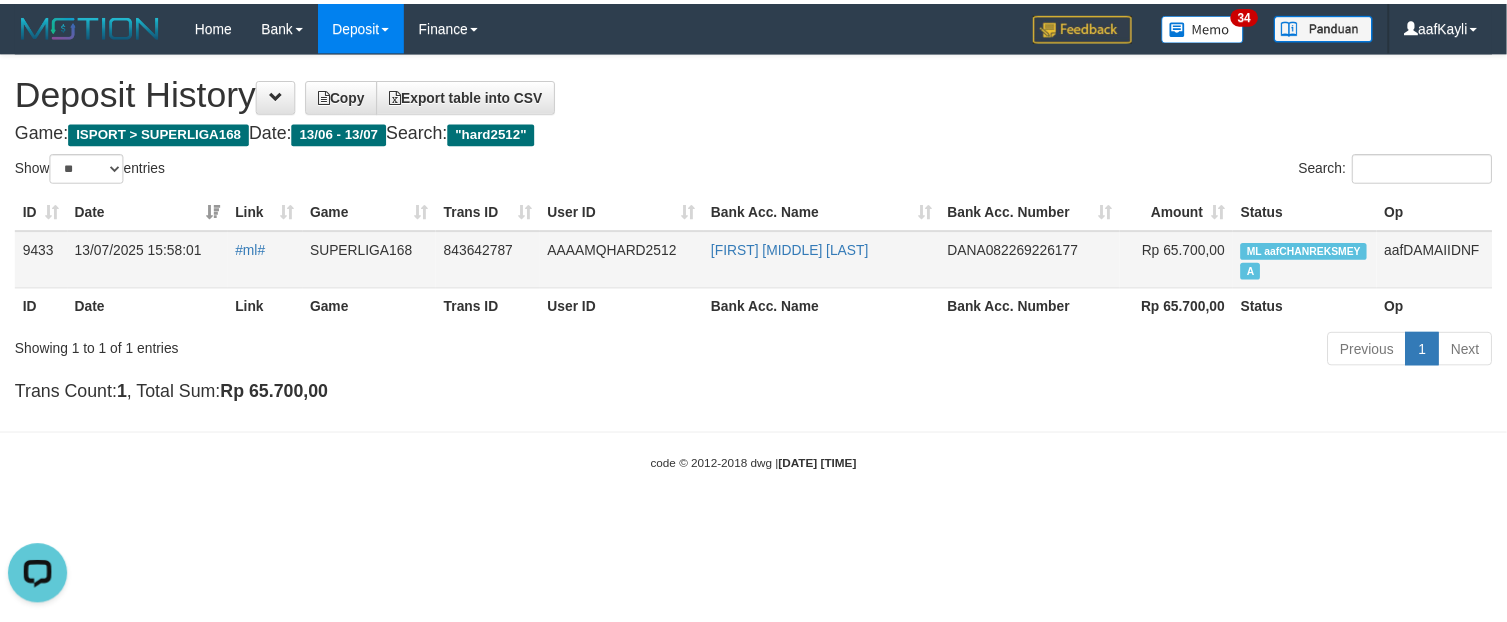 scroll, scrollTop: 0, scrollLeft: 0, axis: both 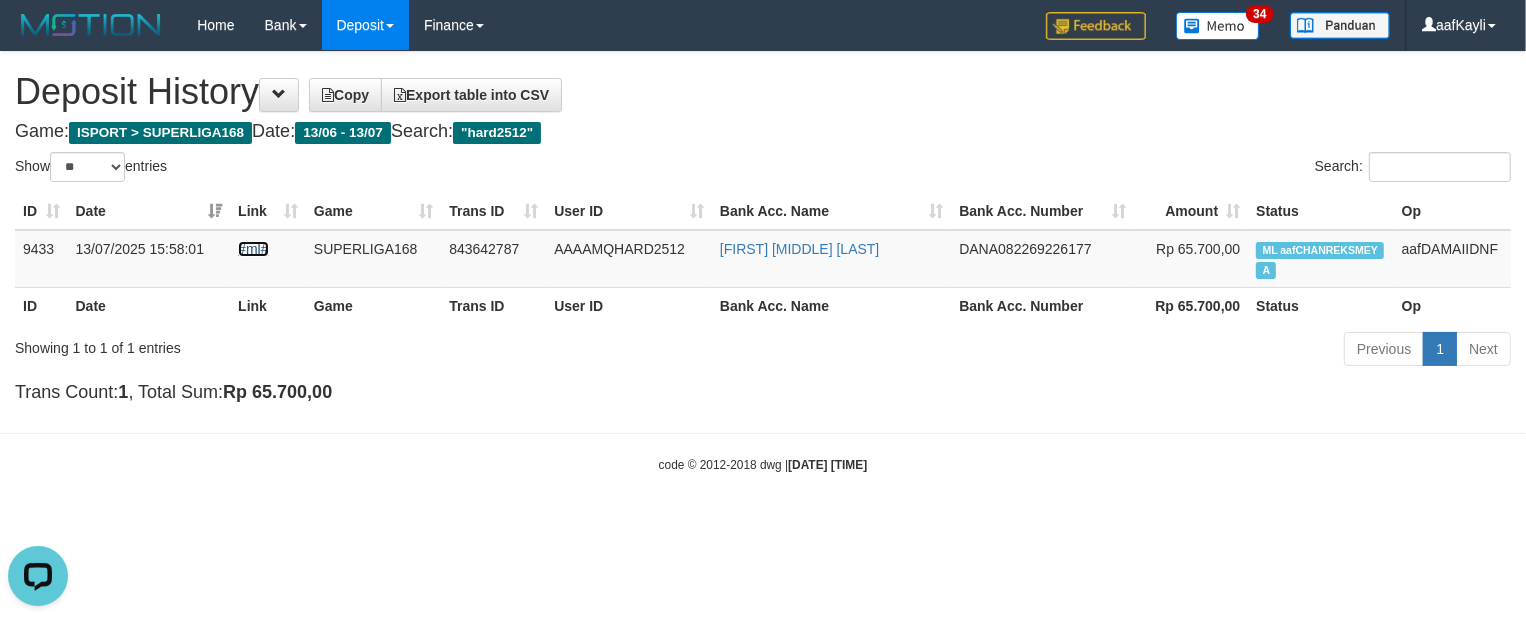 drag, startPoint x: 250, startPoint y: 251, endPoint x: 818, endPoint y: 216, distance: 569.07733 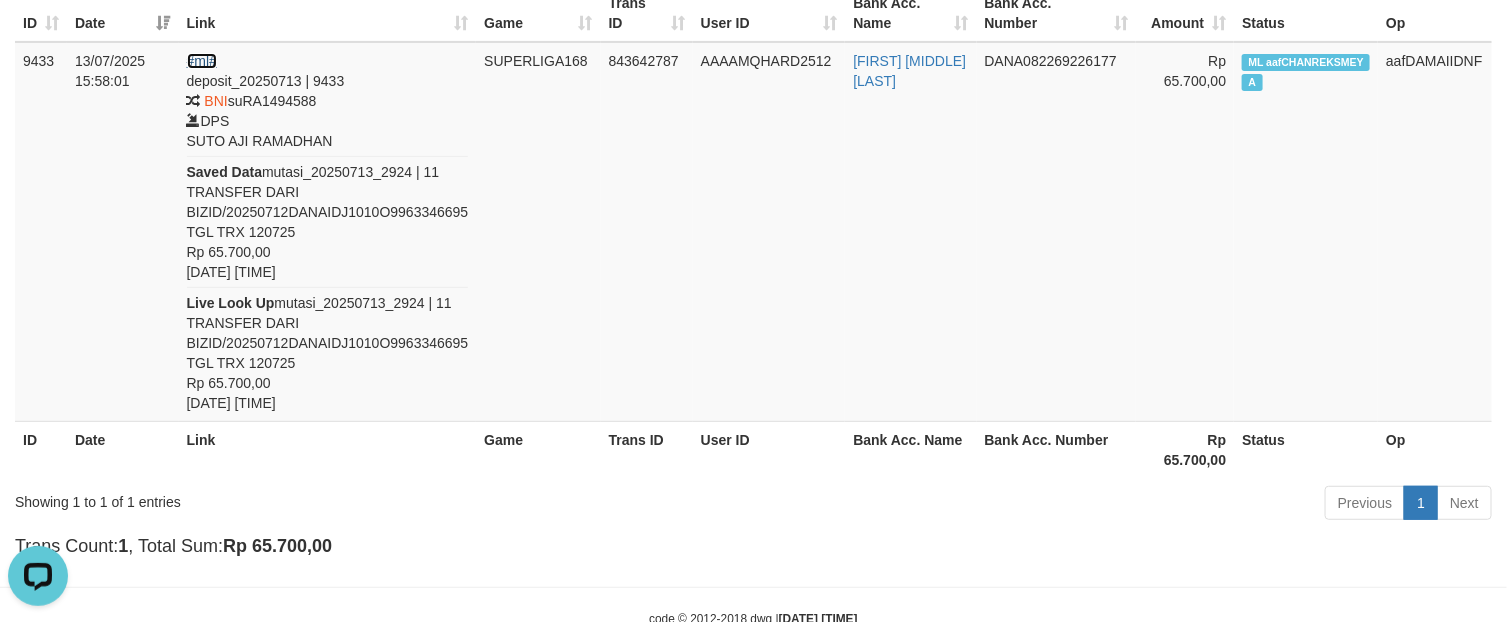 scroll, scrollTop: 226, scrollLeft: 0, axis: vertical 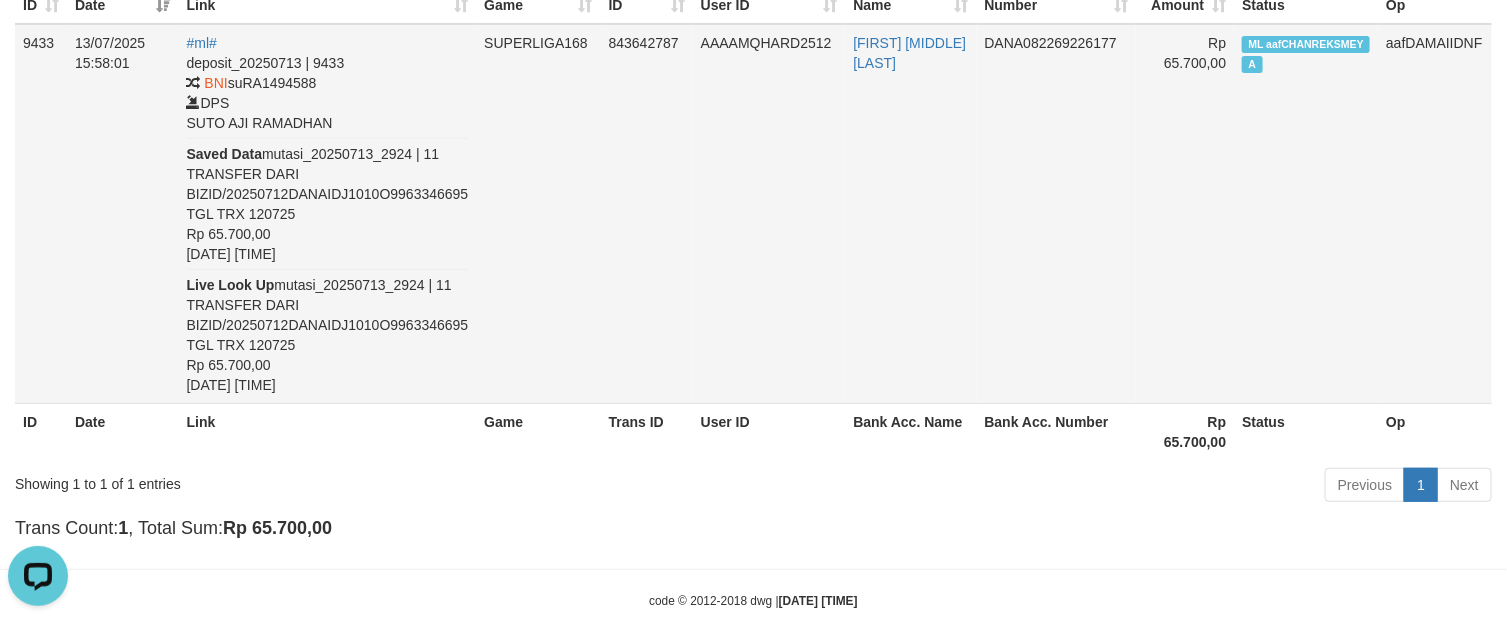 click on "AAAAMQHARD2512" at bounding box center [769, 214] 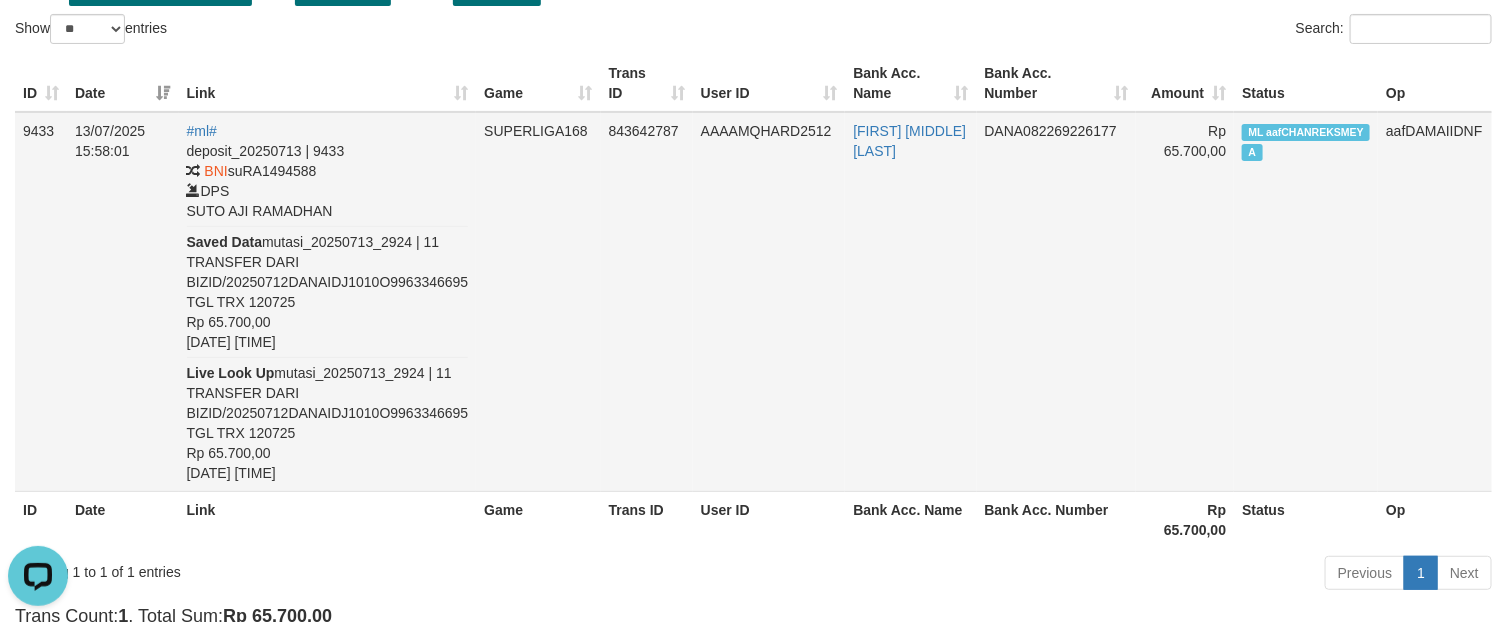 scroll, scrollTop: 0, scrollLeft: 0, axis: both 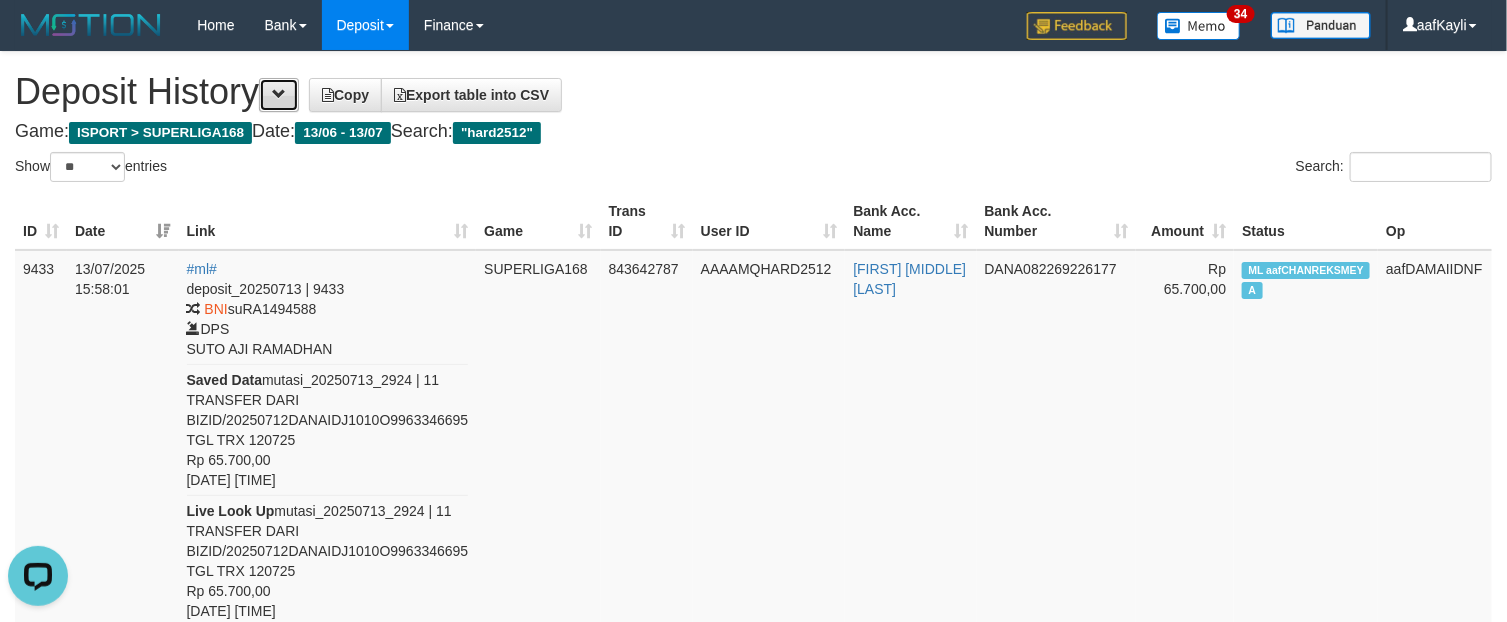 drag, startPoint x: 277, startPoint y: 82, endPoint x: 335, endPoint y: 256, distance: 183.41211 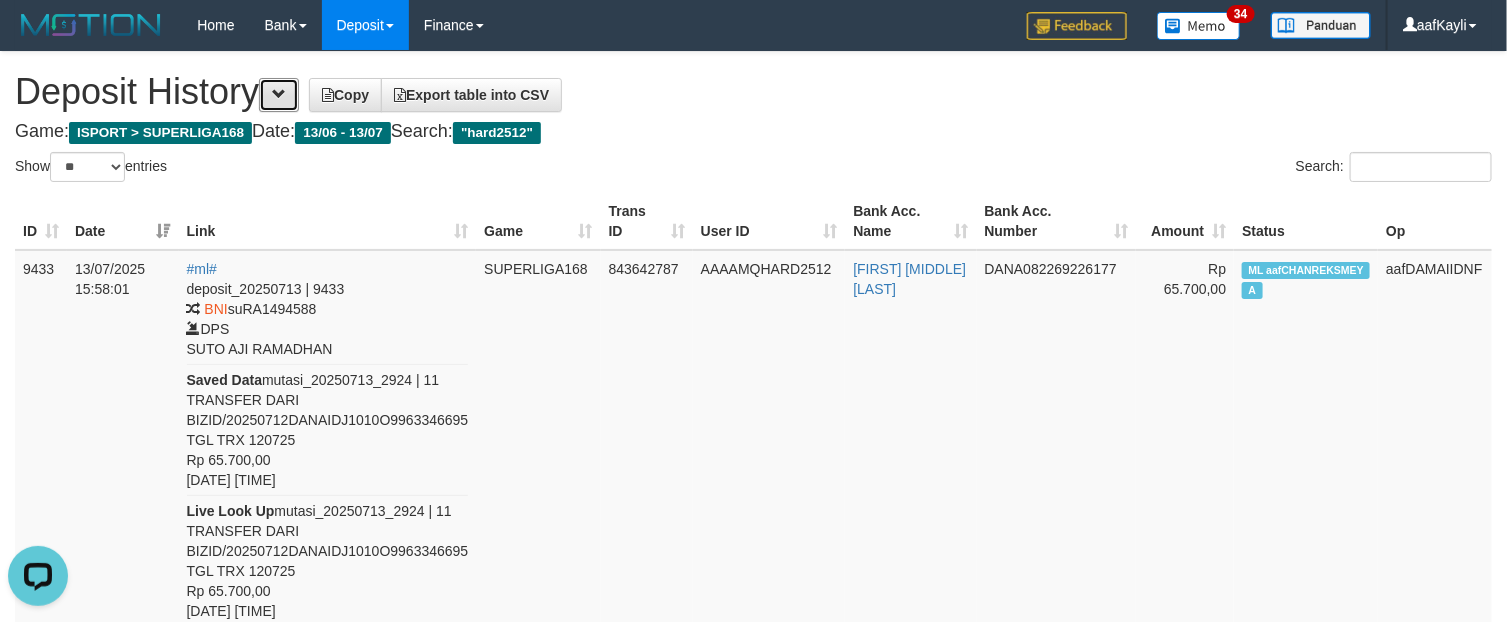 click at bounding box center (279, 95) 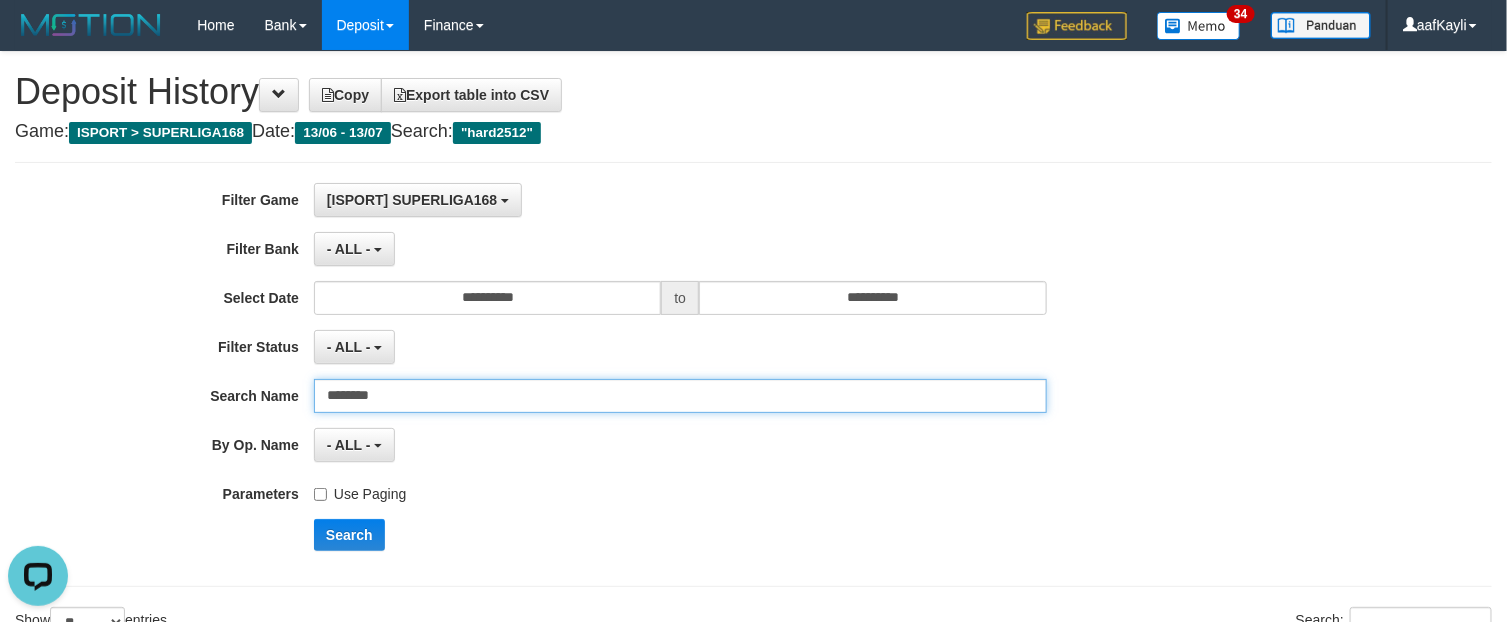 drag, startPoint x: 418, startPoint y: 410, endPoint x: 162, endPoint y: 408, distance: 256.0078 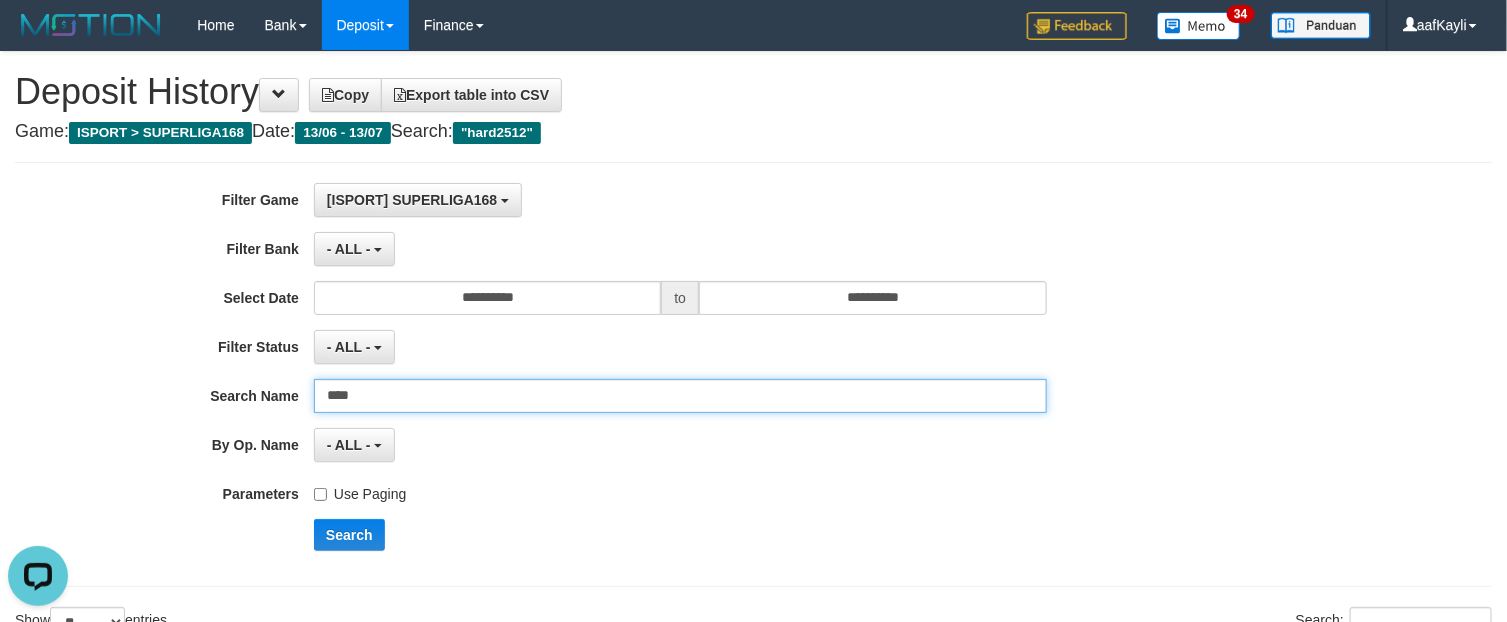 type on "****" 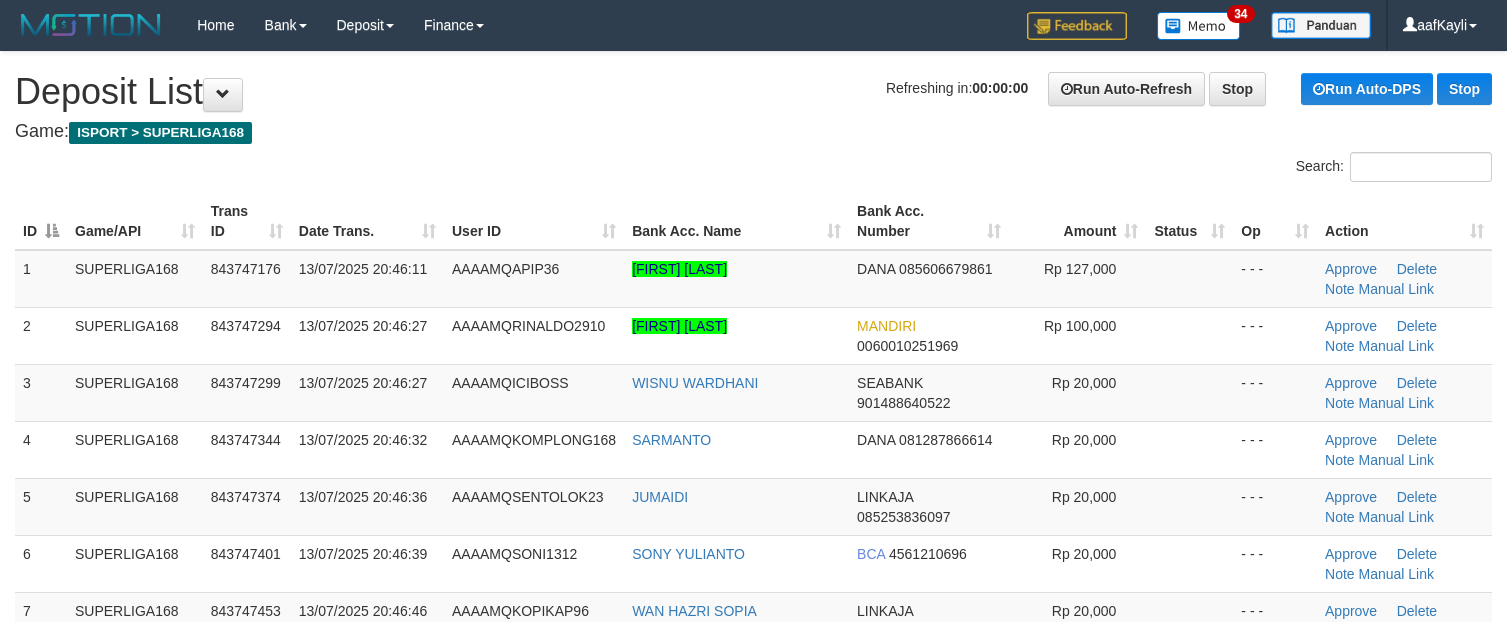 scroll, scrollTop: 0, scrollLeft: 0, axis: both 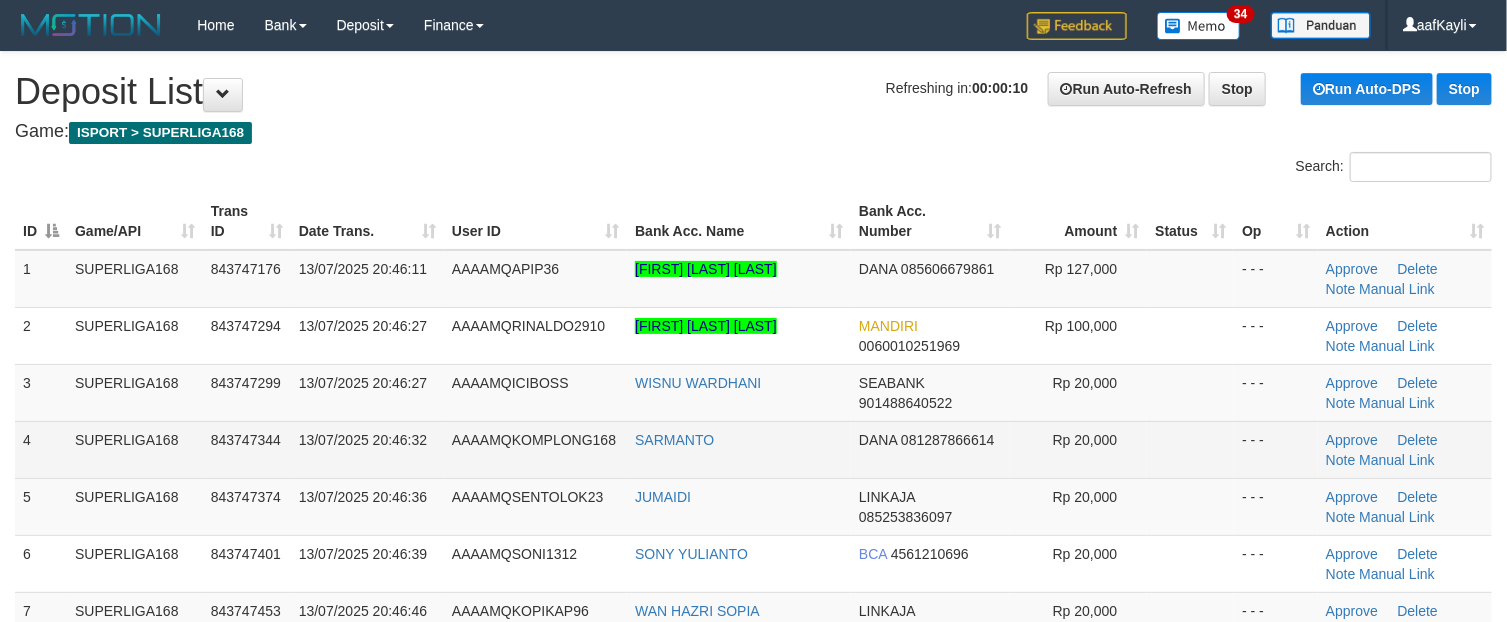 drag, startPoint x: 0, startPoint y: 0, endPoint x: 1167, endPoint y: 438, distance: 1246.4883 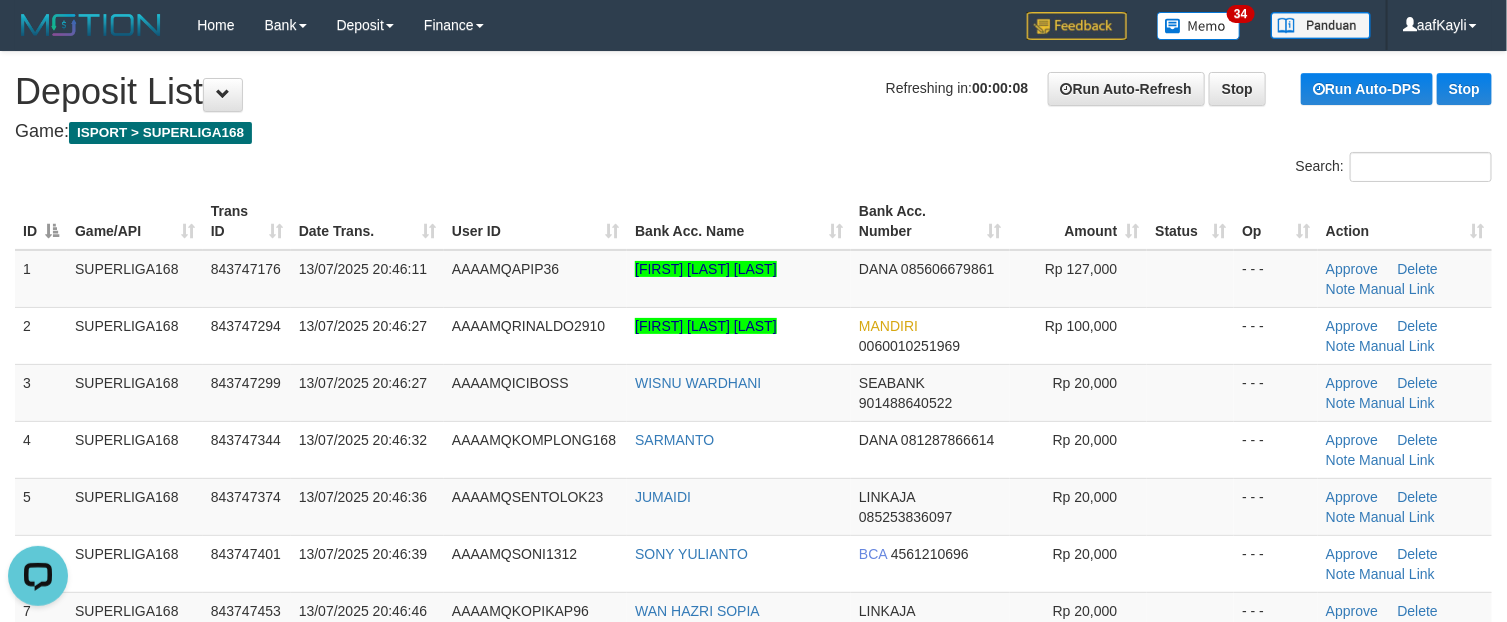 scroll, scrollTop: 0, scrollLeft: 0, axis: both 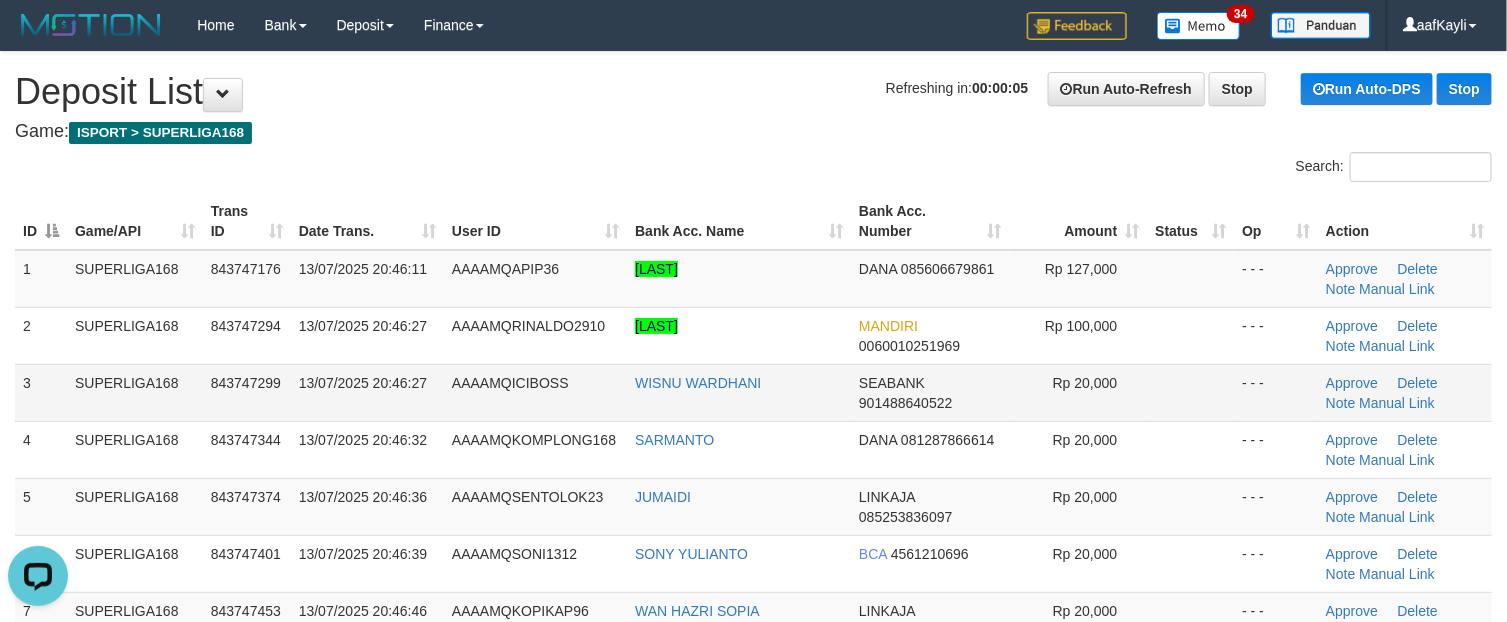 click on "- - -" at bounding box center (1276, 392) 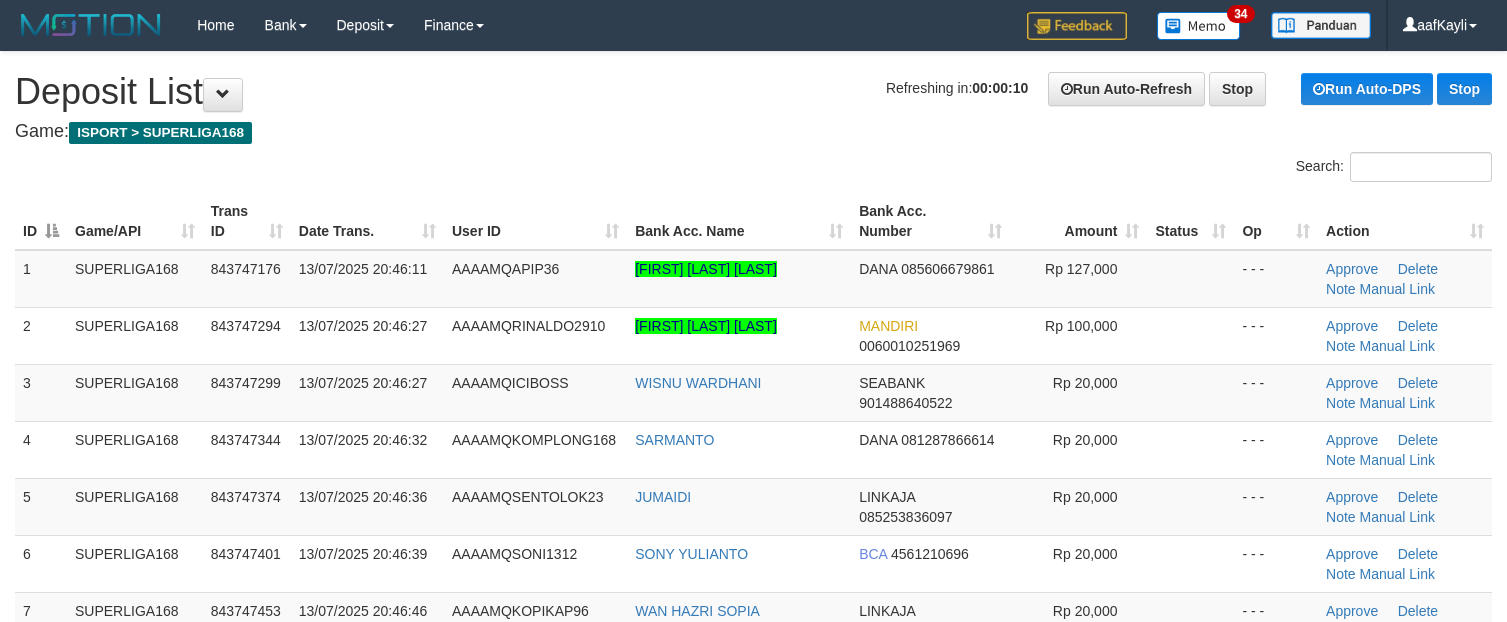scroll, scrollTop: 0, scrollLeft: 0, axis: both 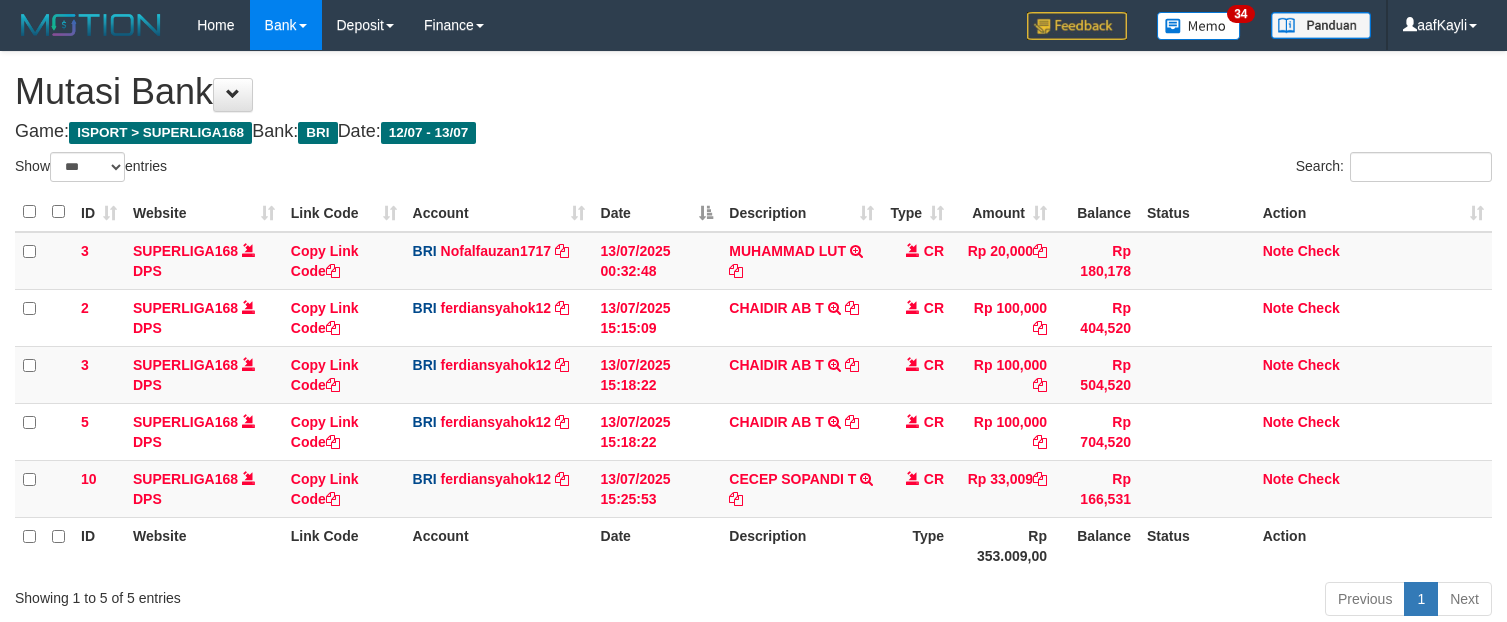 select on "***" 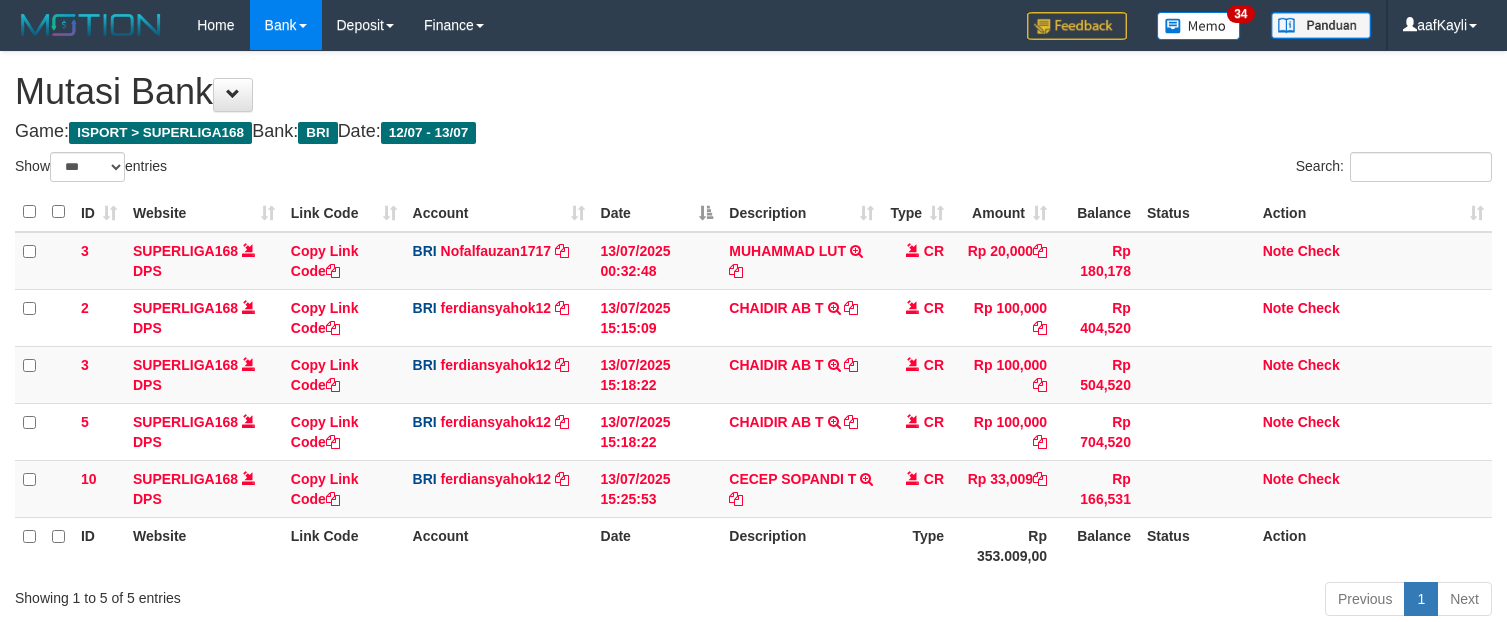 scroll, scrollTop: 147, scrollLeft: 0, axis: vertical 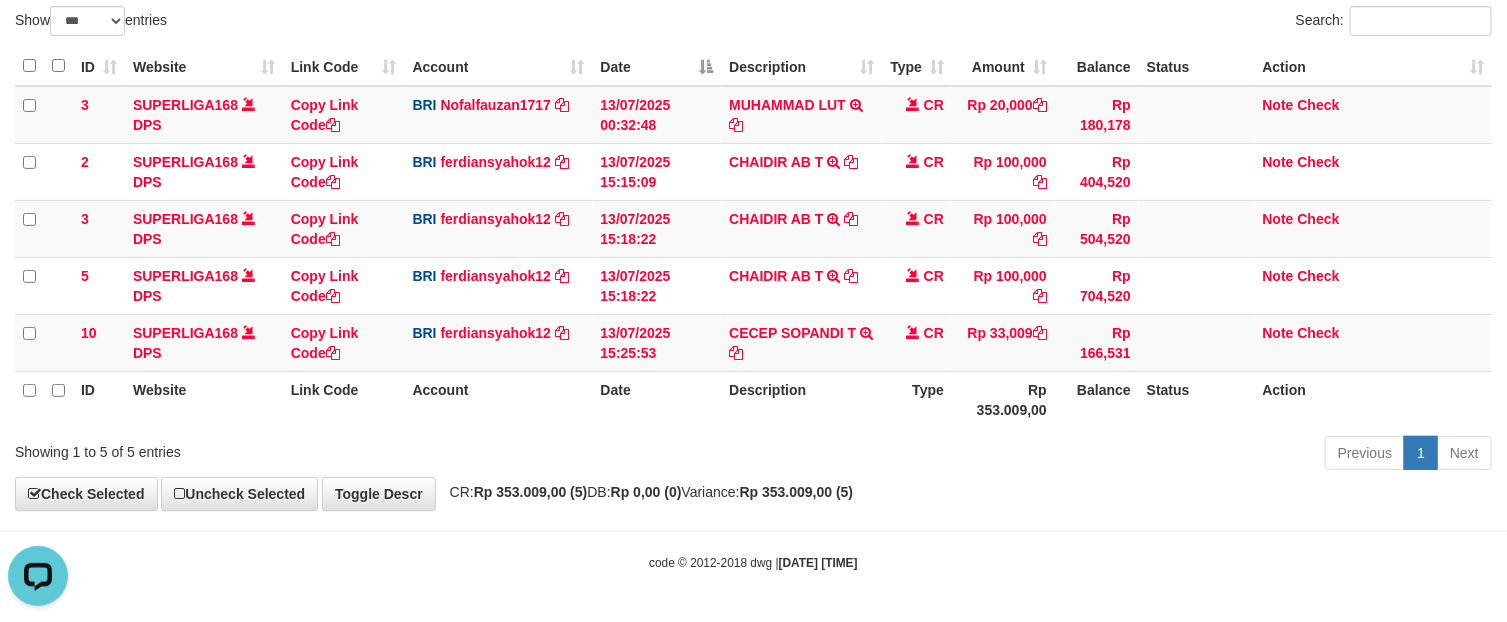 drag, startPoint x: 935, startPoint y: 440, endPoint x: 915, endPoint y: 418, distance: 29.732138 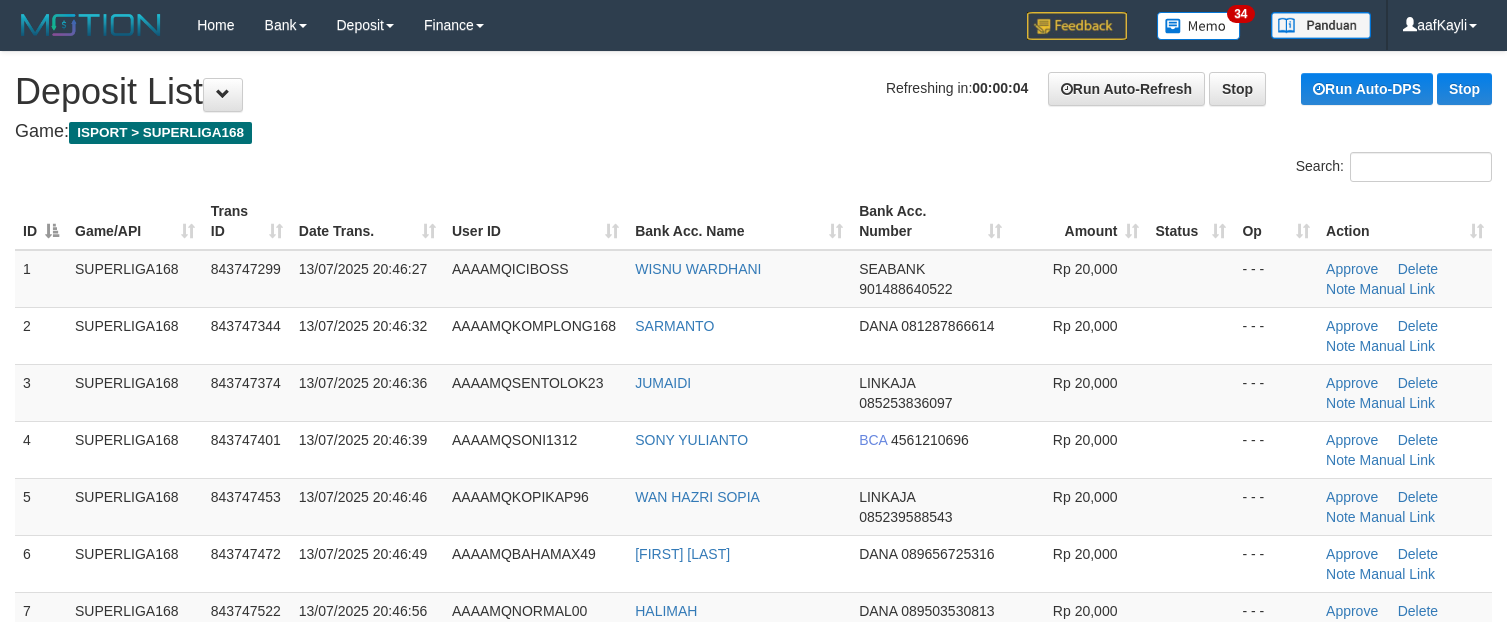 scroll, scrollTop: 0, scrollLeft: 0, axis: both 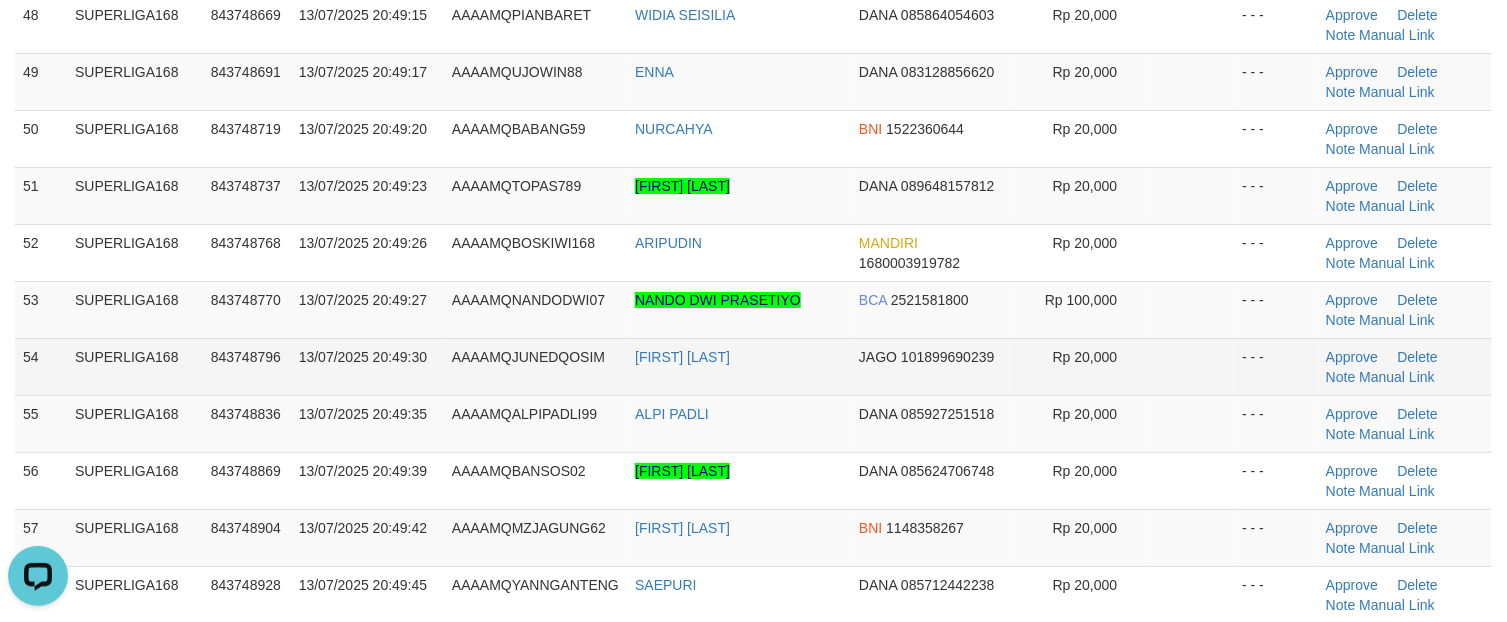 click at bounding box center (1190, 366) 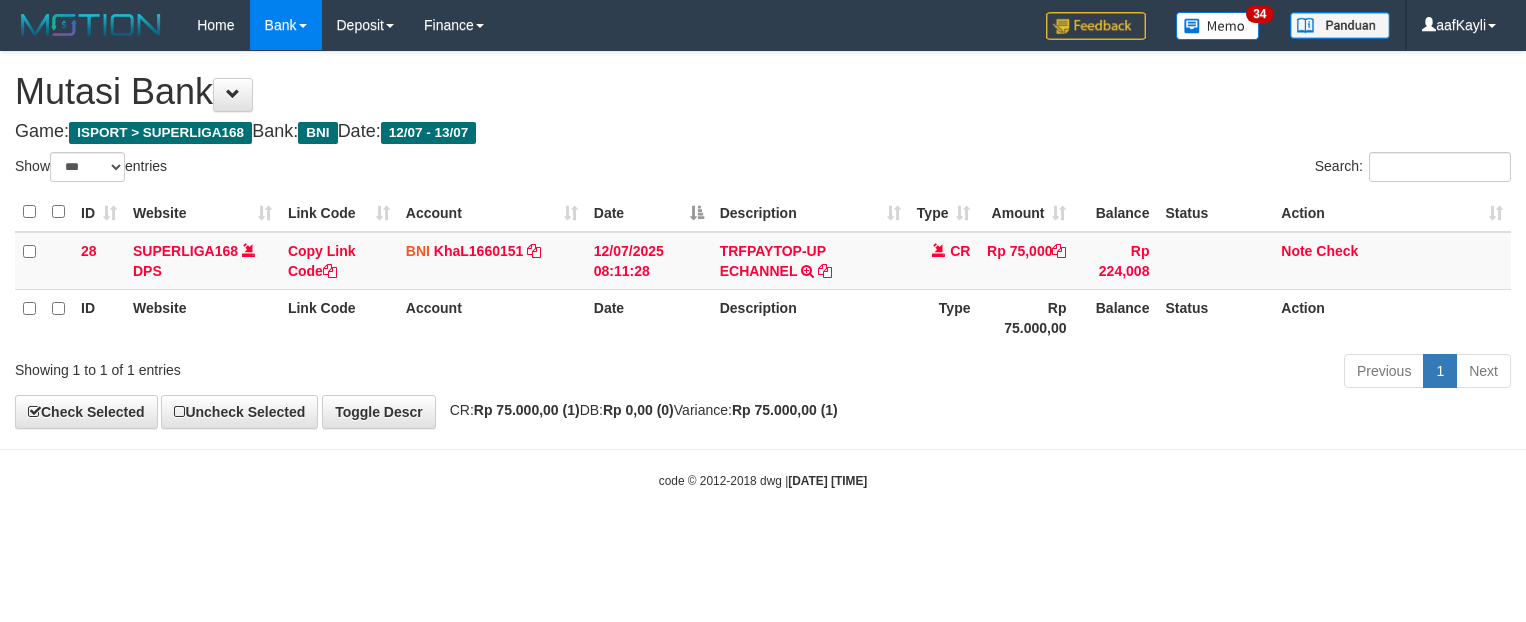 select on "***" 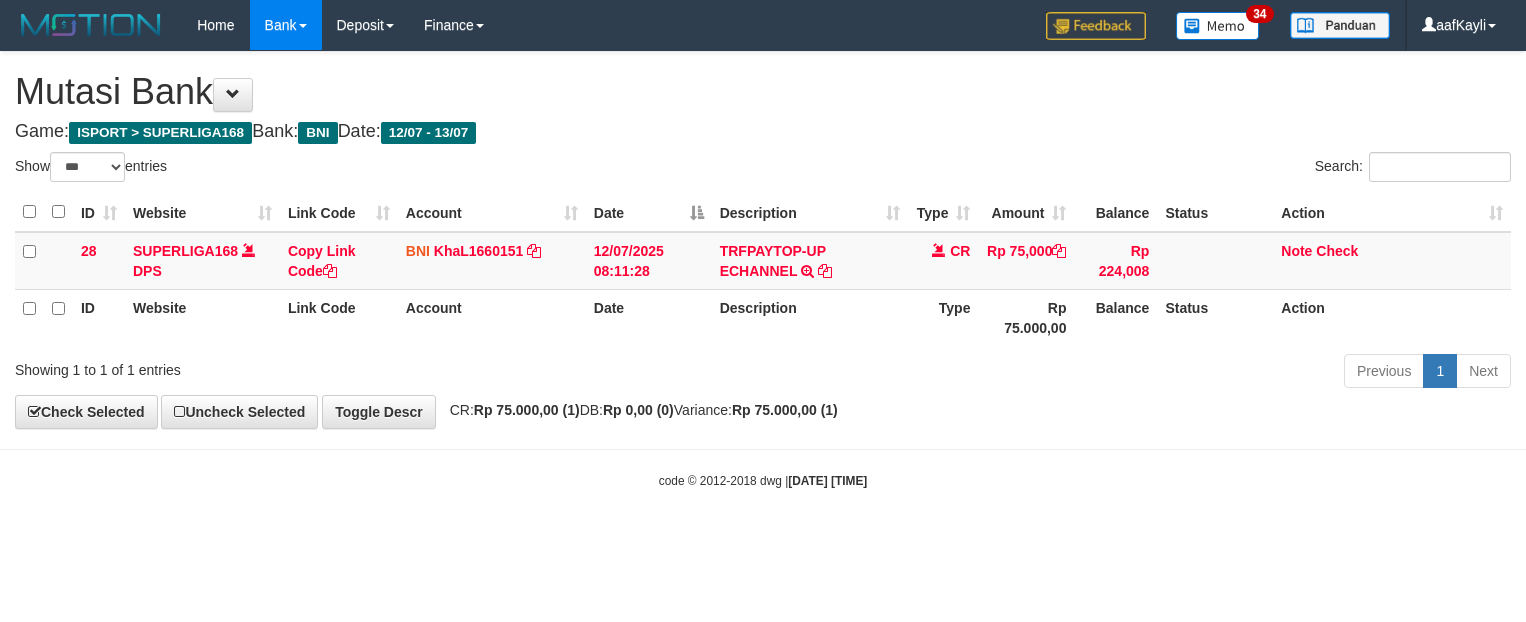 scroll, scrollTop: 0, scrollLeft: 0, axis: both 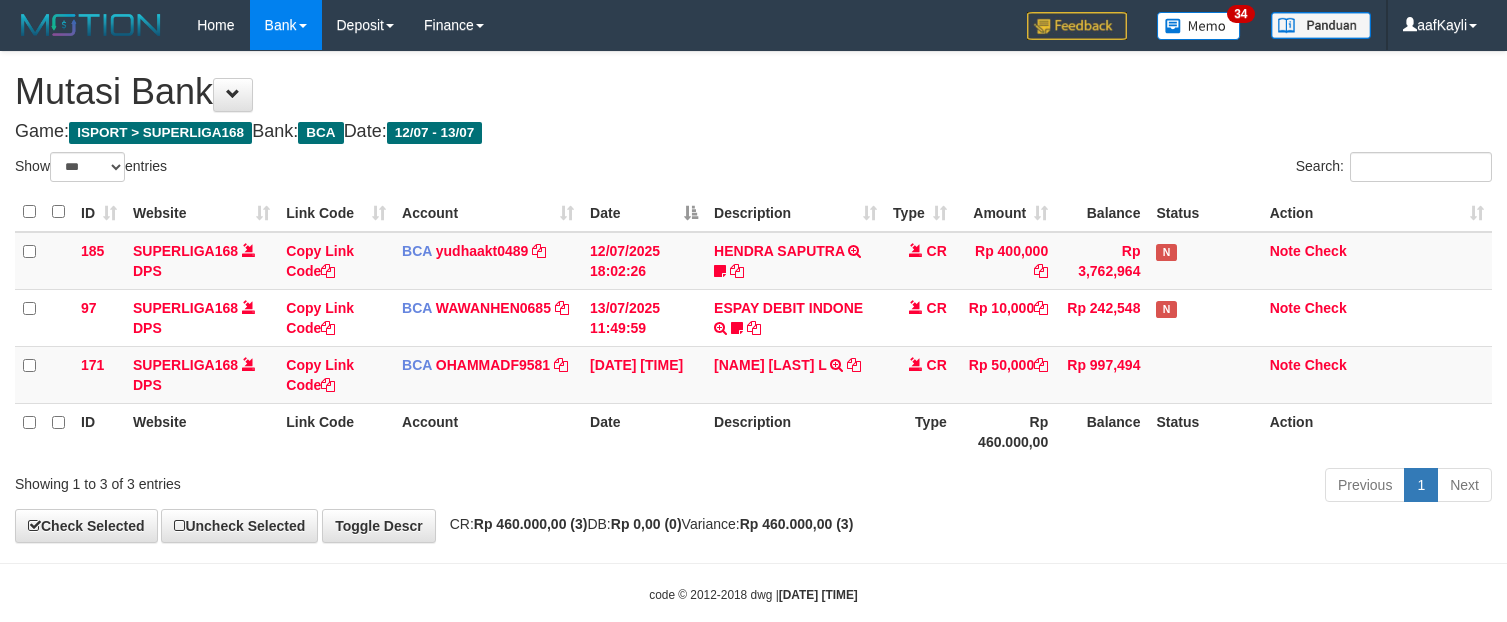 select on "***" 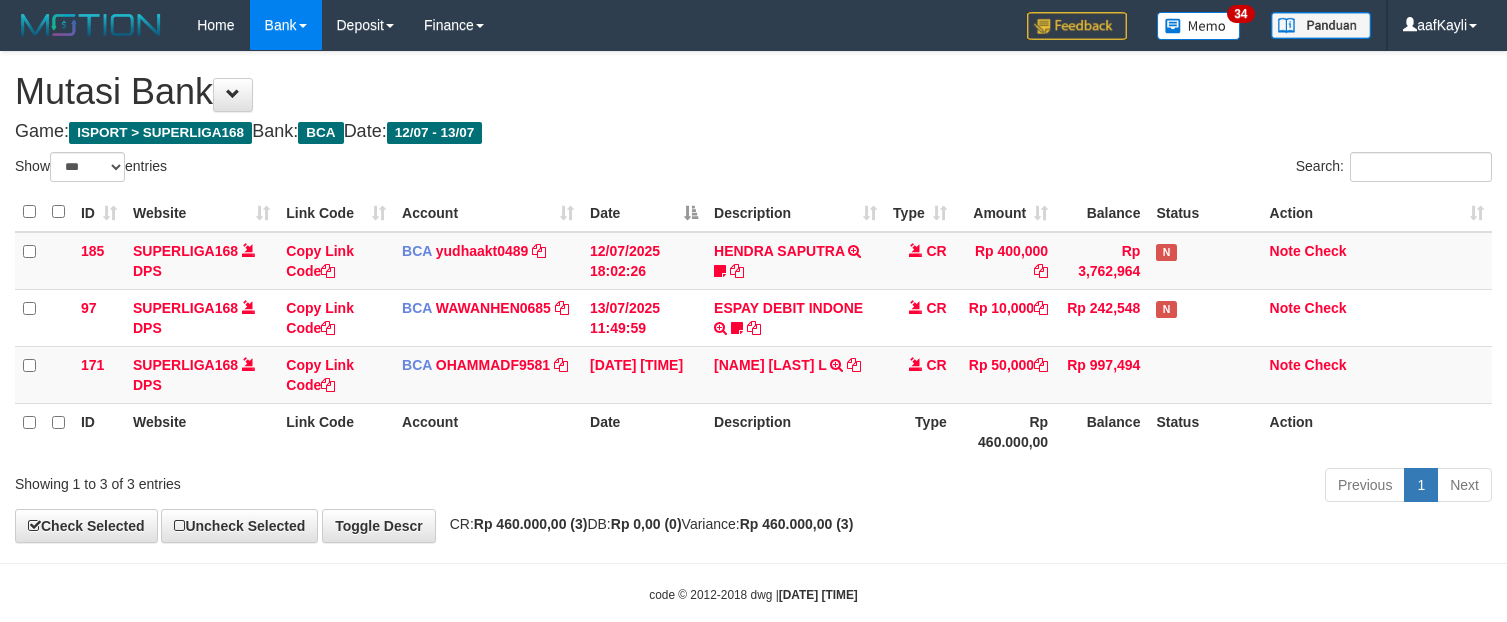 scroll, scrollTop: 0, scrollLeft: 0, axis: both 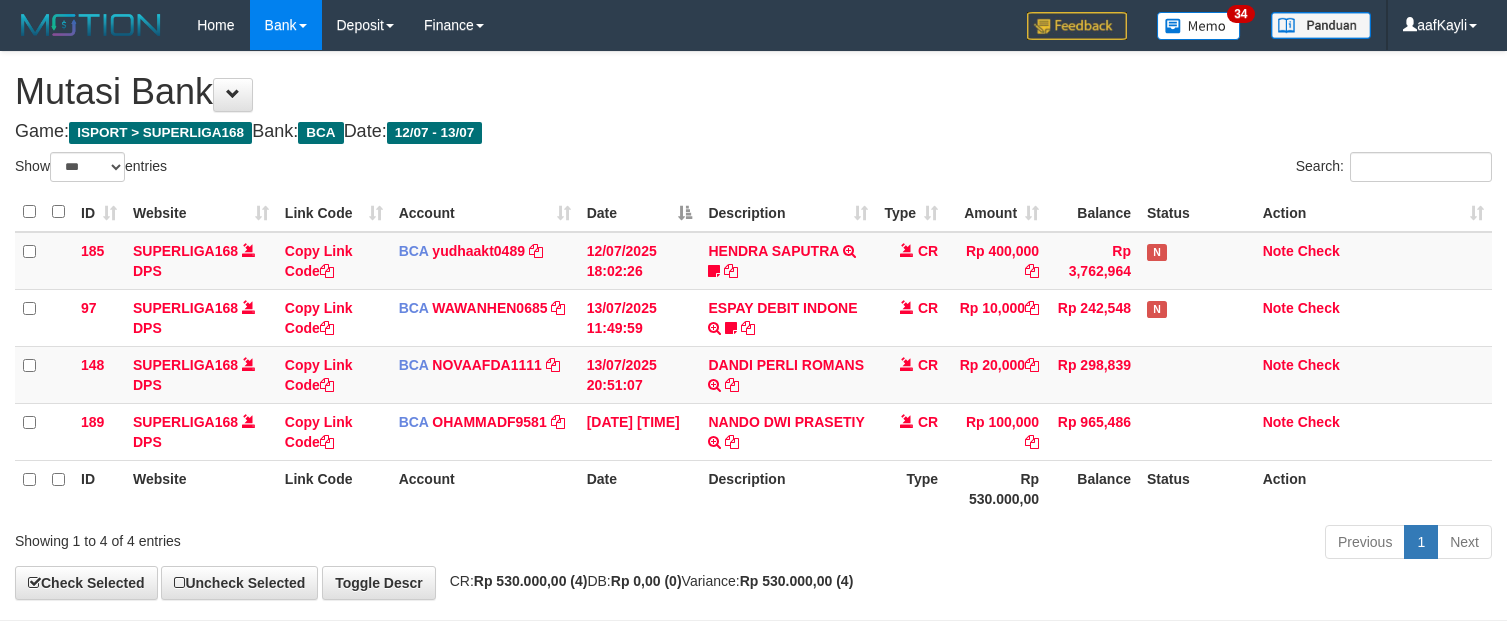 select on "***" 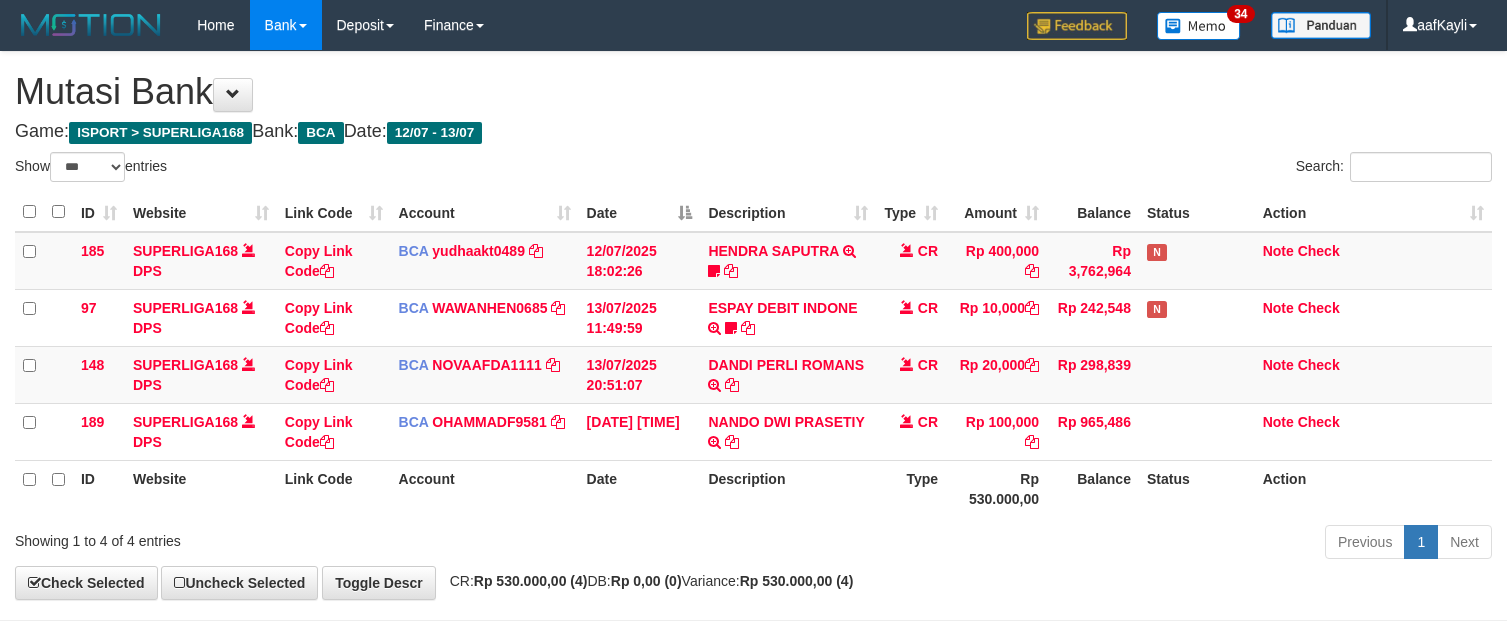 scroll, scrollTop: 0, scrollLeft: 0, axis: both 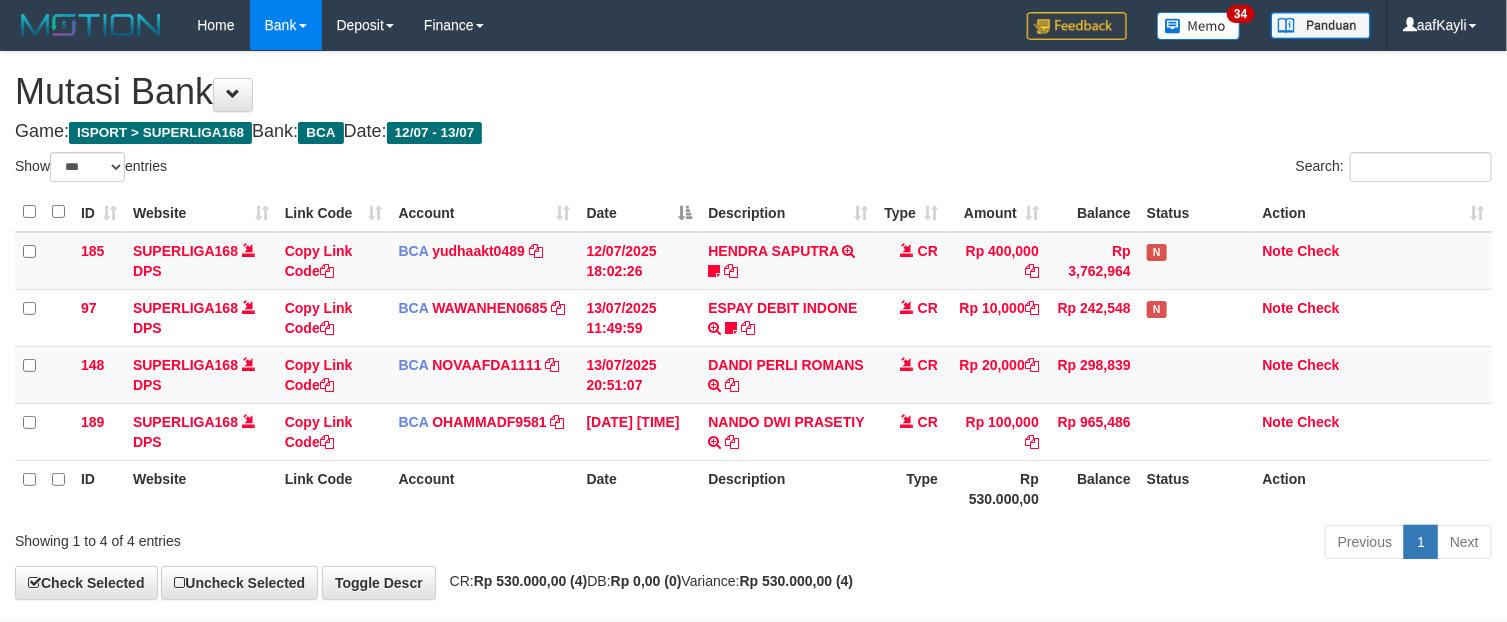 click on "Balance" at bounding box center [1093, 488] 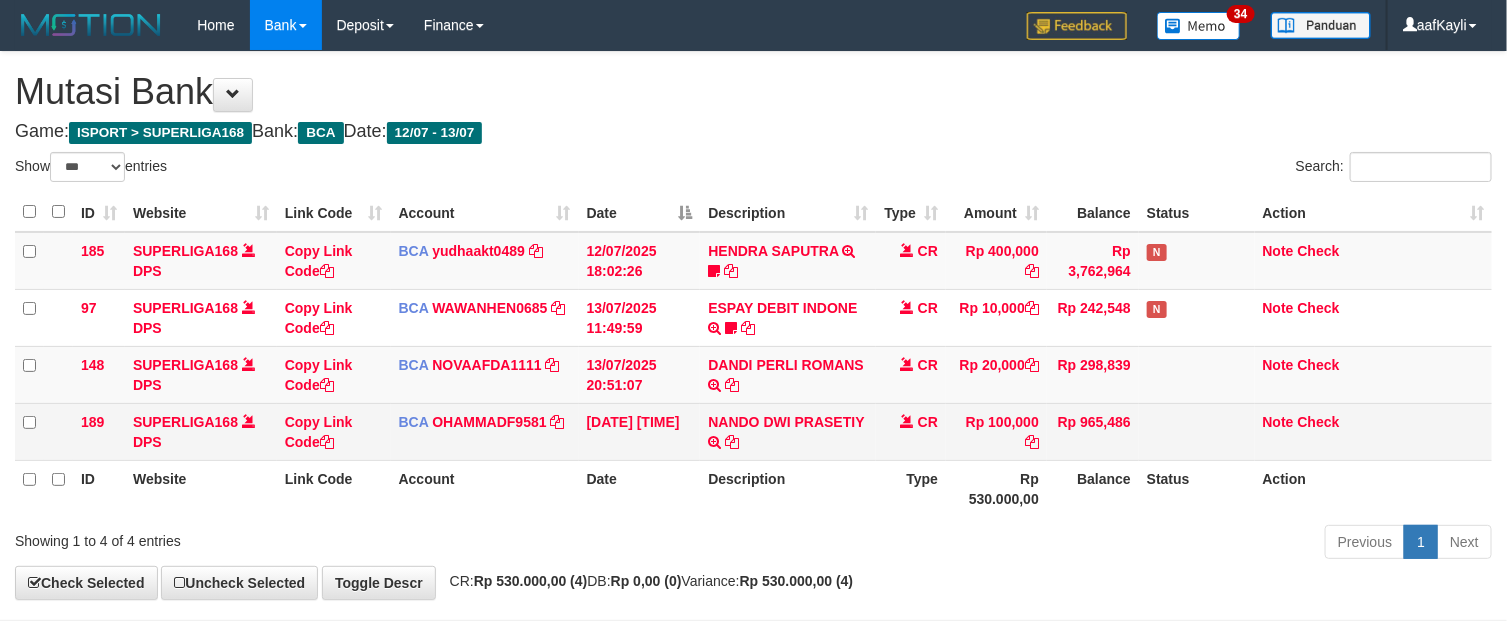 click on "NANDO DWI PRASETIY         TRSF E-BANKING CR 1307/FTSCY/WS95031
100000.00NANDO DWI PRASETIY" at bounding box center [788, 431] 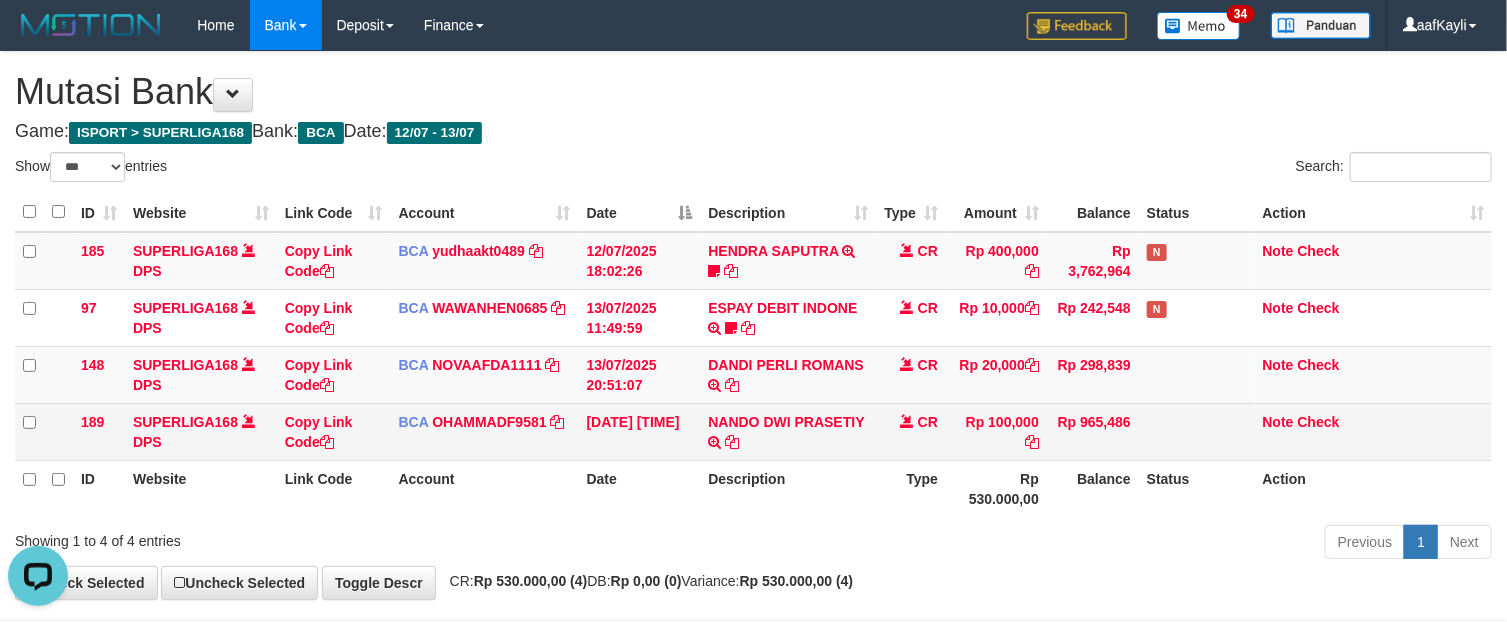 scroll, scrollTop: 0, scrollLeft: 0, axis: both 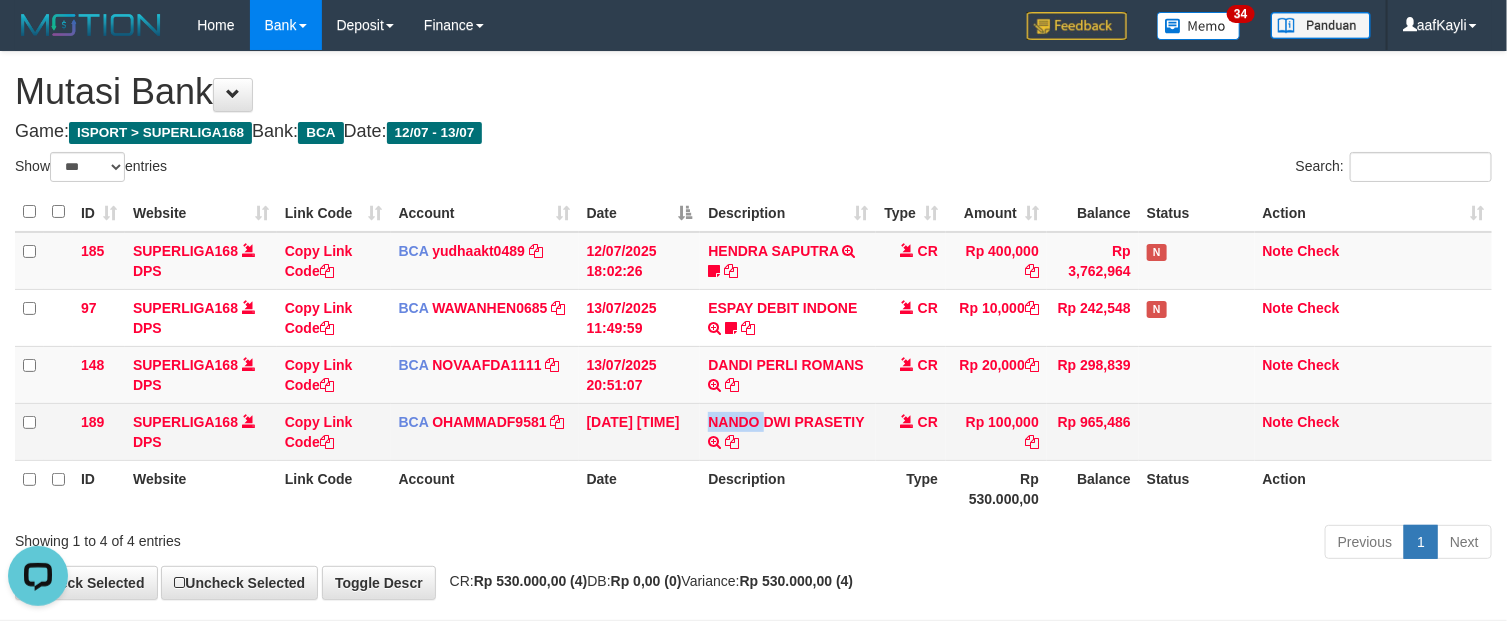 click on "NANDO DWI PRASETIY         TRSF E-BANKING CR 1307/FTSCY/WS95031
100000.00NANDO DWI PRASETIY" at bounding box center [788, 431] 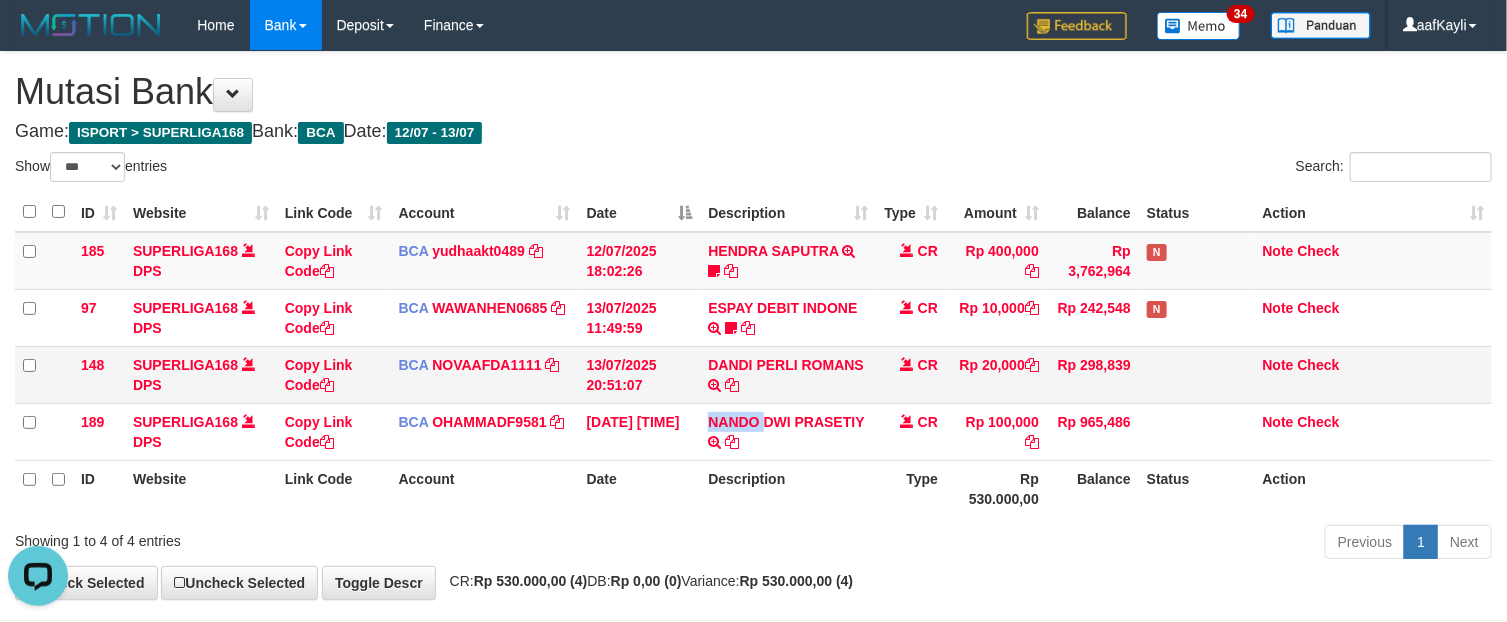 copy on "NANDO" 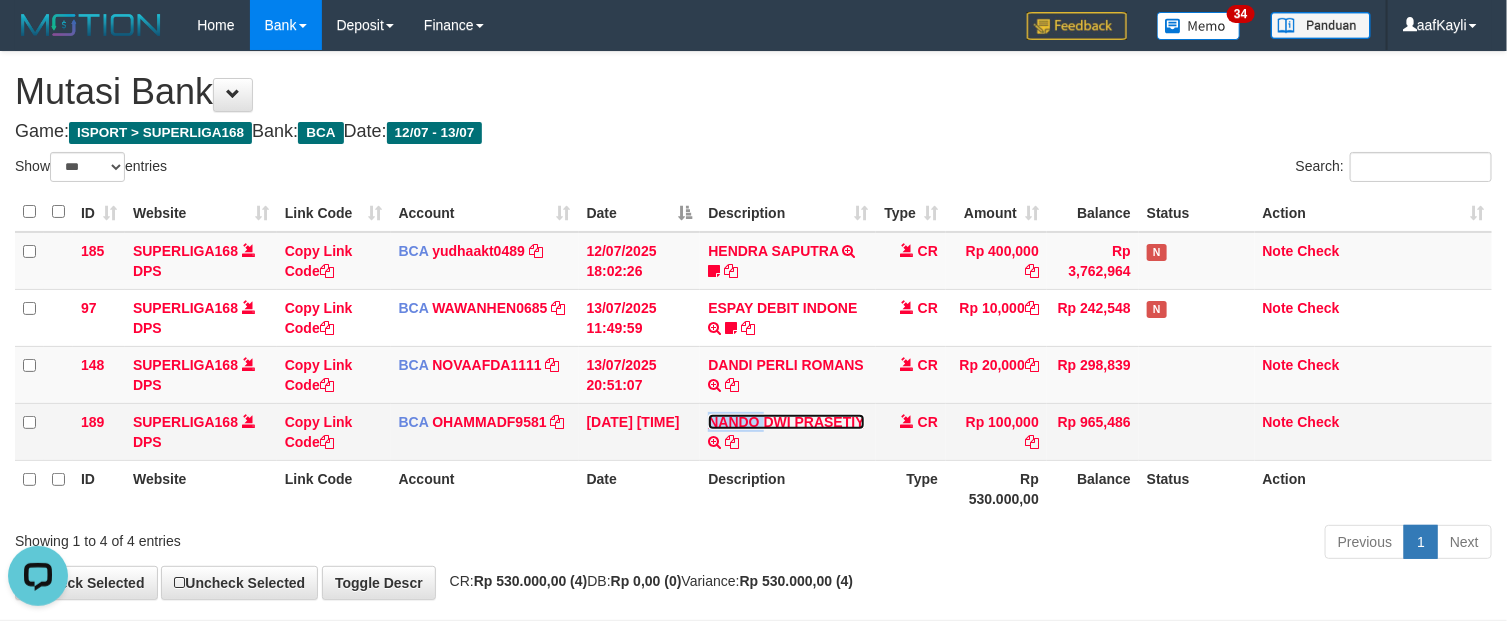 click on "NANDO DWI PRASETIY" at bounding box center [786, 422] 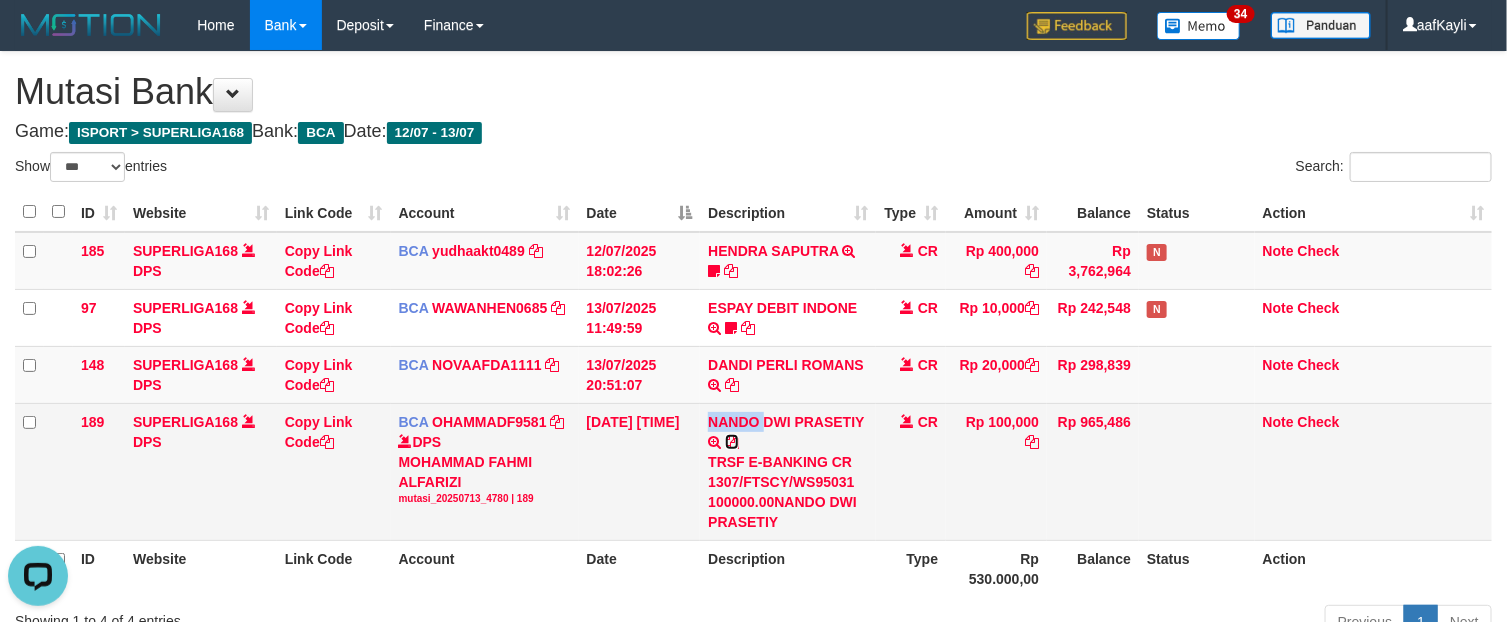 click at bounding box center (732, 442) 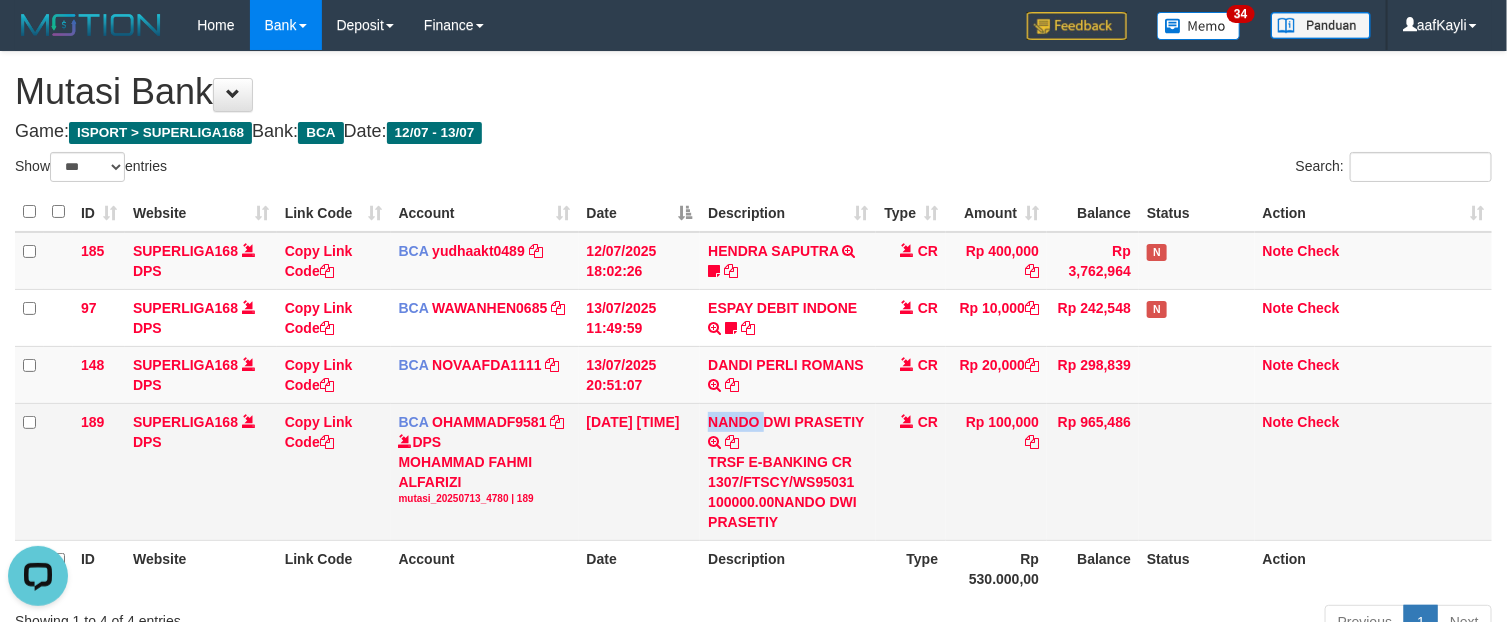 copy on "NANDO" 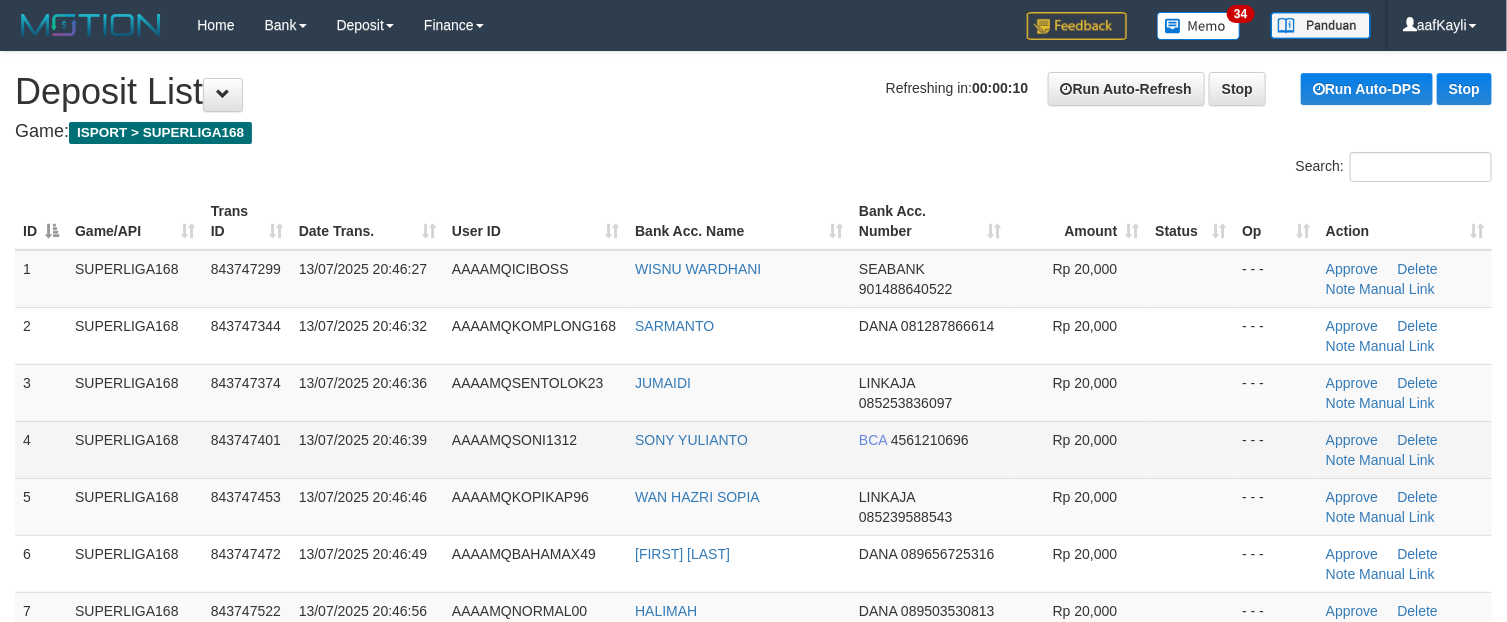 scroll, scrollTop: 2933, scrollLeft: 0, axis: vertical 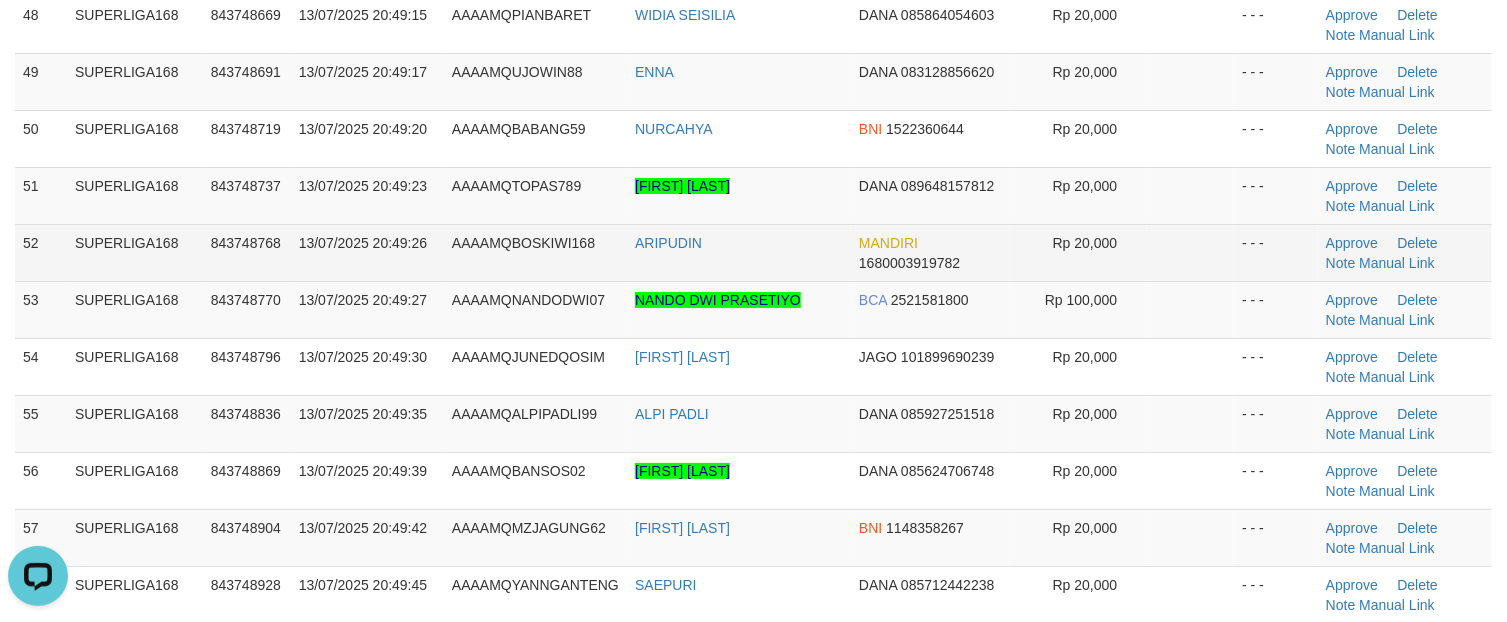 click at bounding box center (1190, 252) 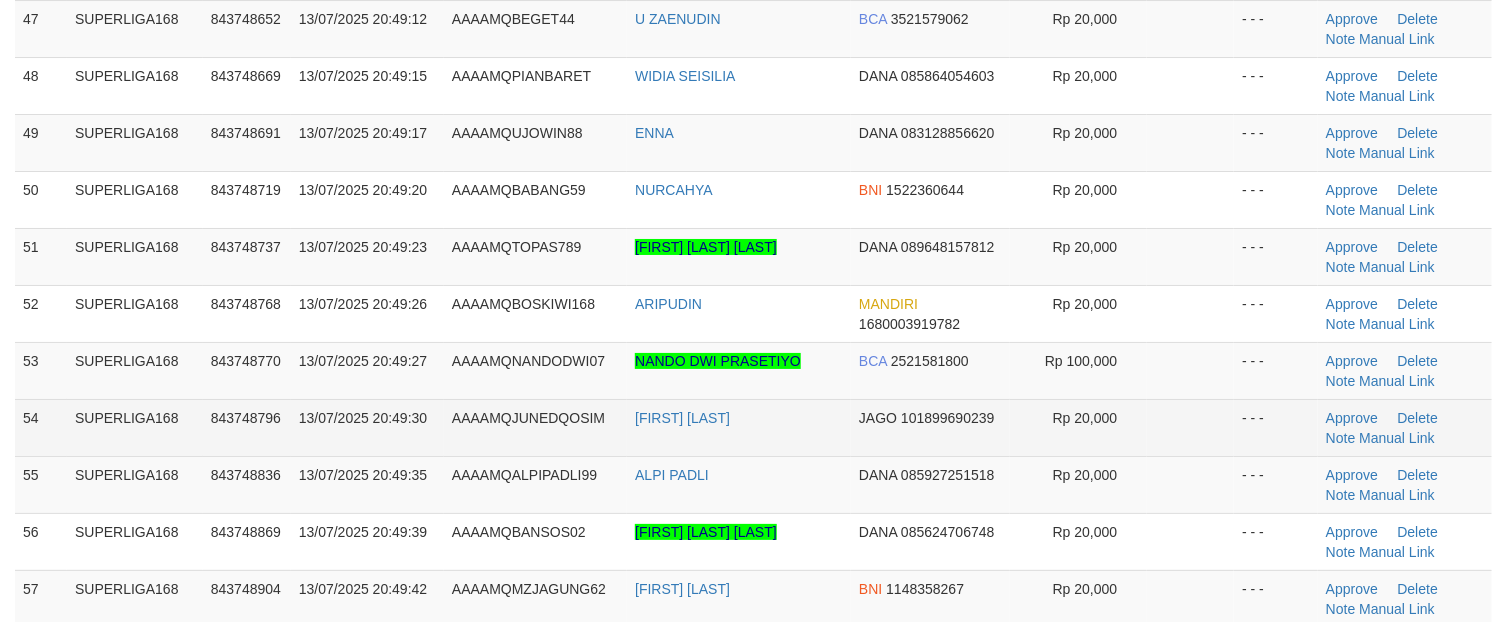 click on "- - -" at bounding box center (1276, 427) 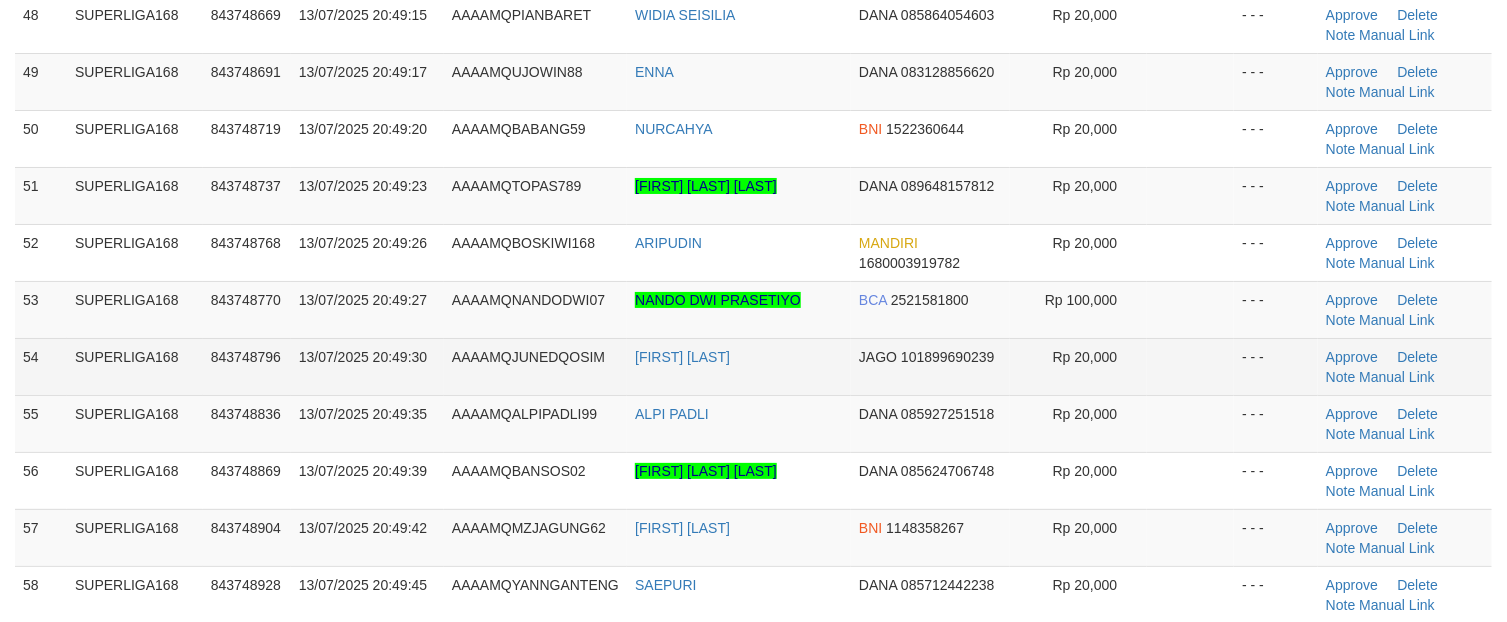 scroll, scrollTop: 816, scrollLeft: 0, axis: vertical 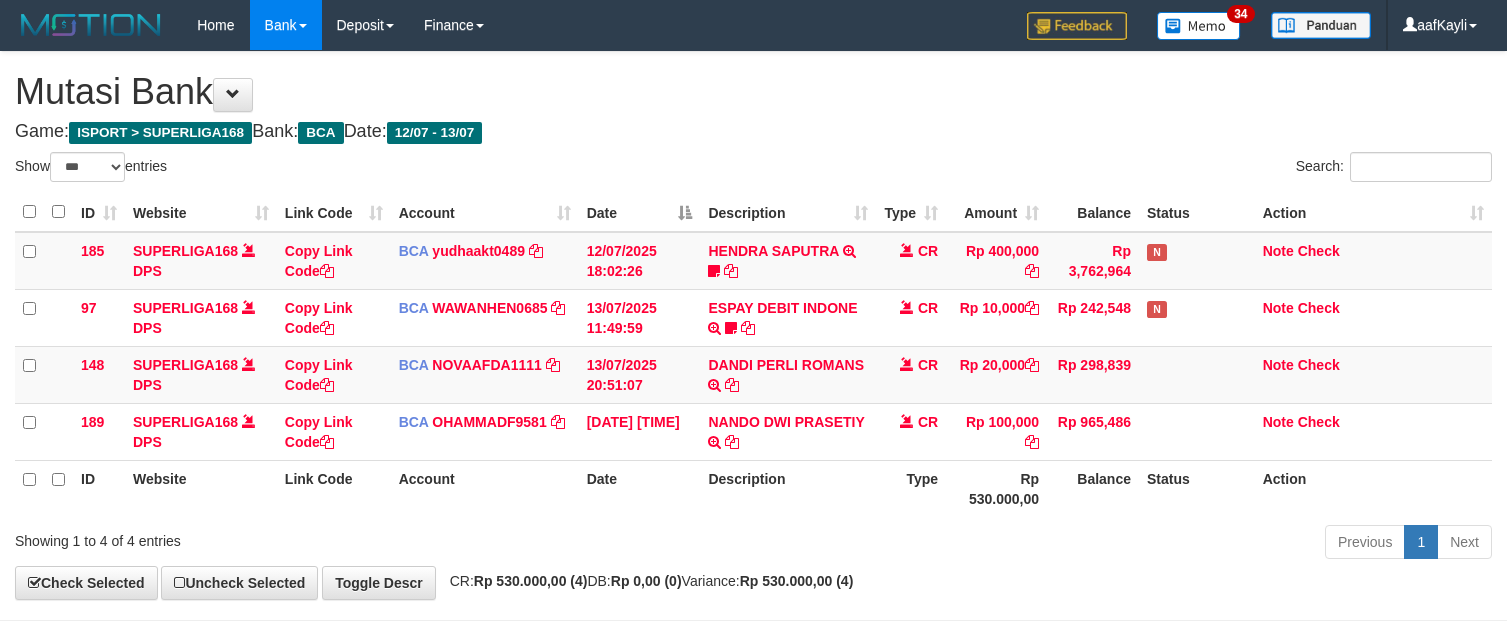 select on "***" 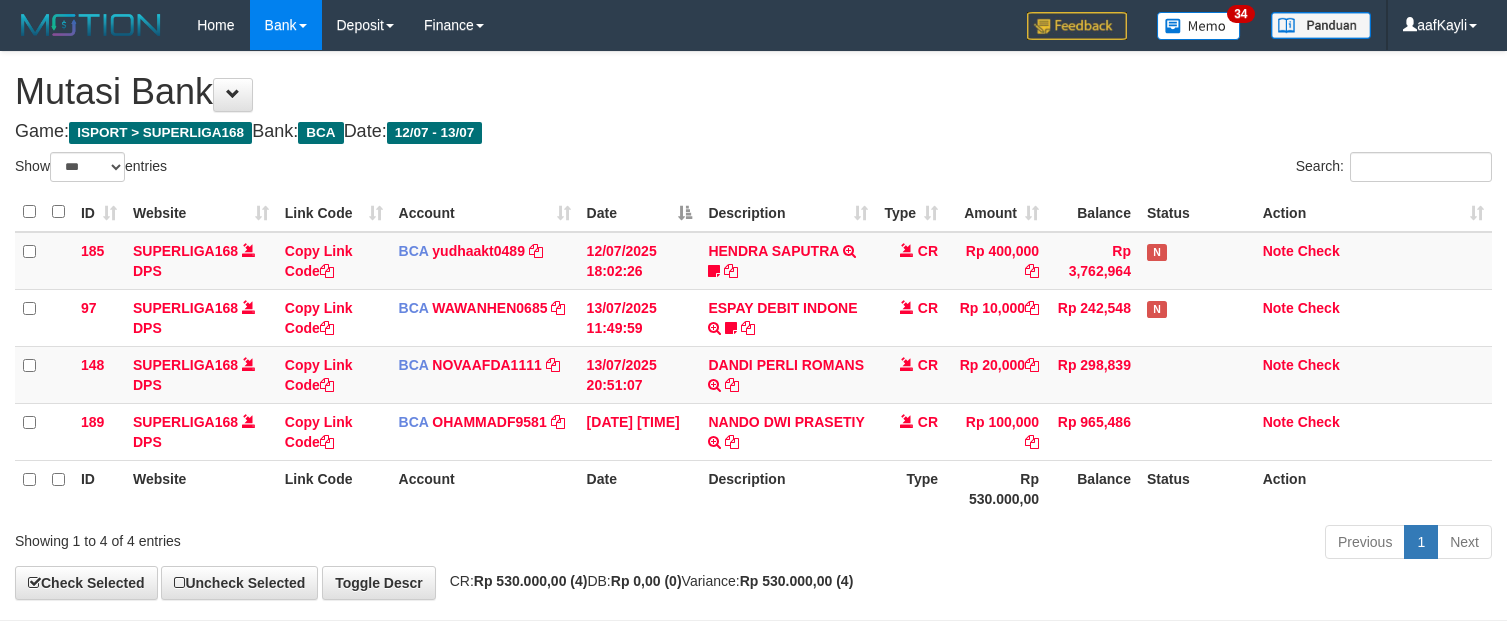 scroll, scrollTop: 0, scrollLeft: 0, axis: both 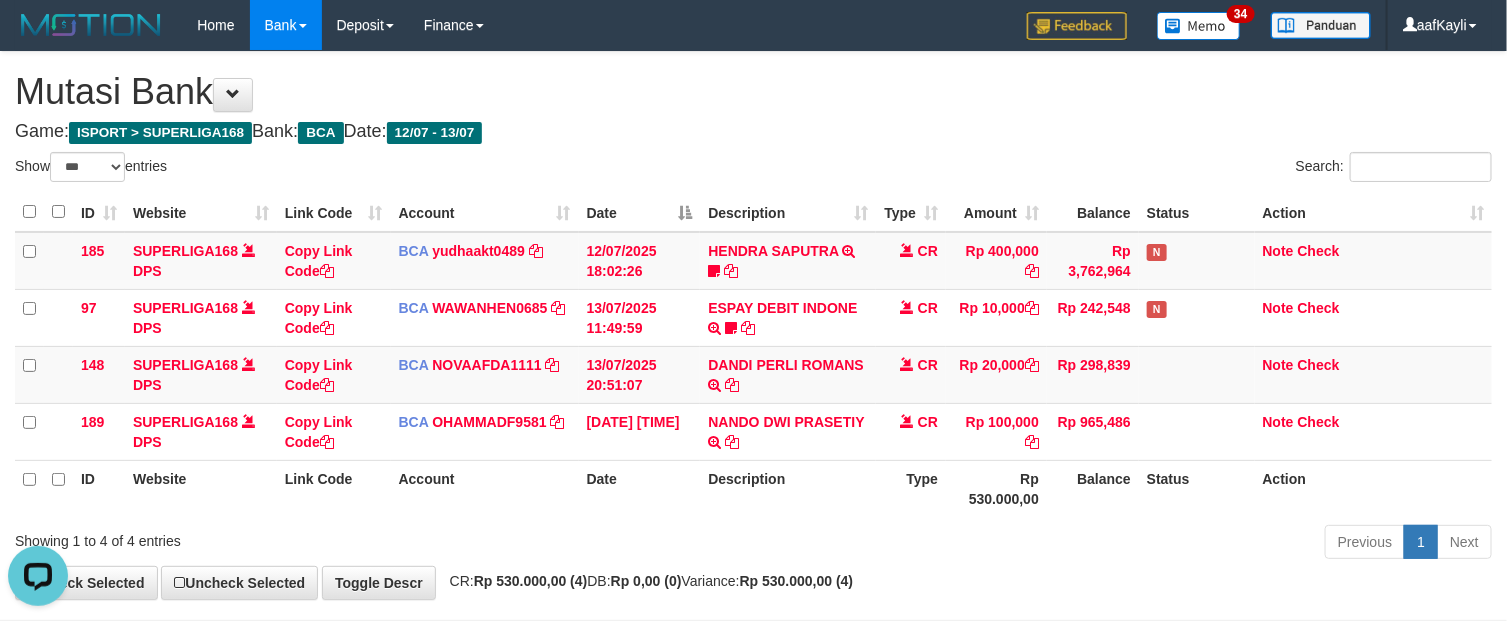 click on "Previous 1 Next" at bounding box center [1067, 544] 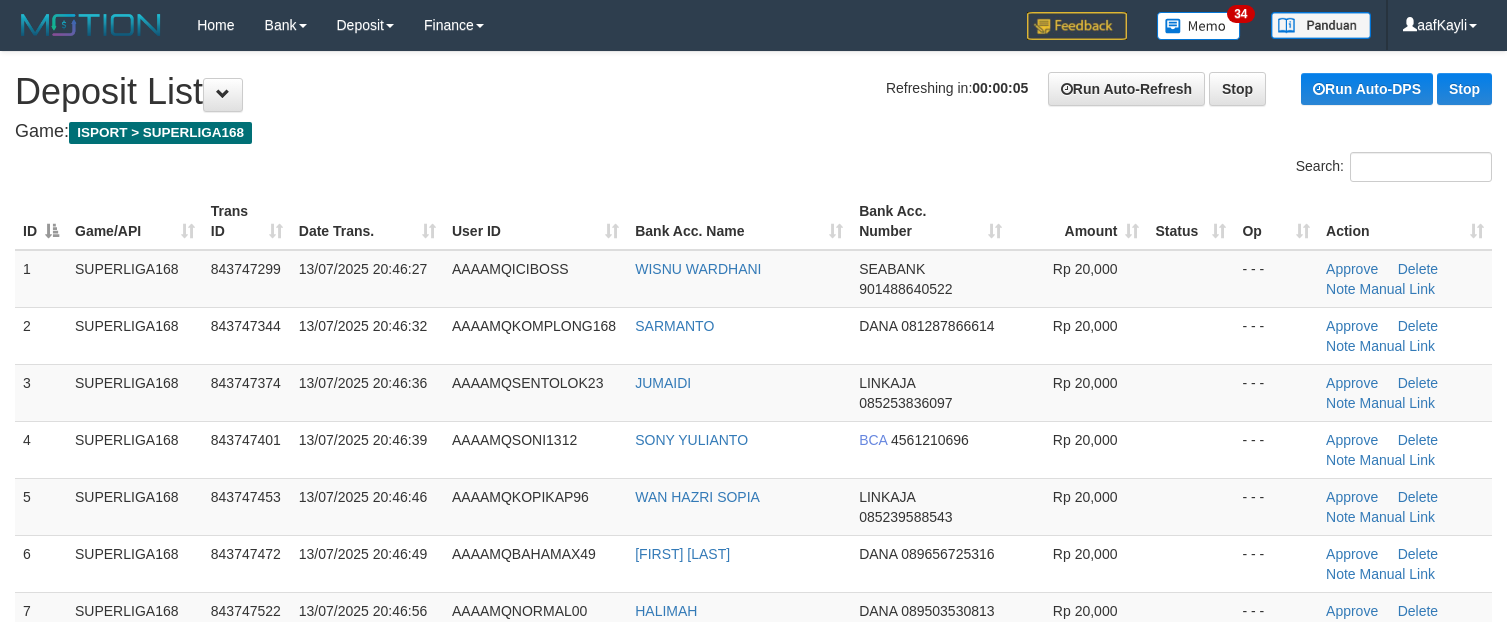scroll, scrollTop: 816, scrollLeft: 0, axis: vertical 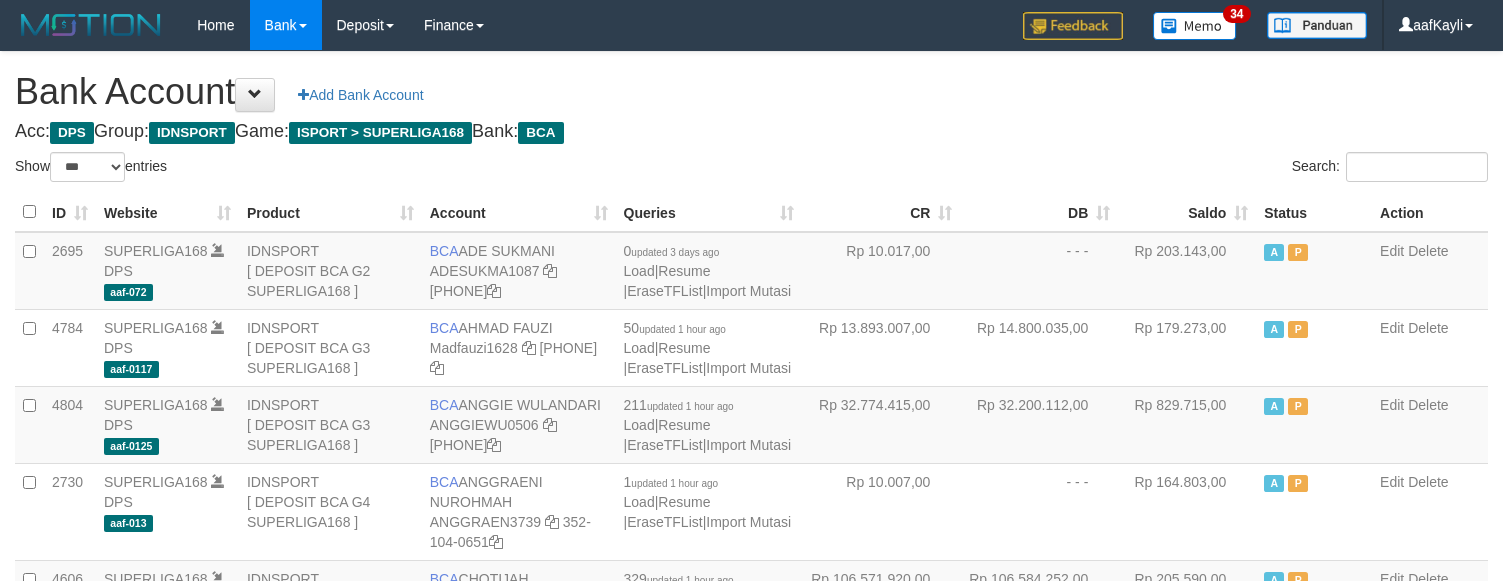select on "***" 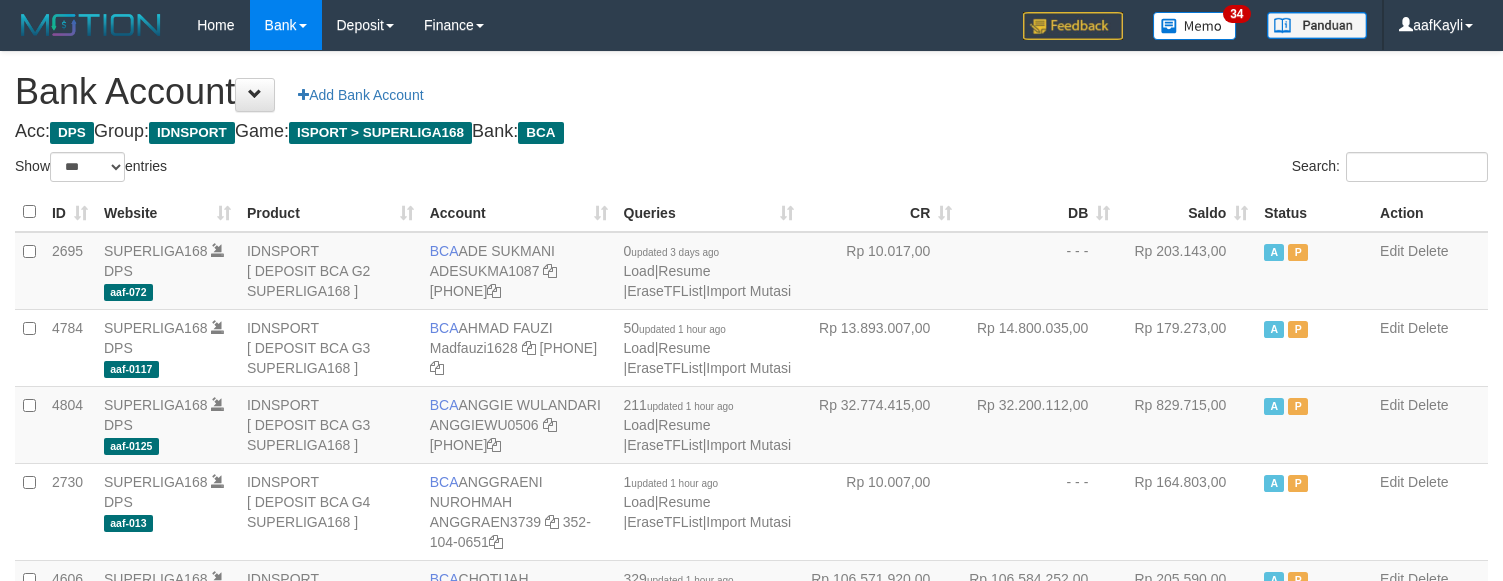 scroll, scrollTop: 2292, scrollLeft: 0, axis: vertical 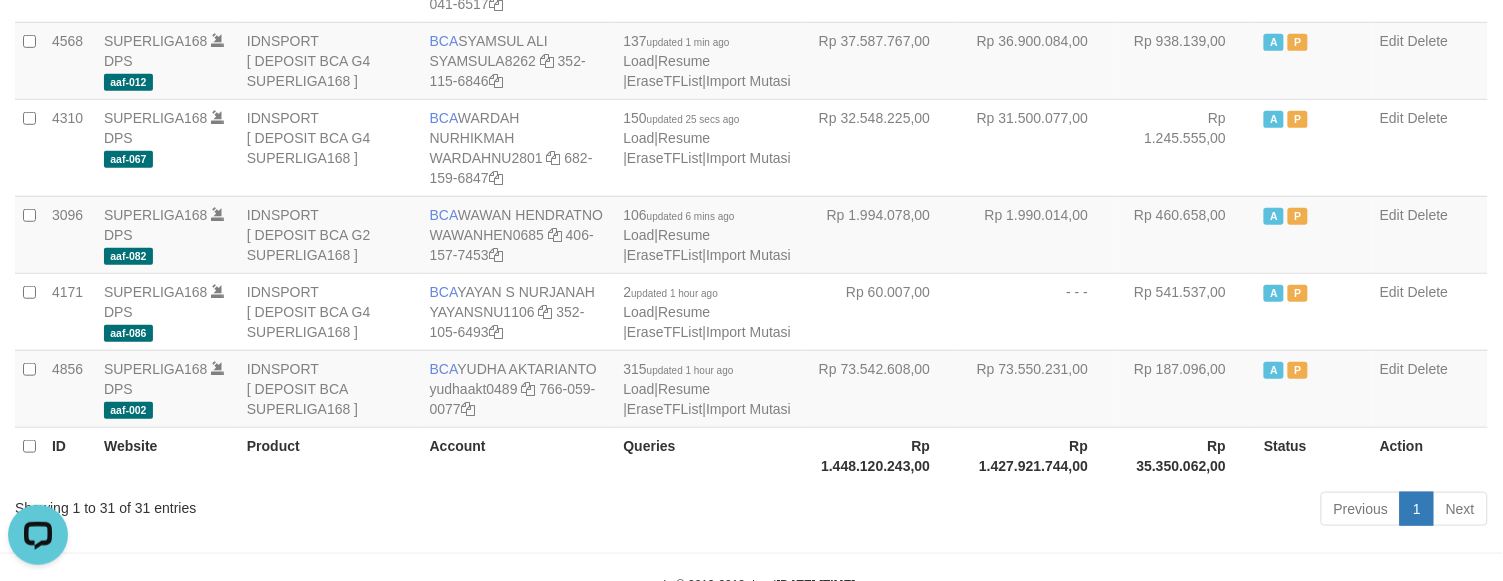 click on "Rp 93.900.084,00" at bounding box center [1039, -114] 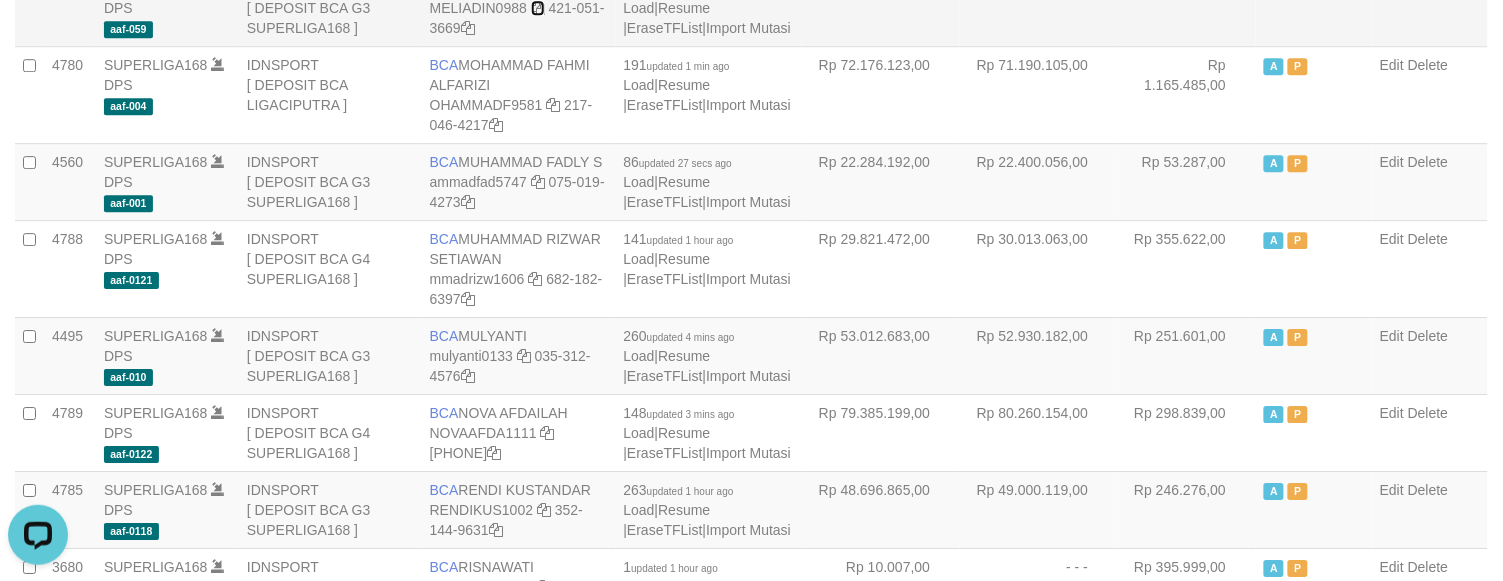 click at bounding box center [538, 8] 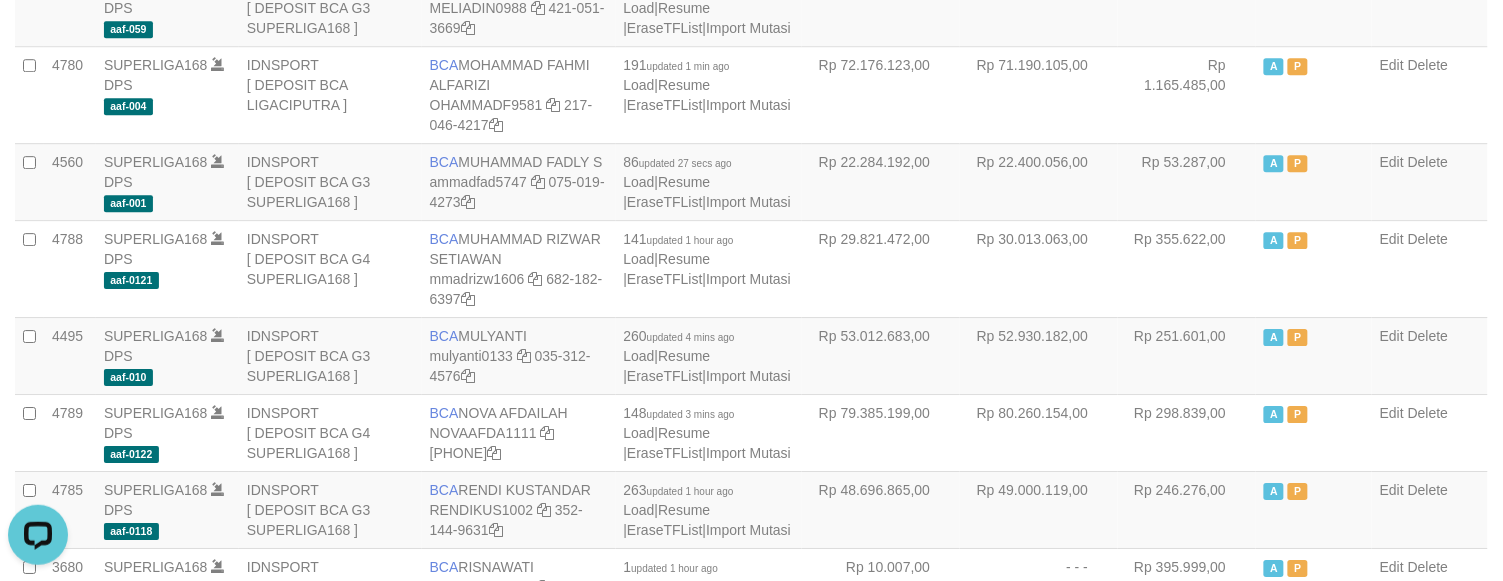 drag, startPoint x: 1128, startPoint y: 161, endPoint x: 1183, endPoint y: 58, distance: 116.76472 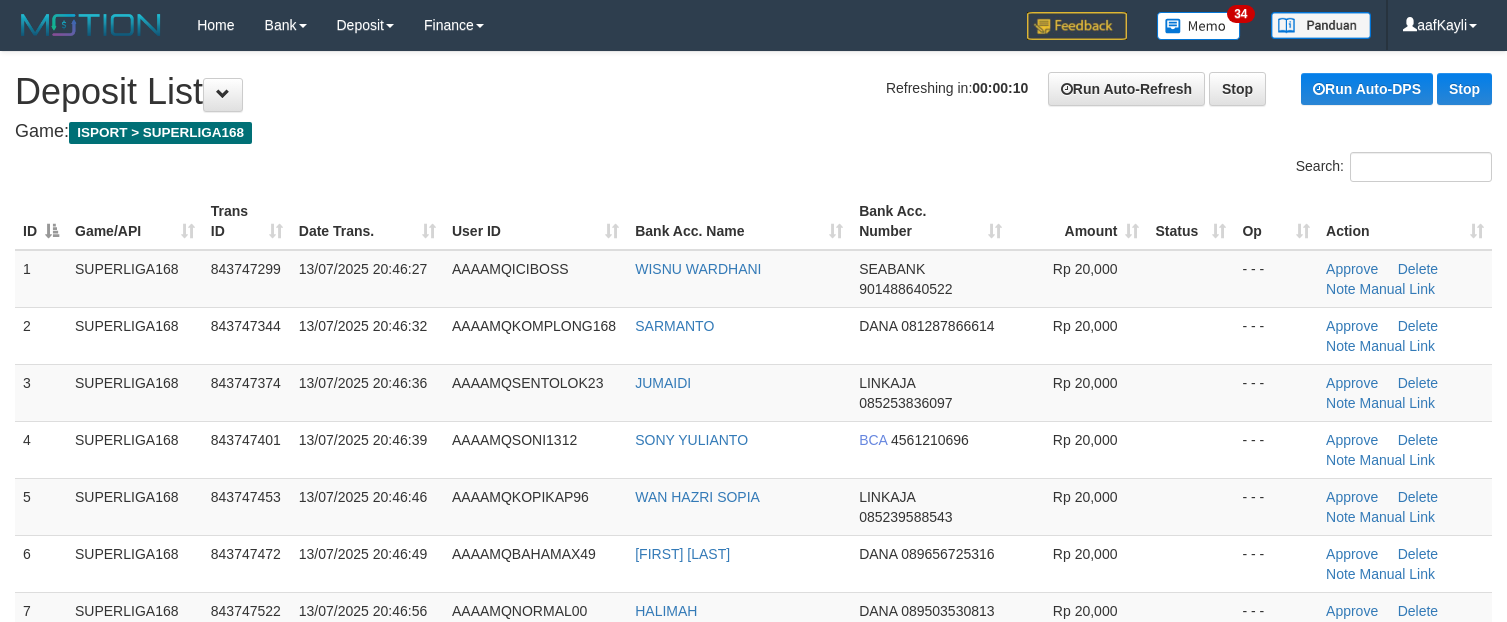 scroll, scrollTop: 0, scrollLeft: 0, axis: both 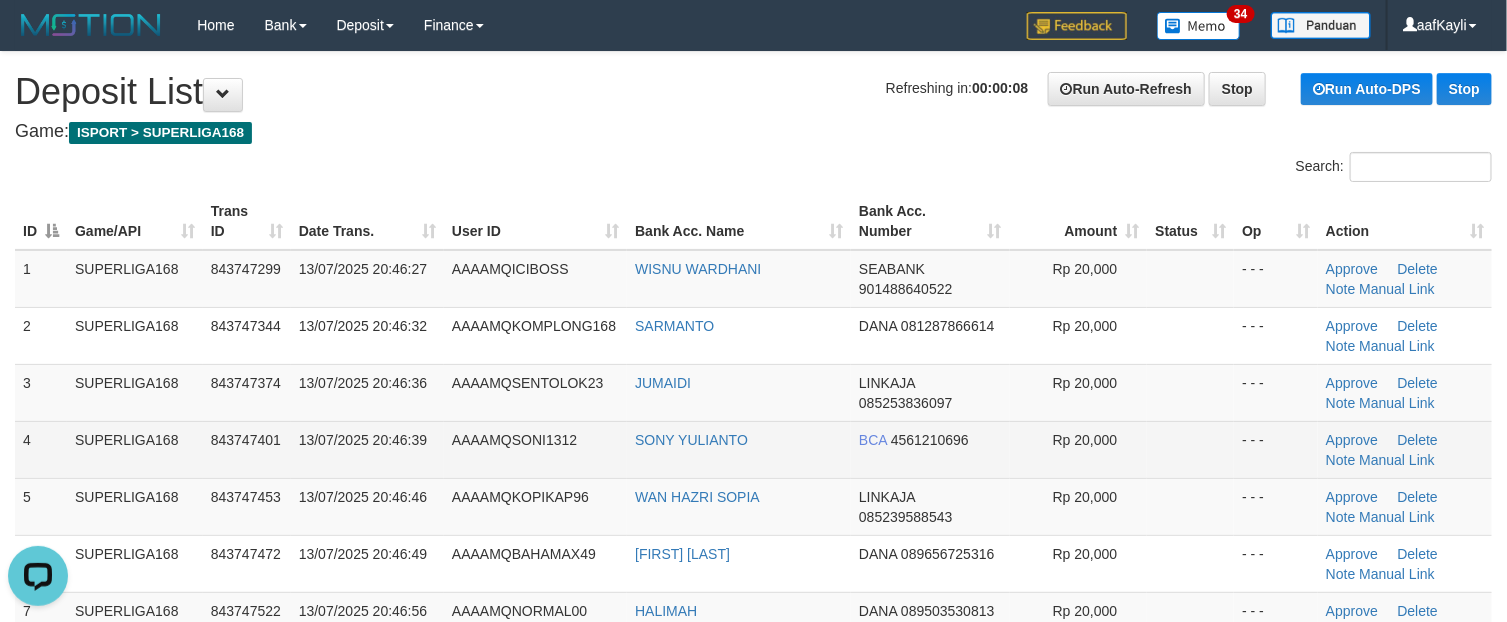 click on "Rp 20,000" at bounding box center [1079, 449] 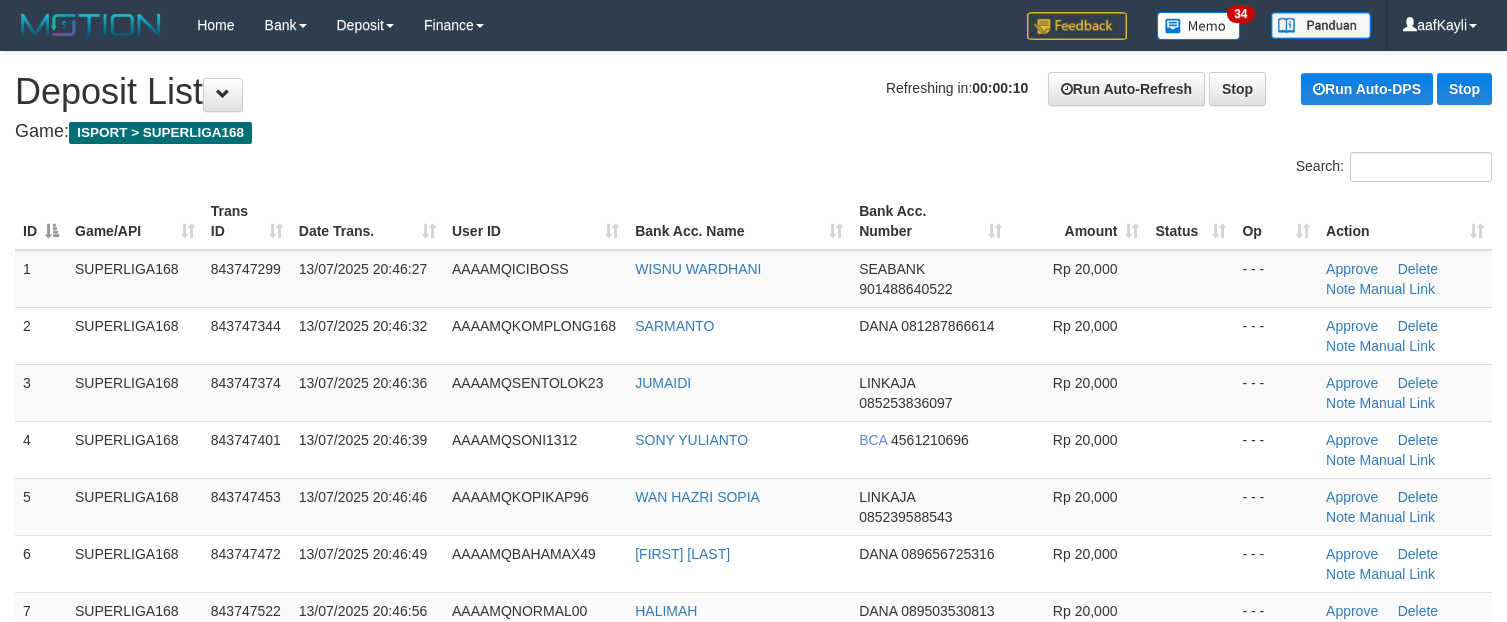 scroll, scrollTop: 0, scrollLeft: 0, axis: both 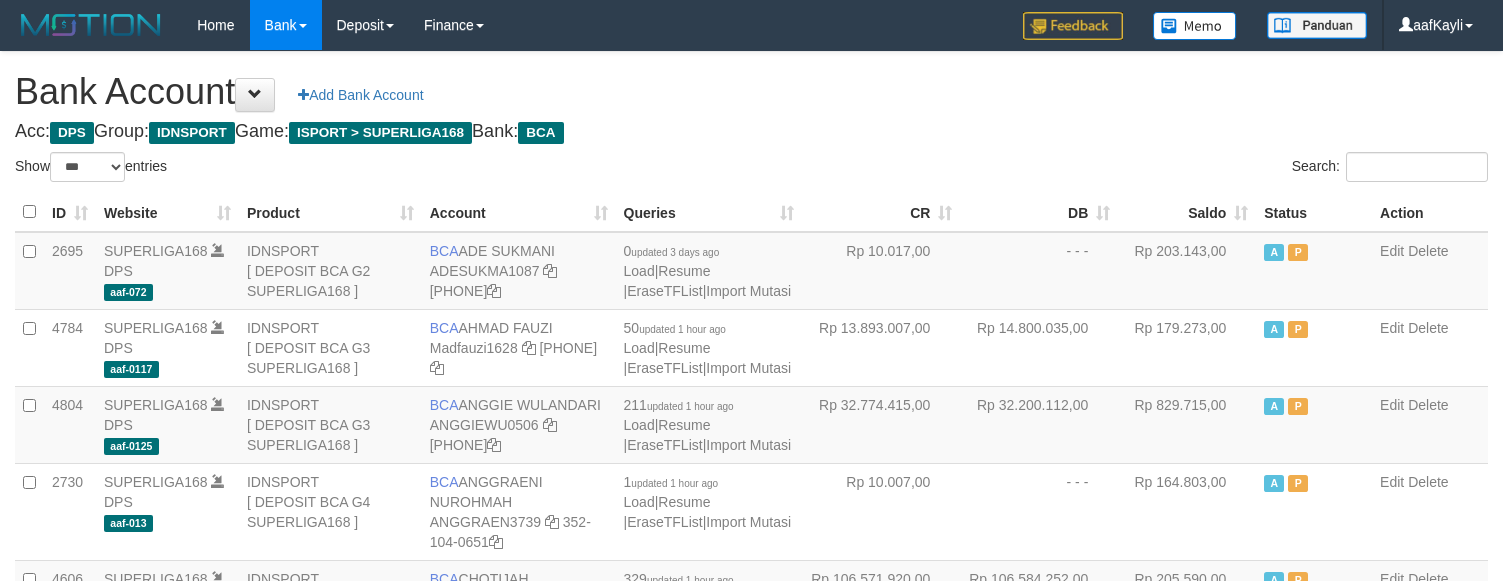 select on "***" 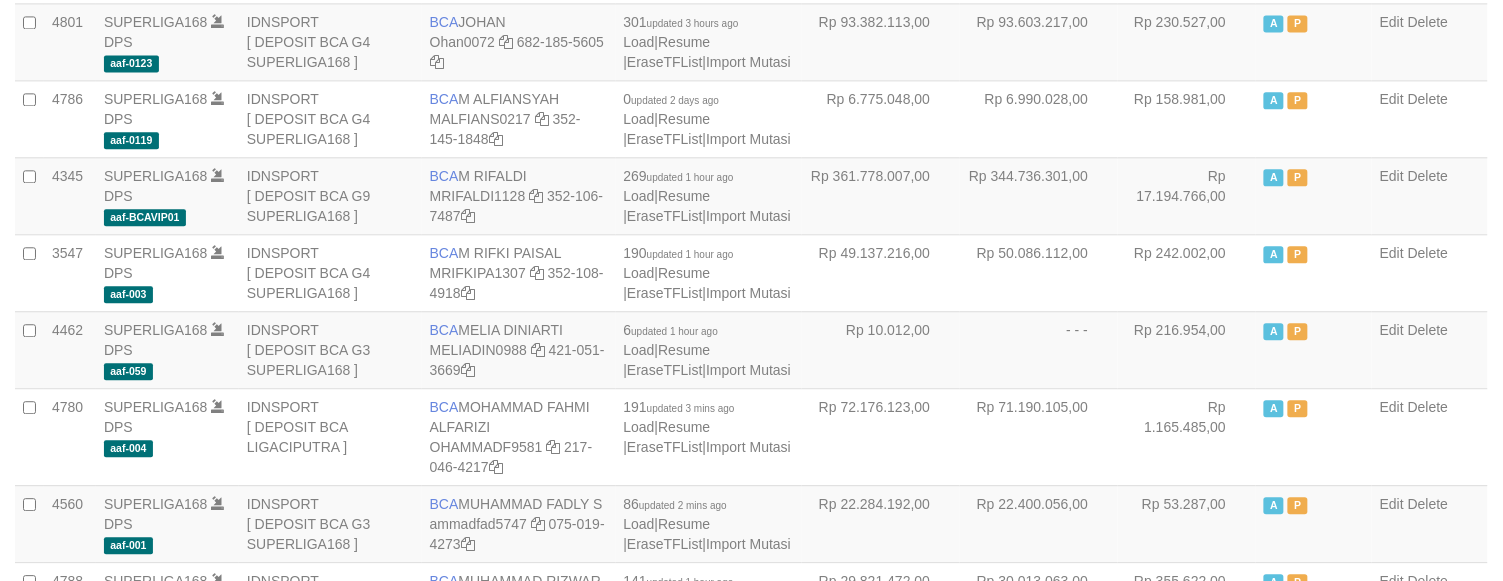 scroll, scrollTop: 1515, scrollLeft: 0, axis: vertical 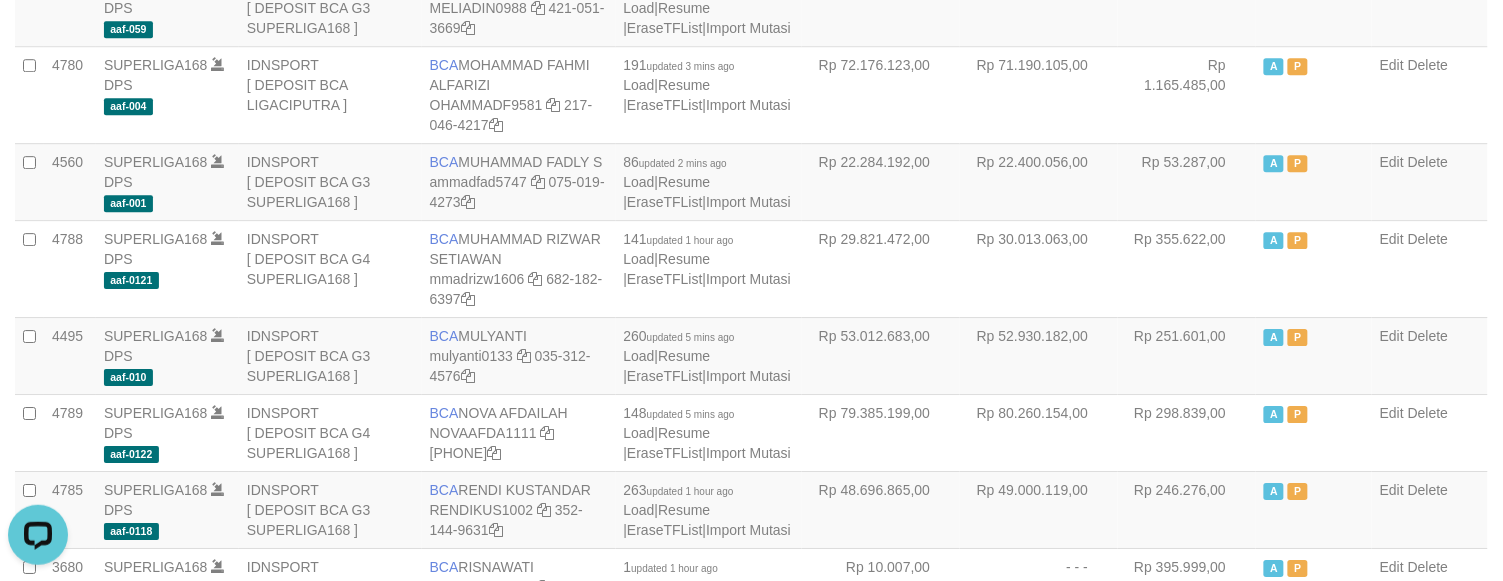 drag, startPoint x: 1041, startPoint y: 262, endPoint x: 797, endPoint y: 42, distance: 328.53613 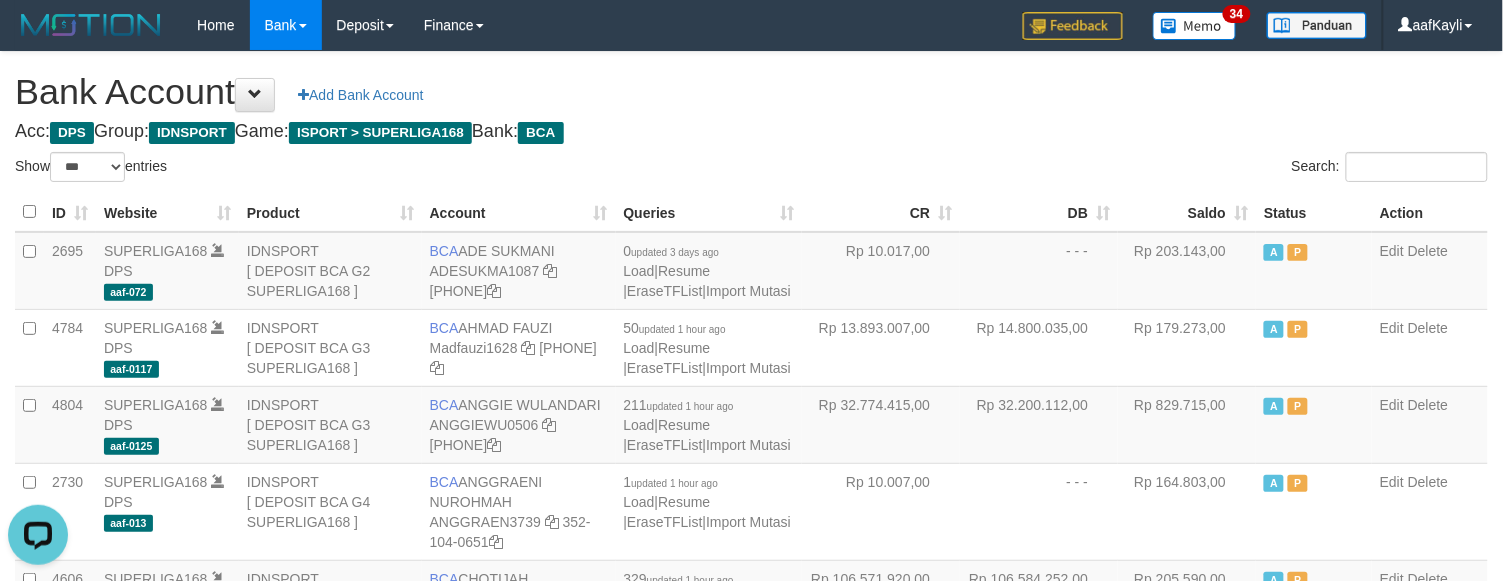 click on "Saldo" at bounding box center (1187, 212) 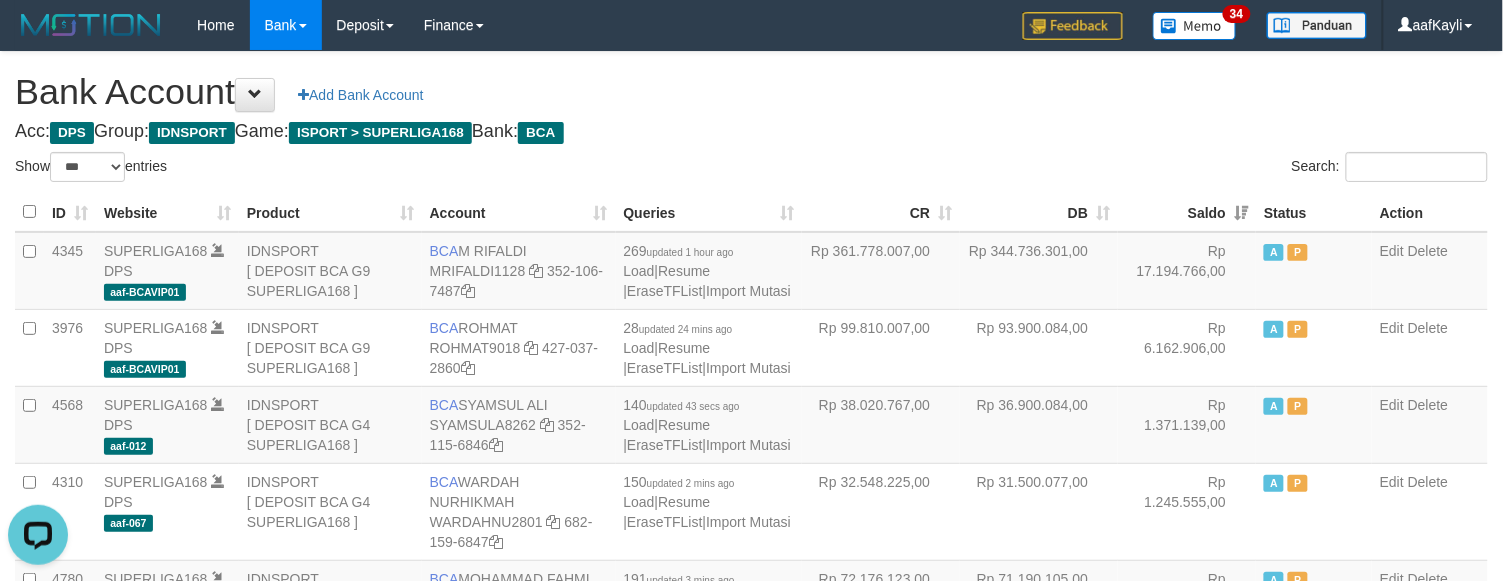 click on "**********" at bounding box center (751, 1438) 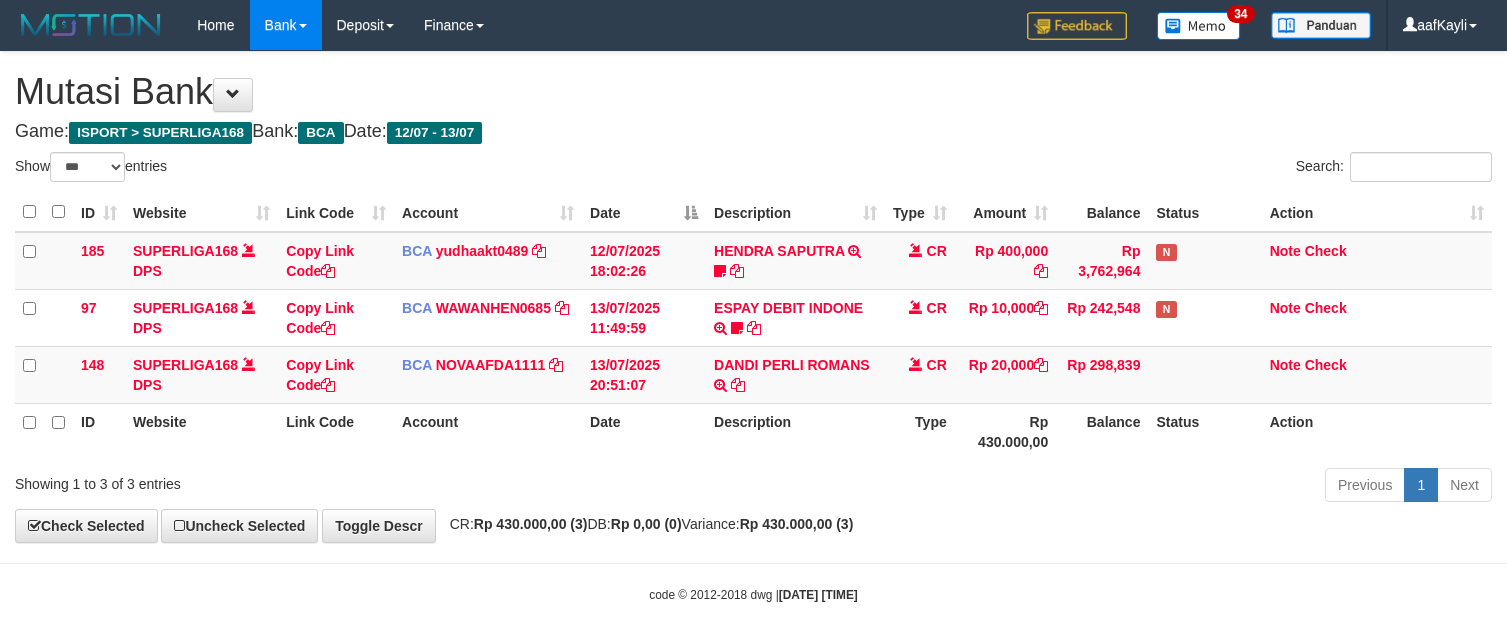 select on "***" 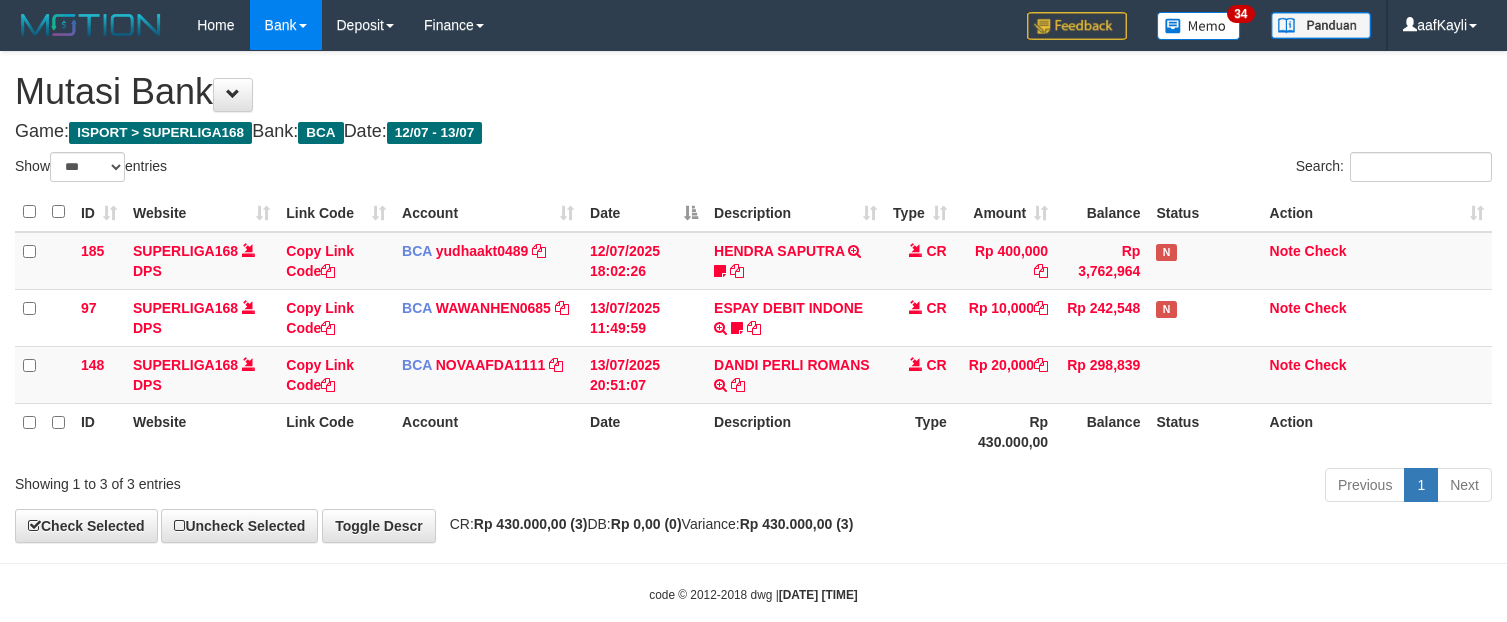scroll, scrollTop: 0, scrollLeft: 0, axis: both 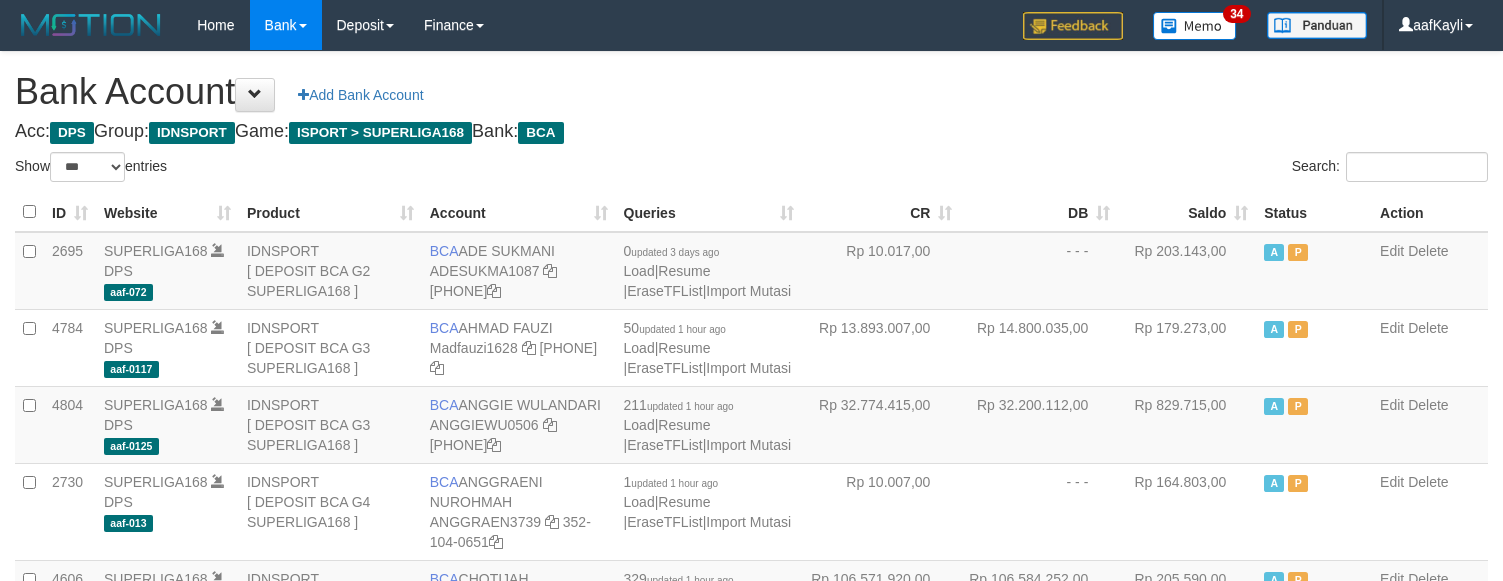 select on "***" 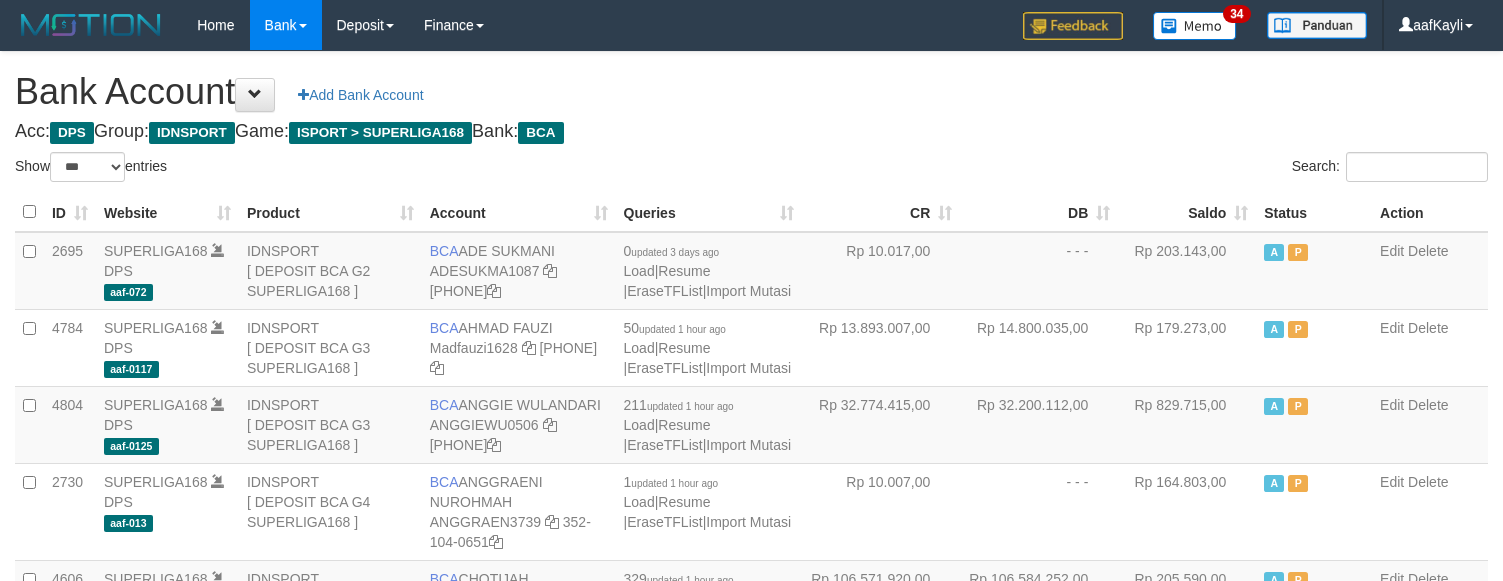 scroll, scrollTop: 0, scrollLeft: 0, axis: both 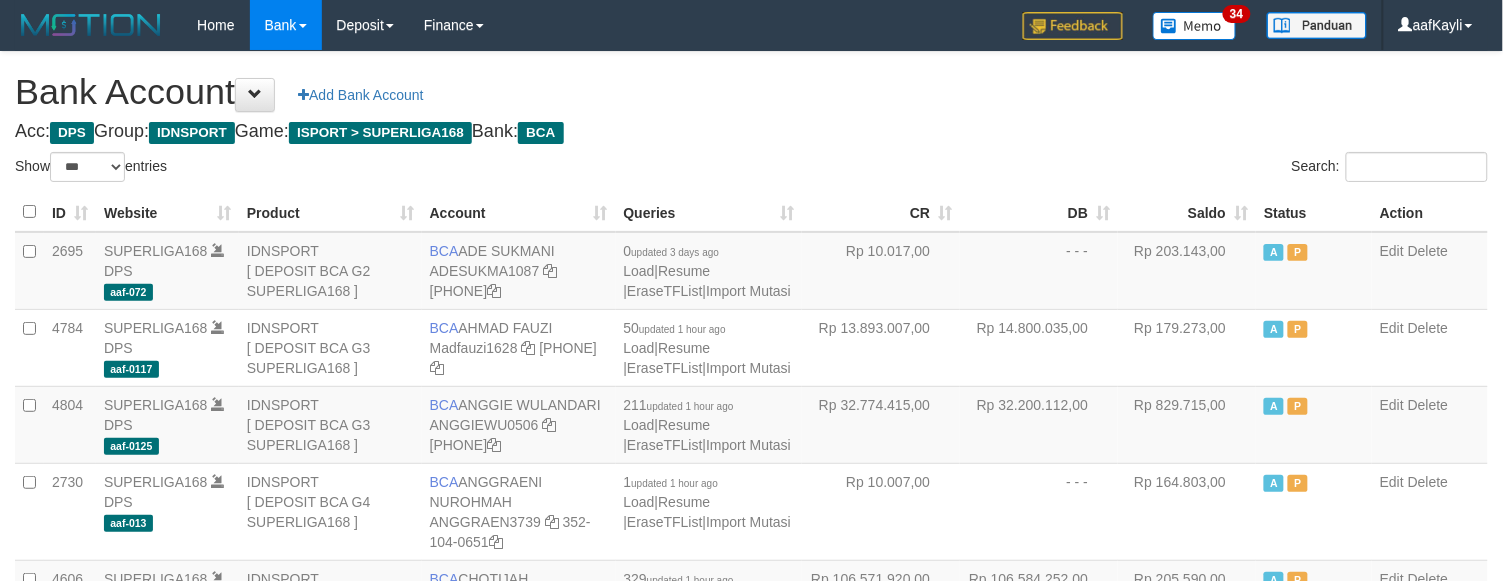 drag, startPoint x: 0, startPoint y: 0, endPoint x: 803, endPoint y: 122, distance: 812.21484 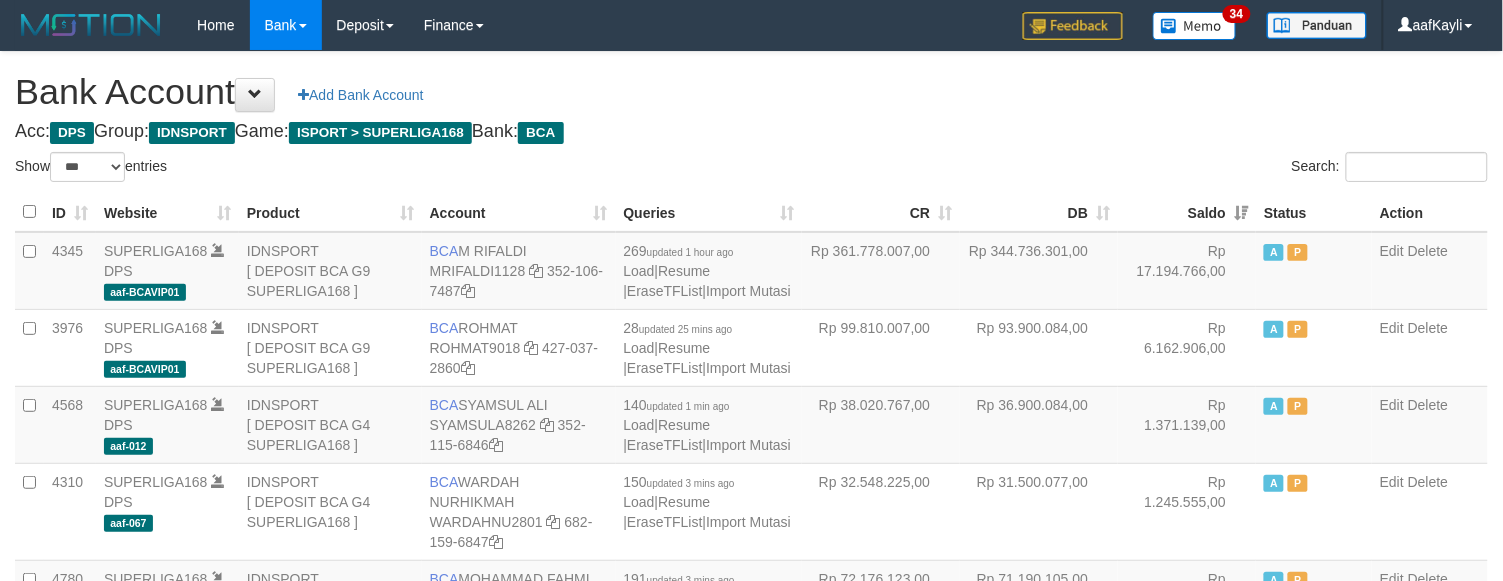 click on "**********" at bounding box center (751, 1438) 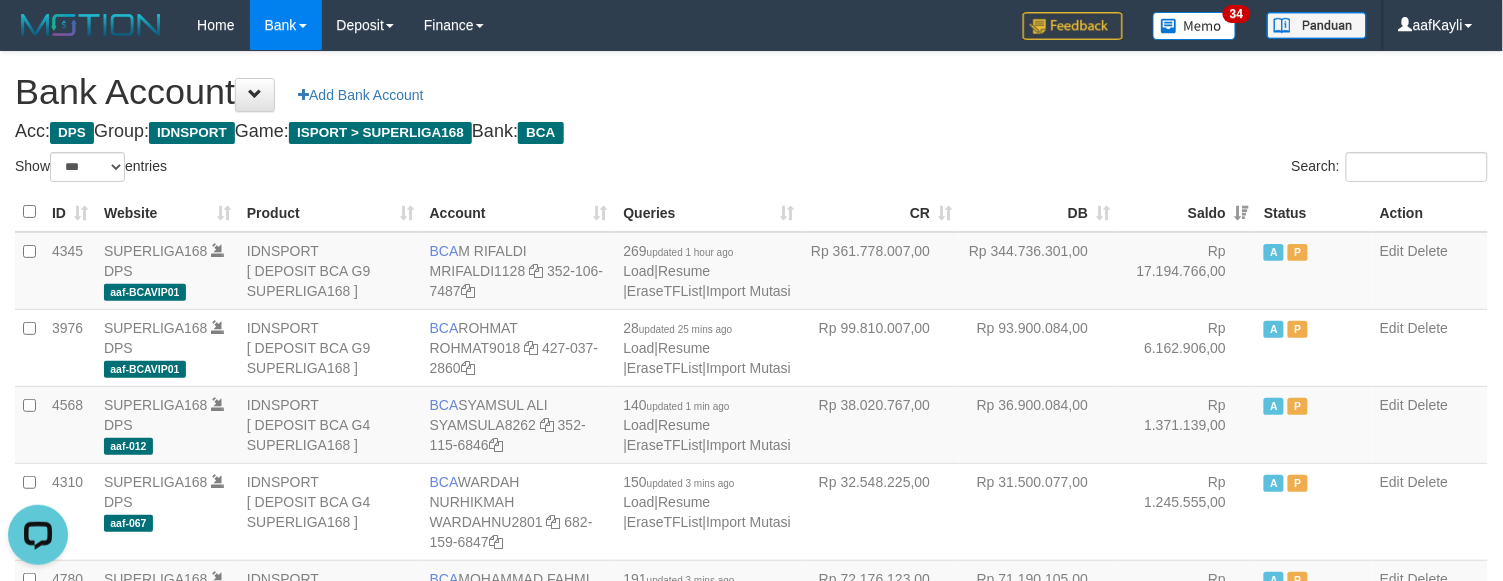 scroll, scrollTop: 0, scrollLeft: 0, axis: both 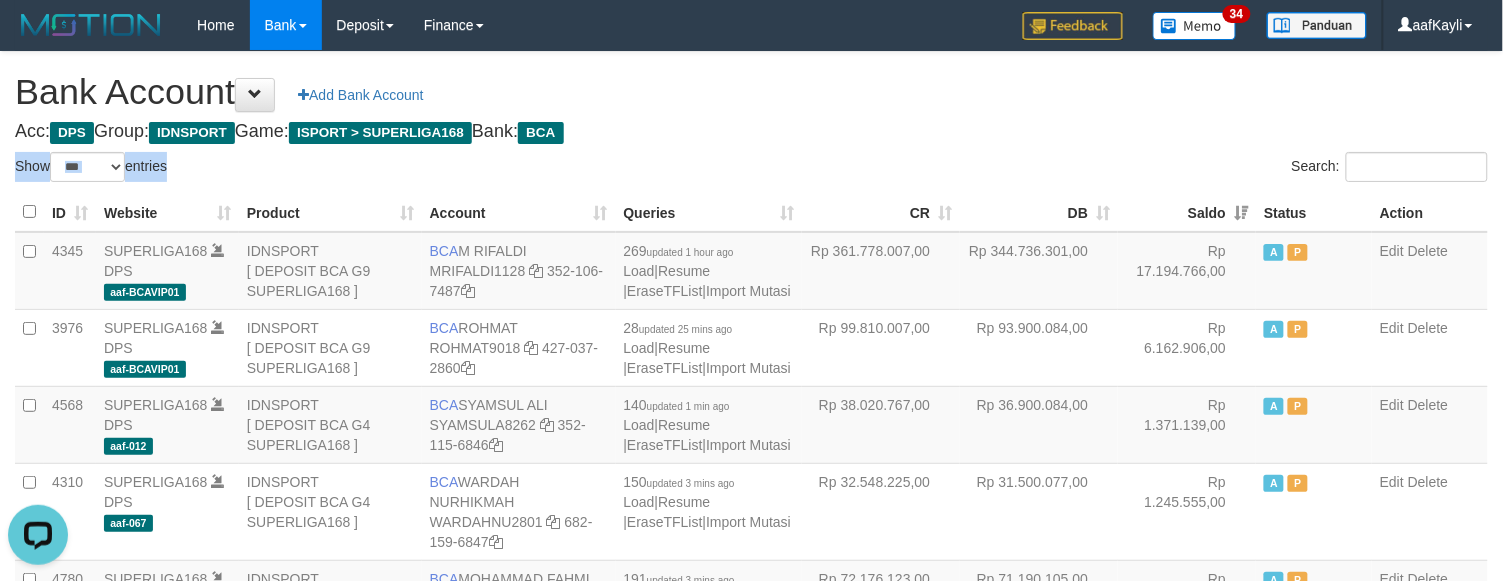 click on "**********" at bounding box center (751, 1438) 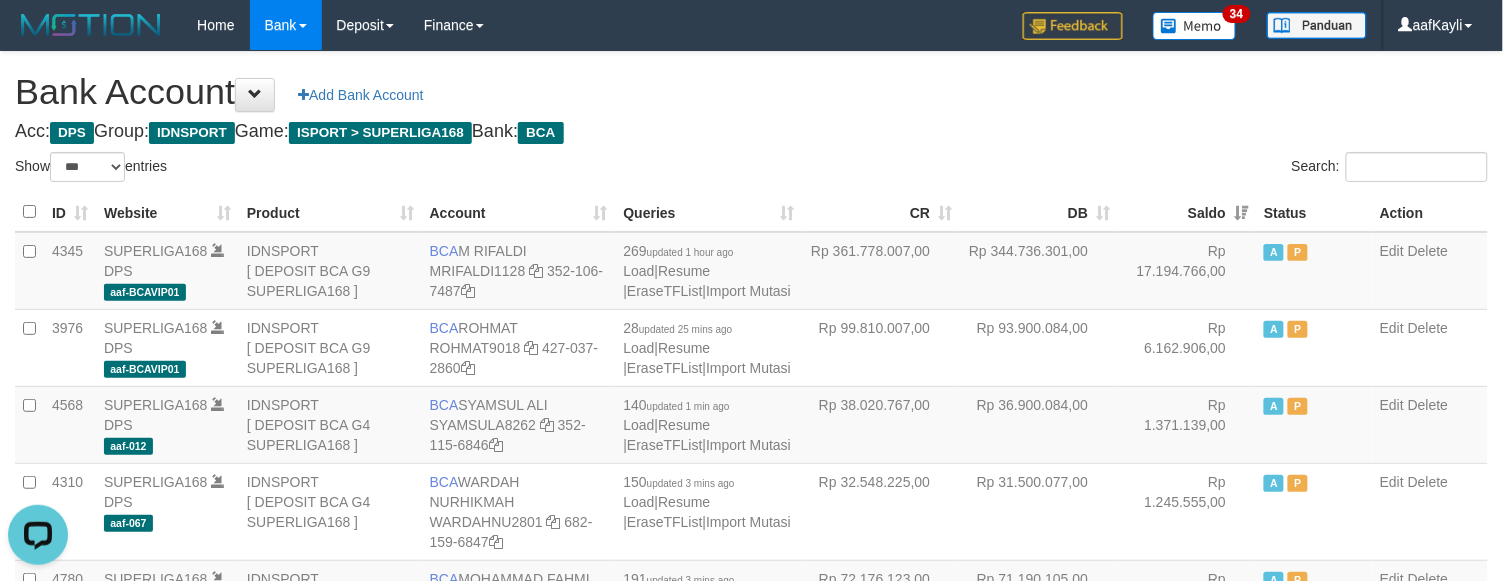 click on "Saldo" at bounding box center [1187, 212] 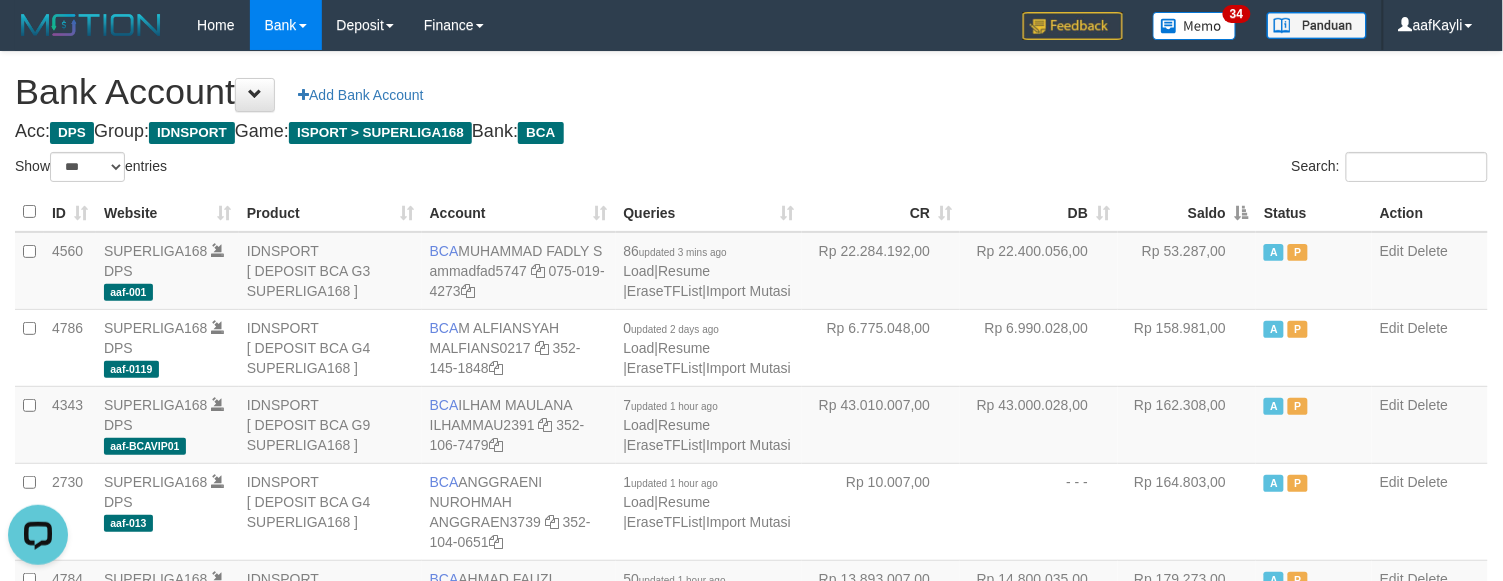 click on "Saldo" at bounding box center (1187, 212) 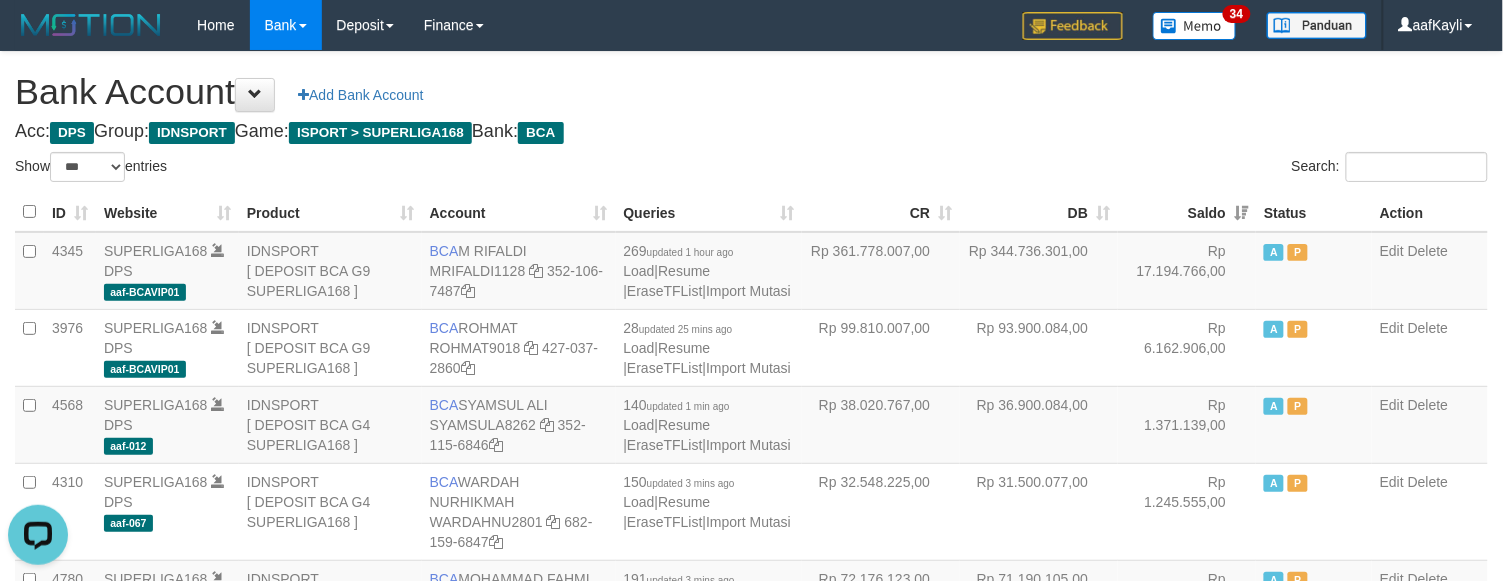 click on "ID Website Product Account Queries CR DB Saldo Status Action
4345
SUPERLIGA168
DPS
aaf-BCAVIP01
IDNSPORT
[ DEPOSIT BCA G9 SUPERLIGA168 ]
BCA
M RIFALDI
MRIFALDI1128
352-106-7487
269  updated 1 hour ago
Load
|
Resume
|
EraseTFList
|
Import Mutasi
Rp 361.778.007,00
A
P Edit" at bounding box center [751, 1484] 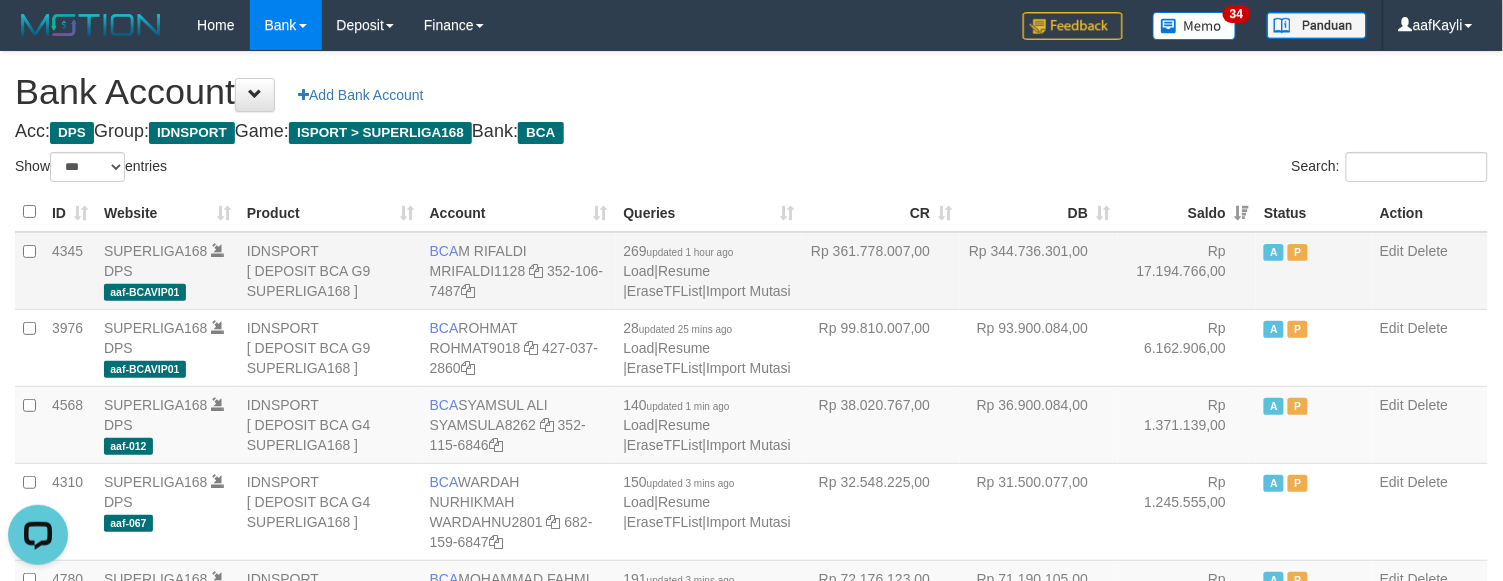 drag, startPoint x: 825, startPoint y: 252, endPoint x: 882, endPoint y: 252, distance: 57 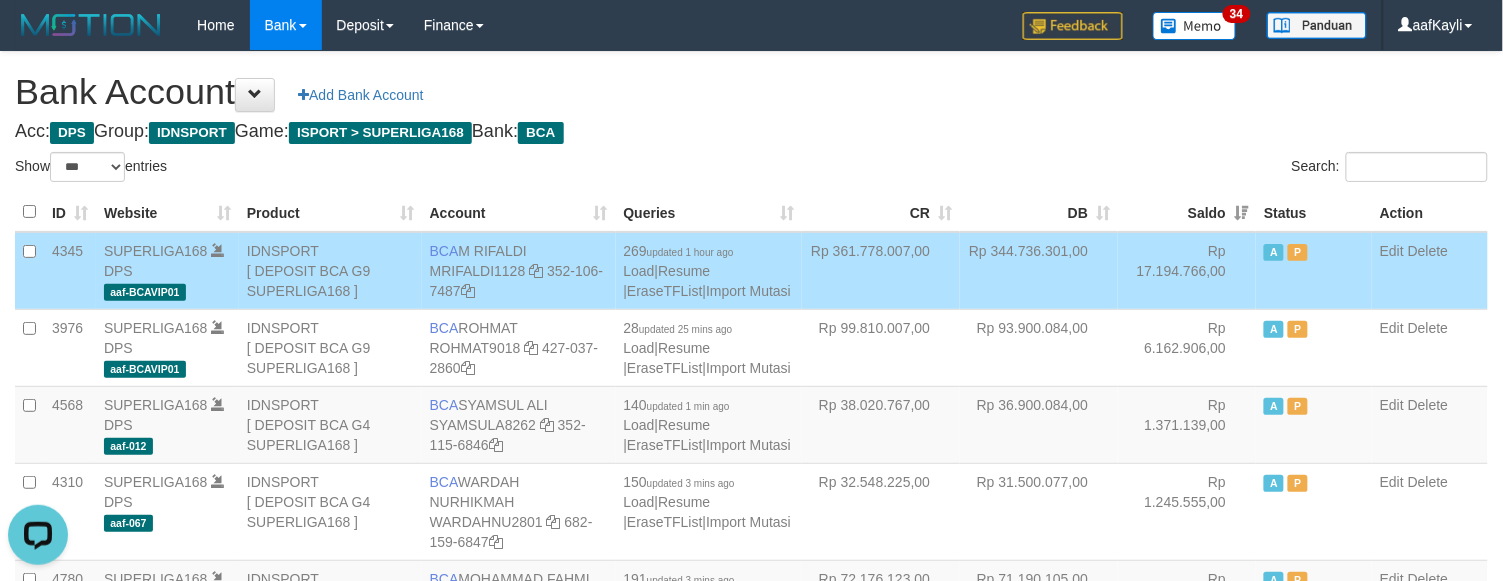 drag, startPoint x: 1233, startPoint y: 260, endPoint x: 1235, endPoint y: 241, distance: 19.104973 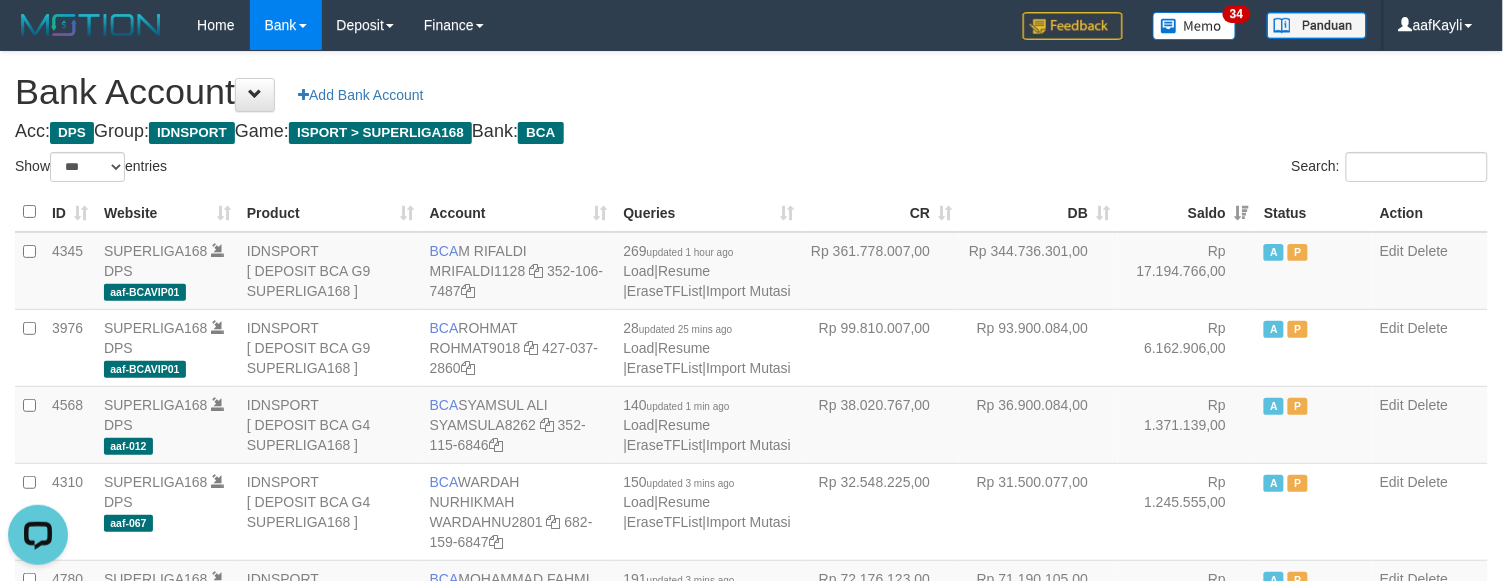 click on "Saldo" at bounding box center (1187, 212) 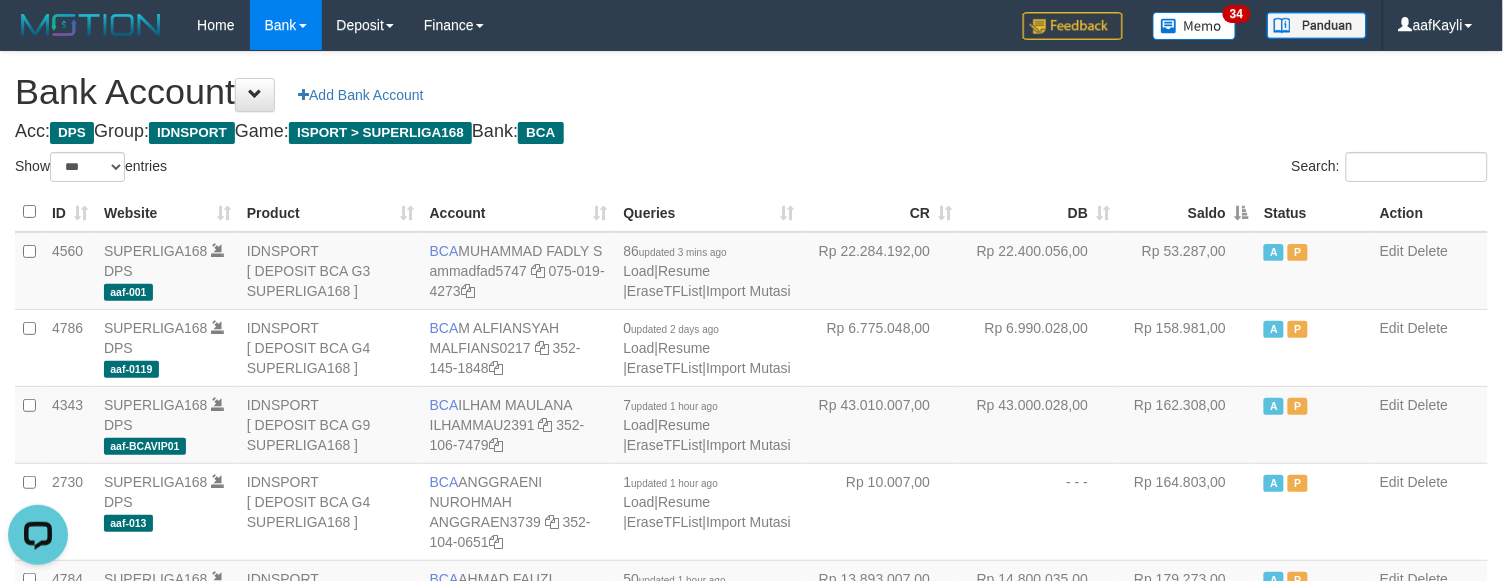 click on "Saldo" at bounding box center [1187, 212] 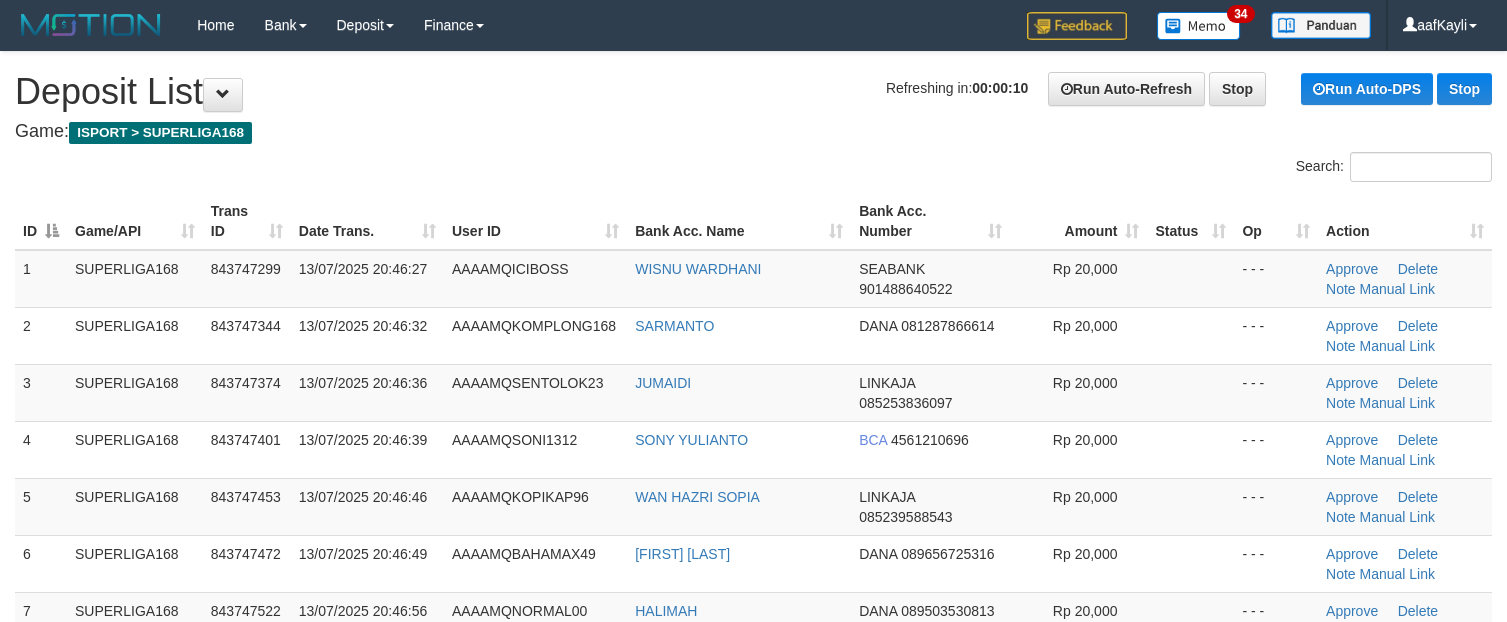 scroll, scrollTop: 0, scrollLeft: 0, axis: both 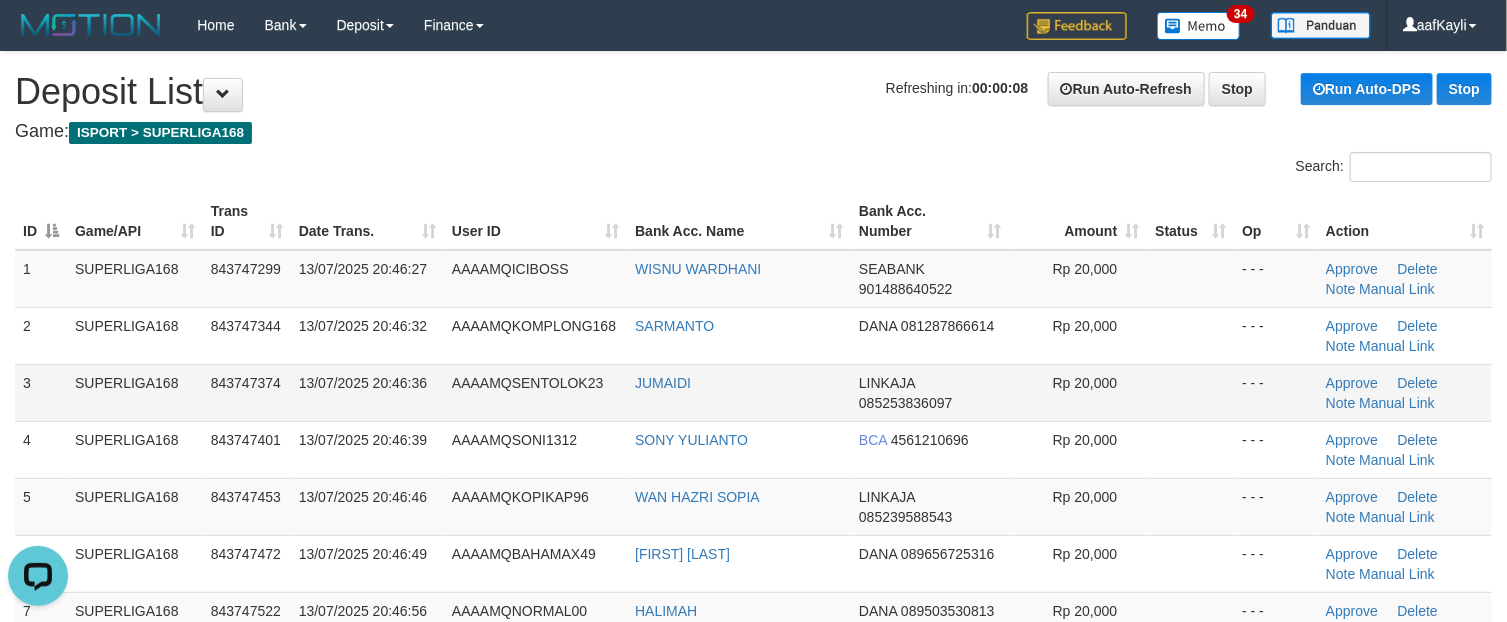 click on "Rp 20,000" at bounding box center (1079, 392) 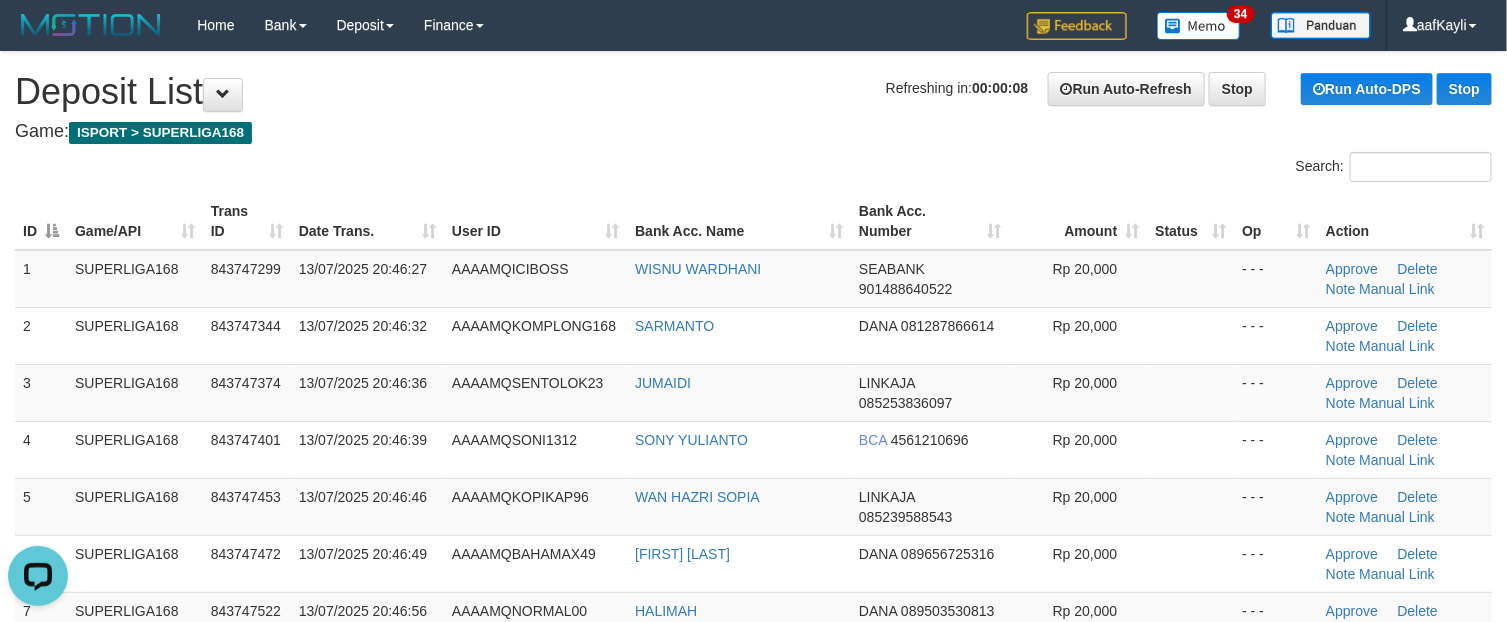 scroll, scrollTop: 816, scrollLeft: 0, axis: vertical 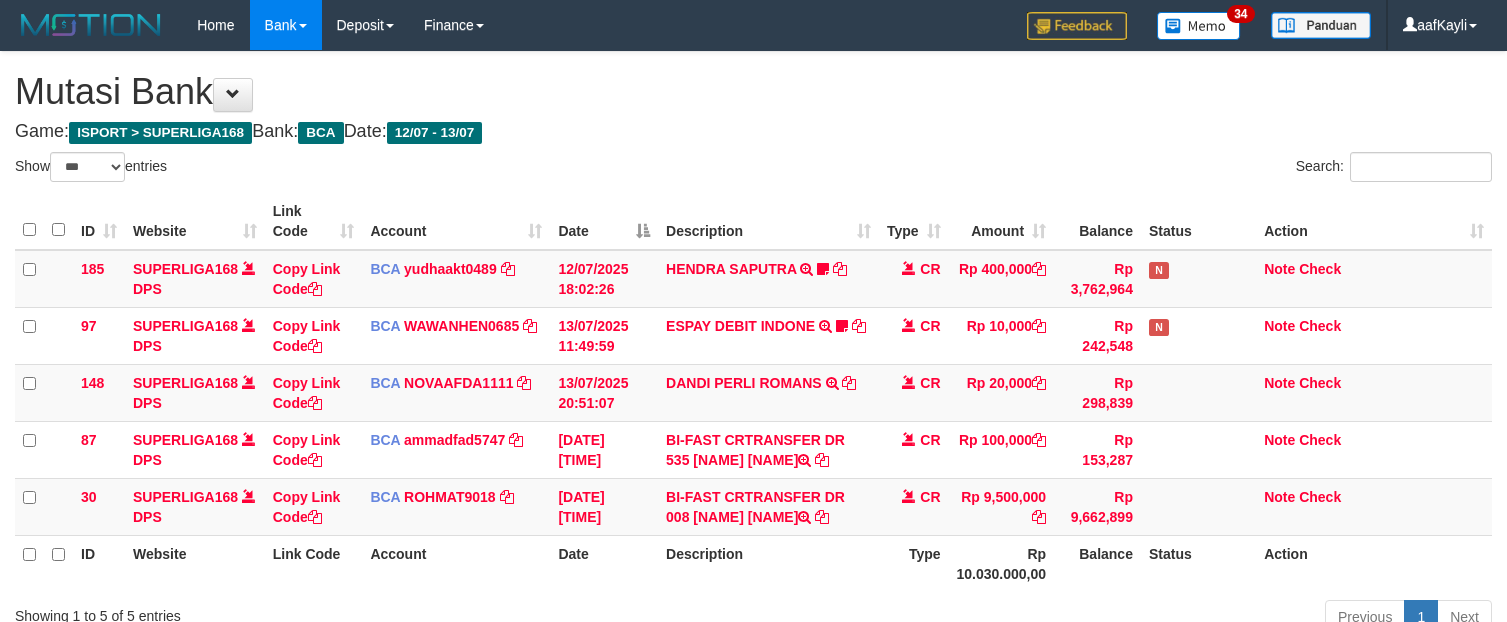 select on "***" 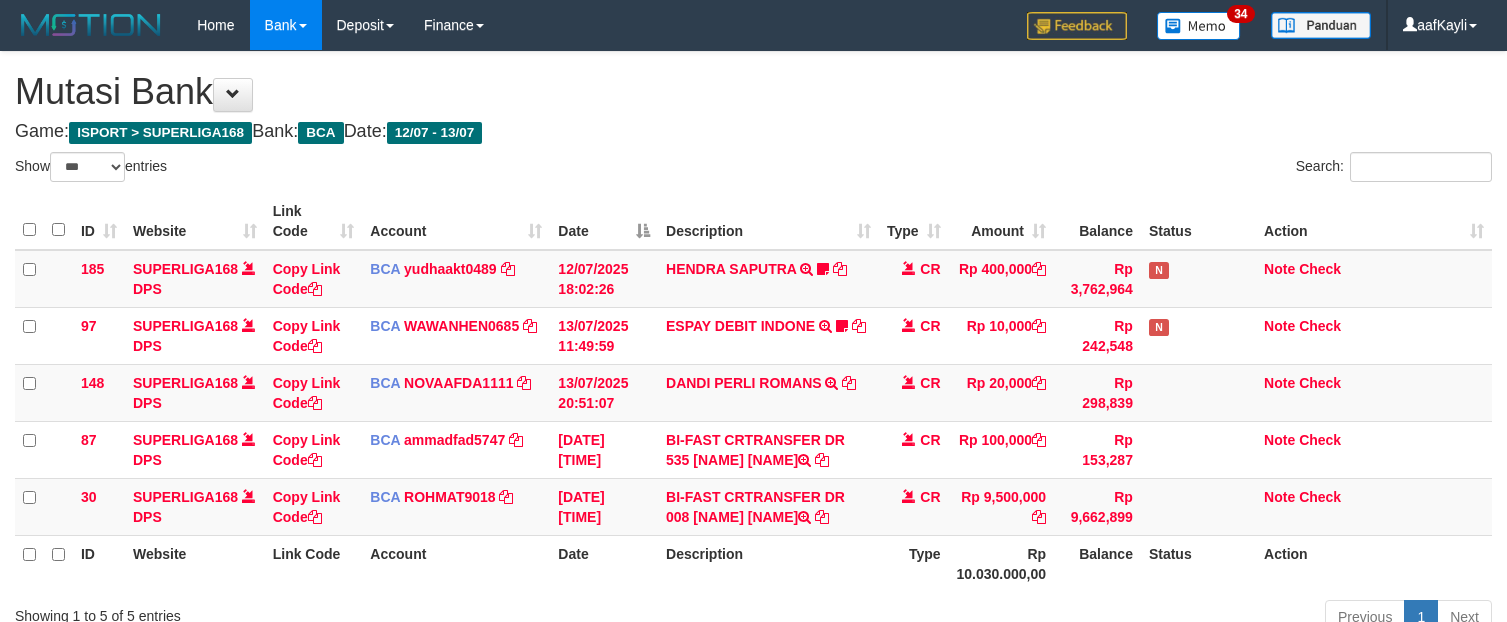 scroll, scrollTop: 0, scrollLeft: 0, axis: both 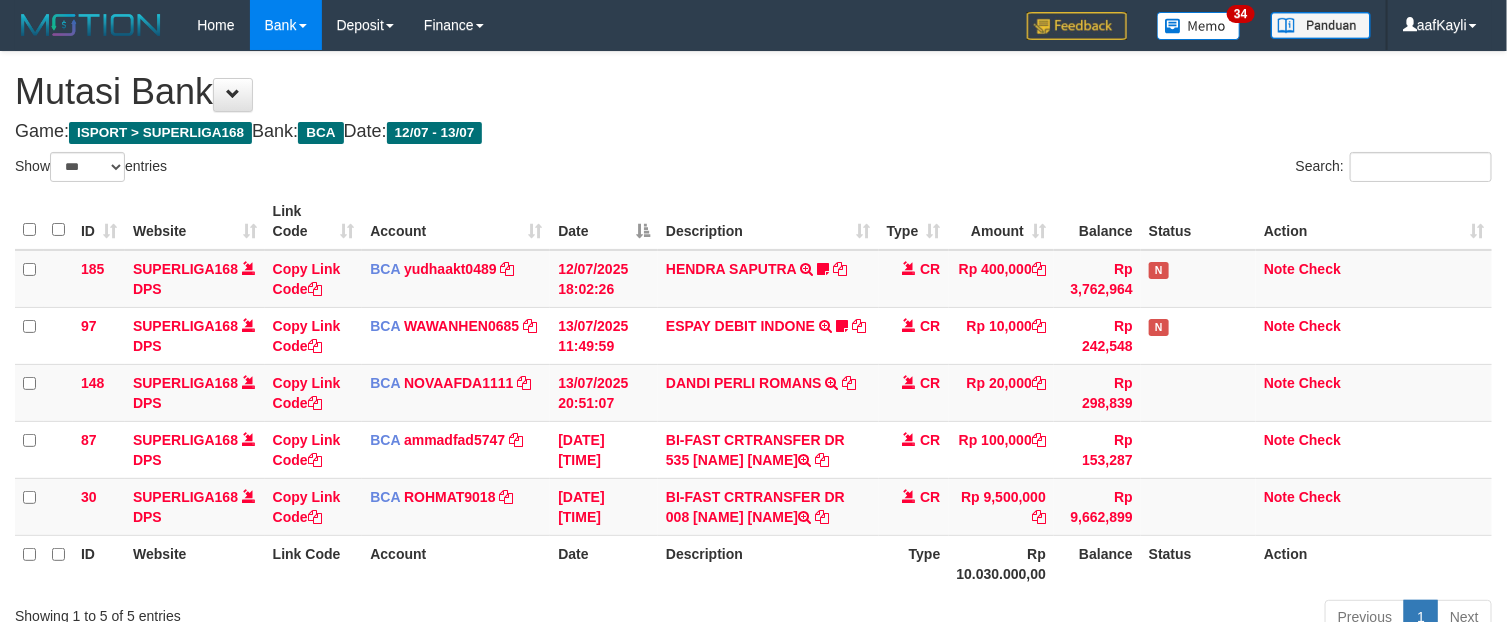 click on "Description" at bounding box center (768, 563) 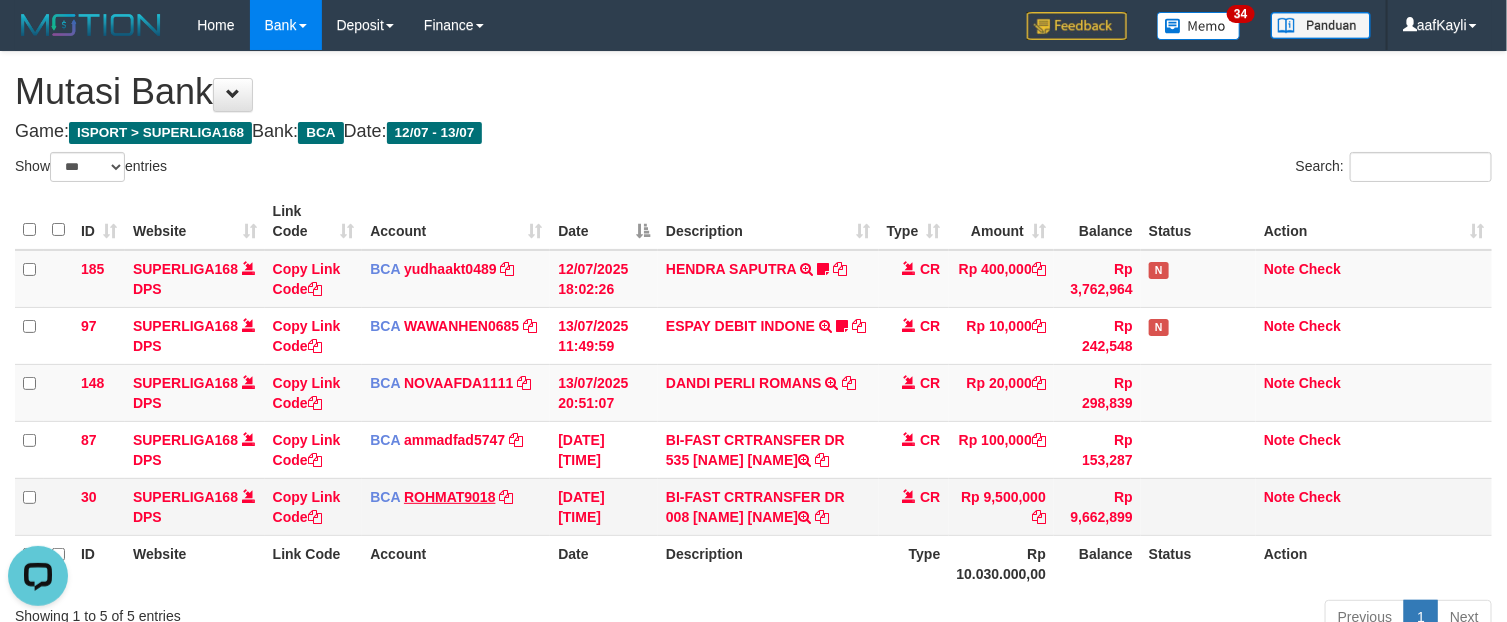 scroll, scrollTop: 0, scrollLeft: 0, axis: both 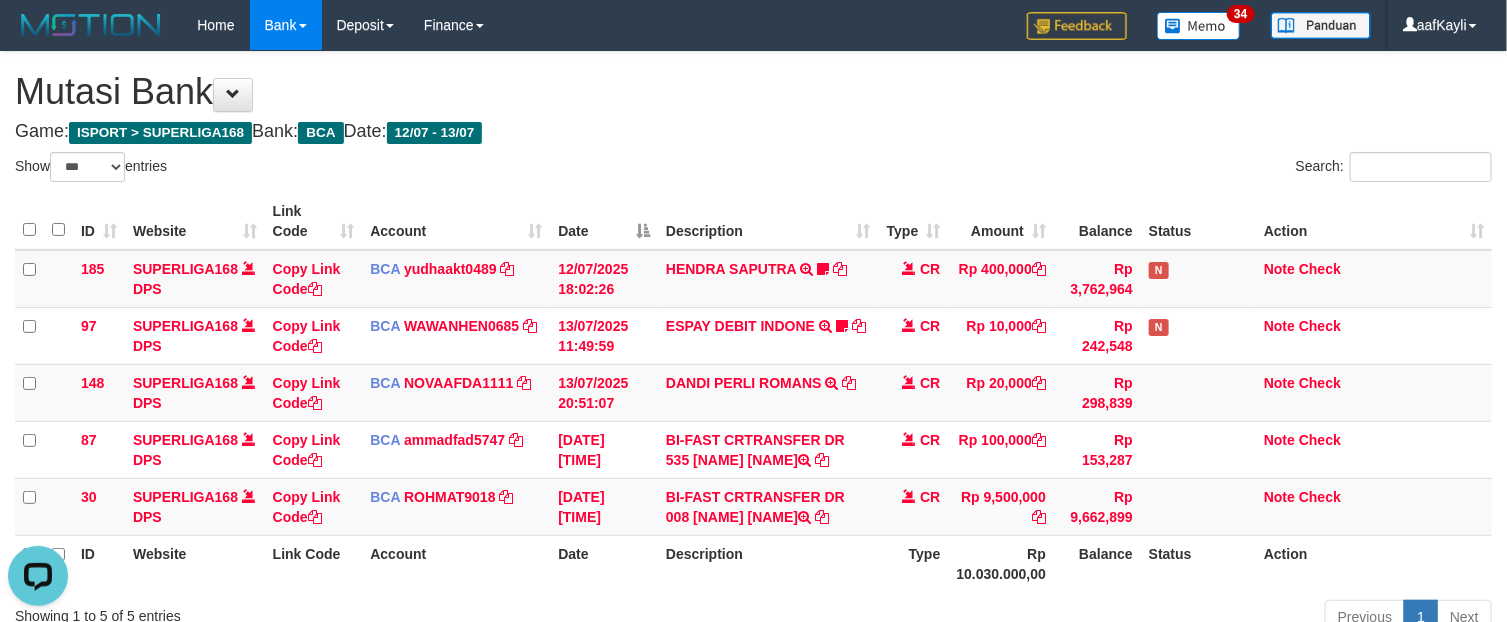 click on "Description" at bounding box center [768, 563] 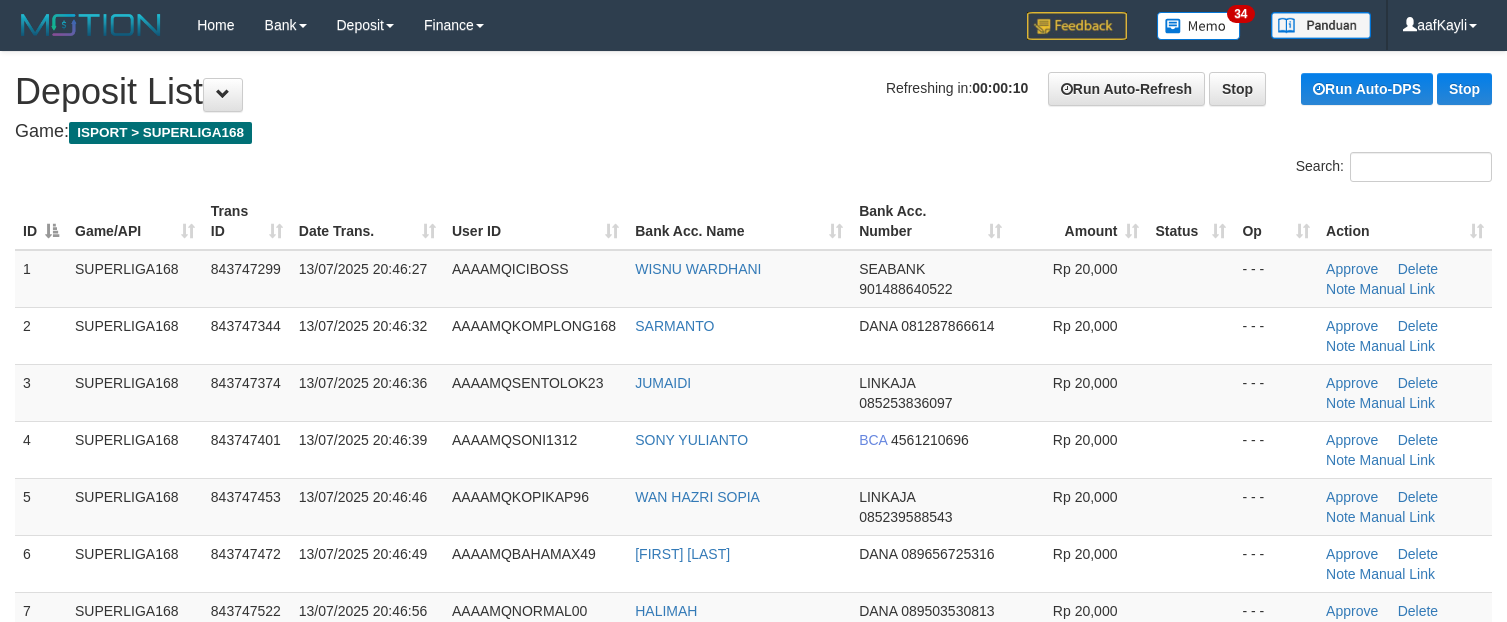 scroll, scrollTop: 816, scrollLeft: 0, axis: vertical 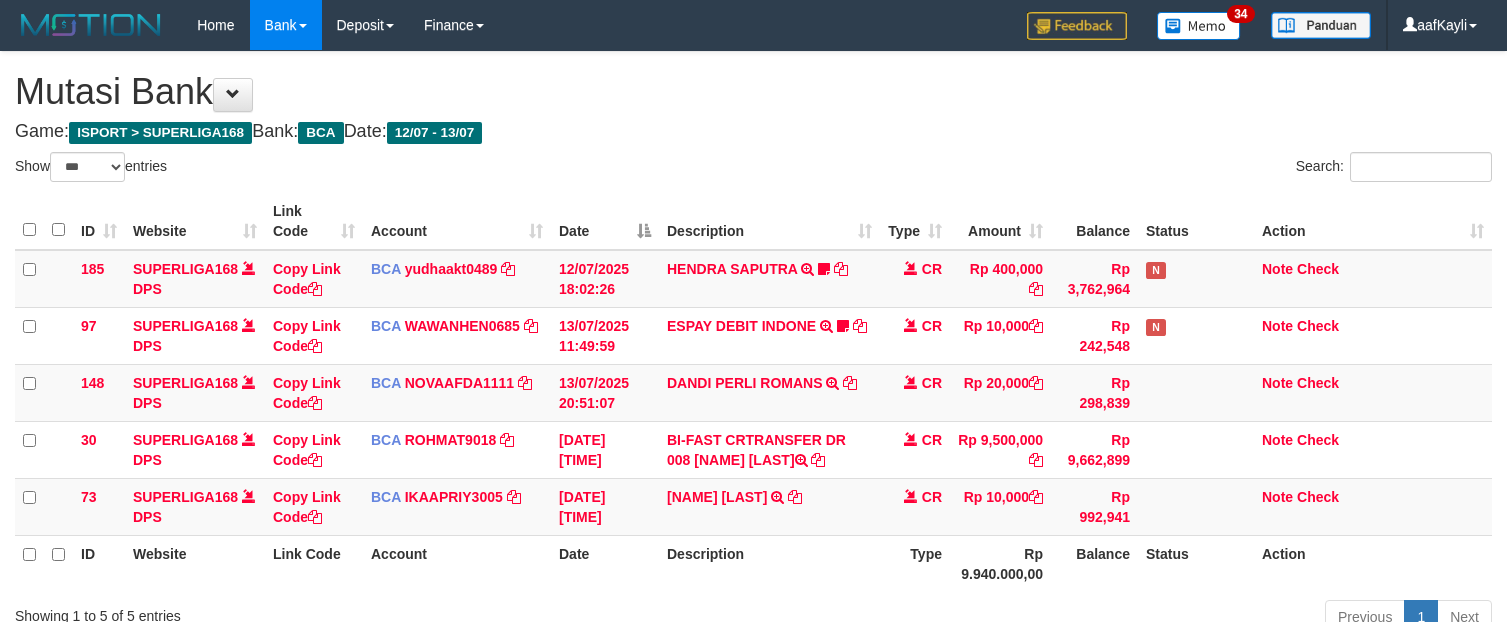 select on "***" 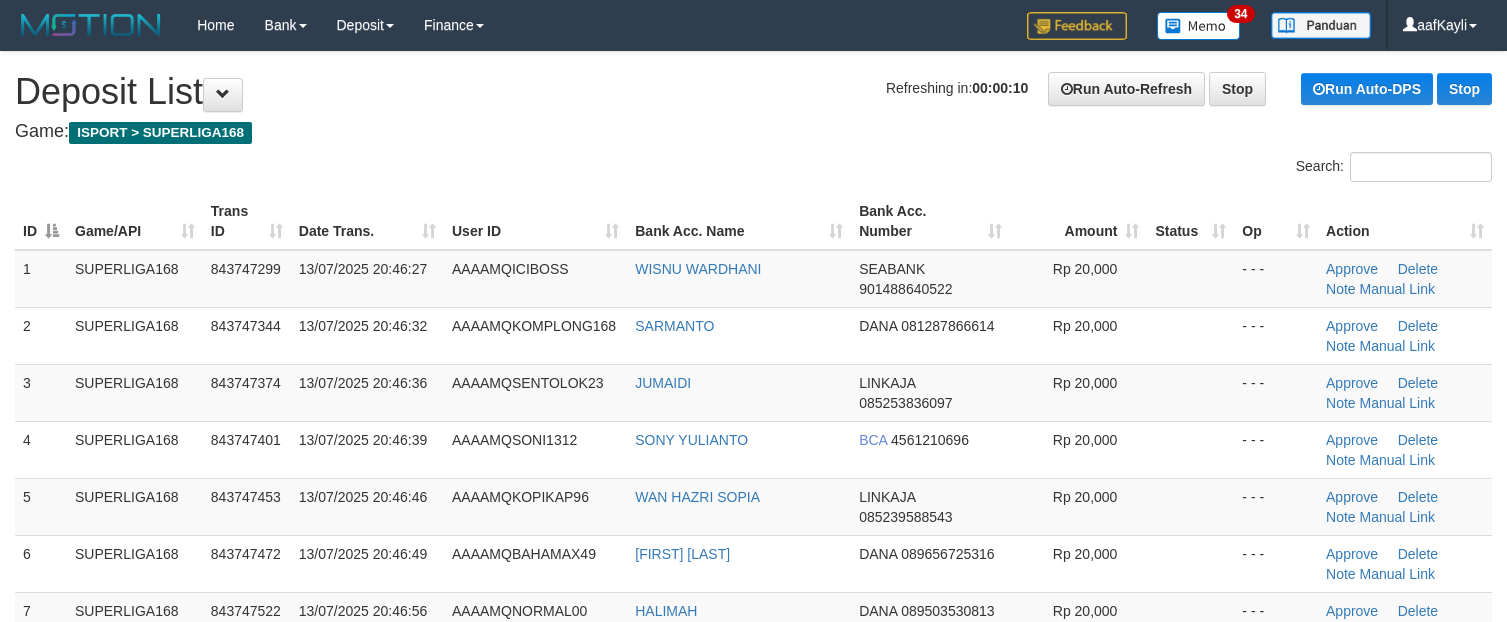 scroll, scrollTop: 0, scrollLeft: 0, axis: both 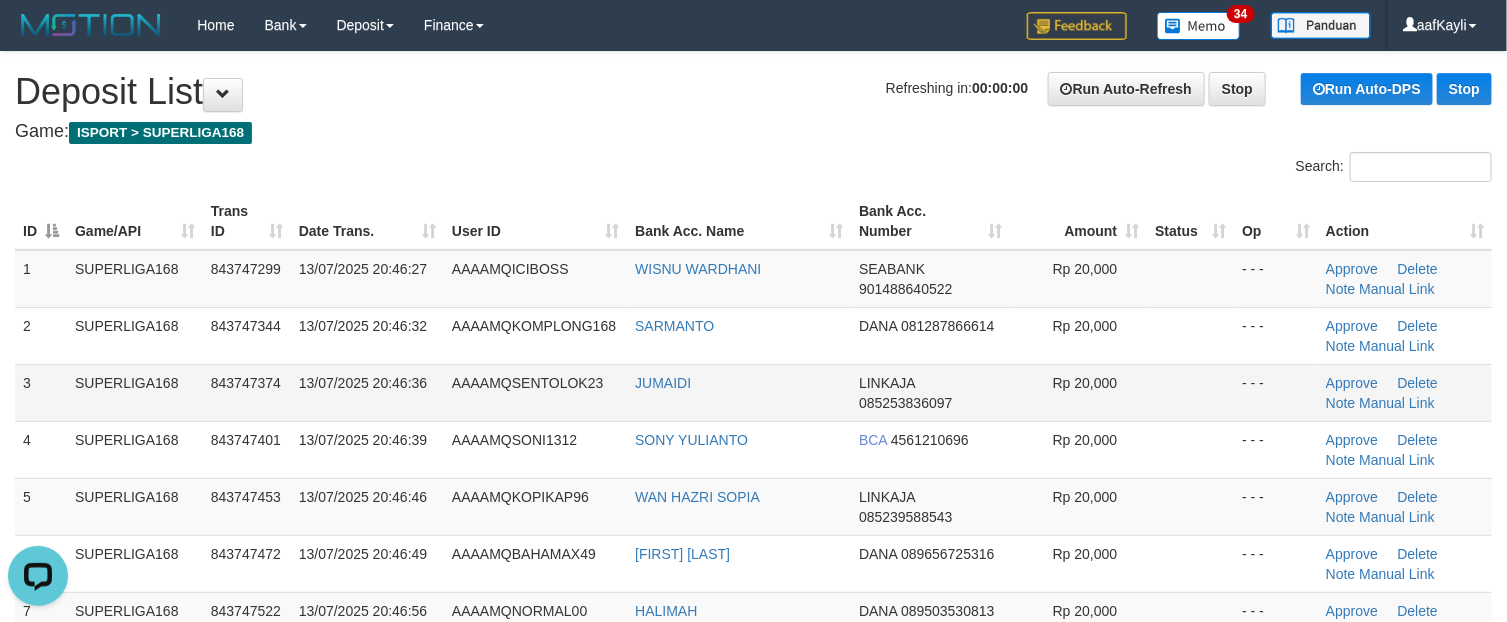 click at bounding box center [1190, 392] 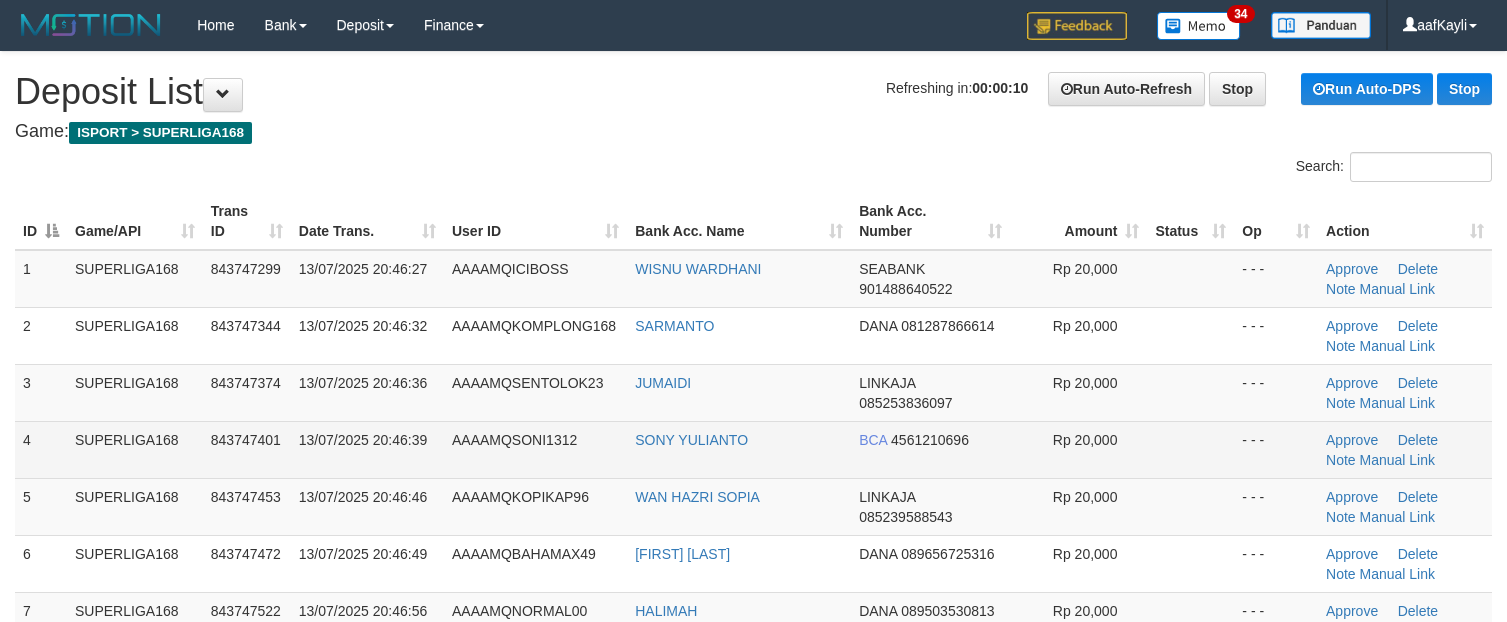 scroll, scrollTop: 0, scrollLeft: 0, axis: both 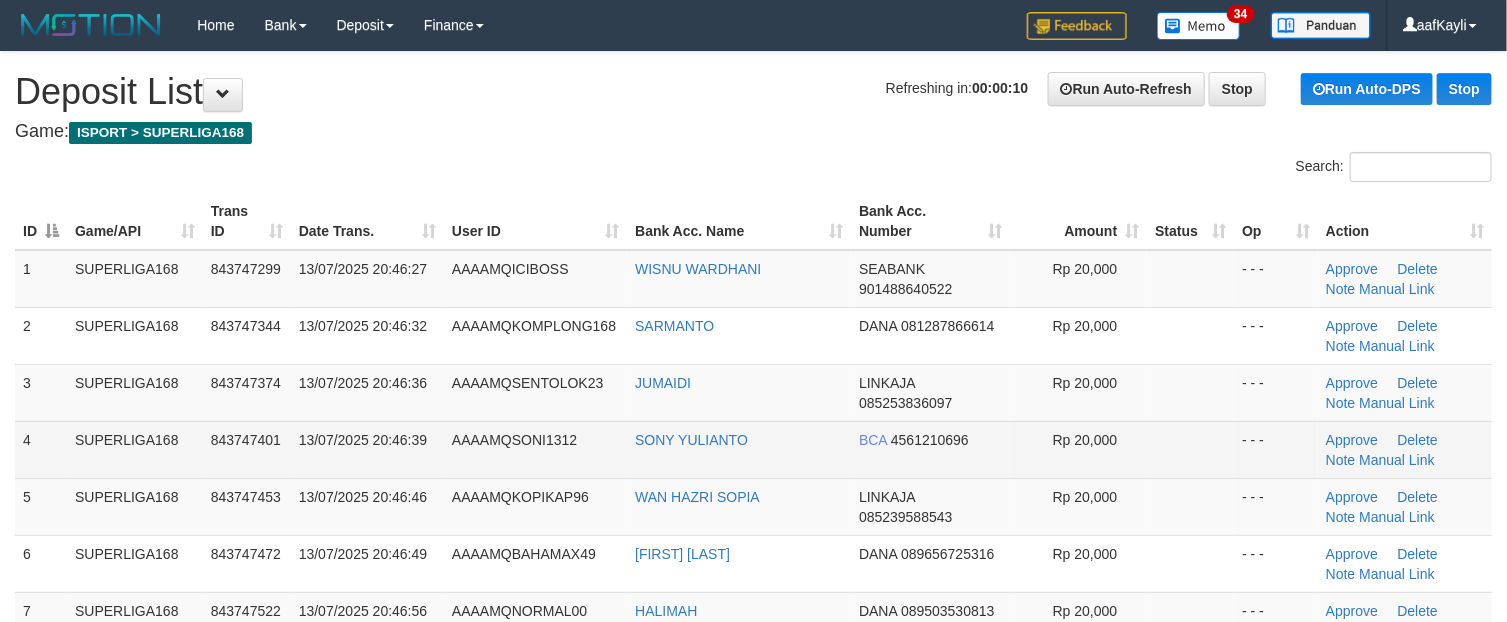 click on "- - -" at bounding box center [1276, 449] 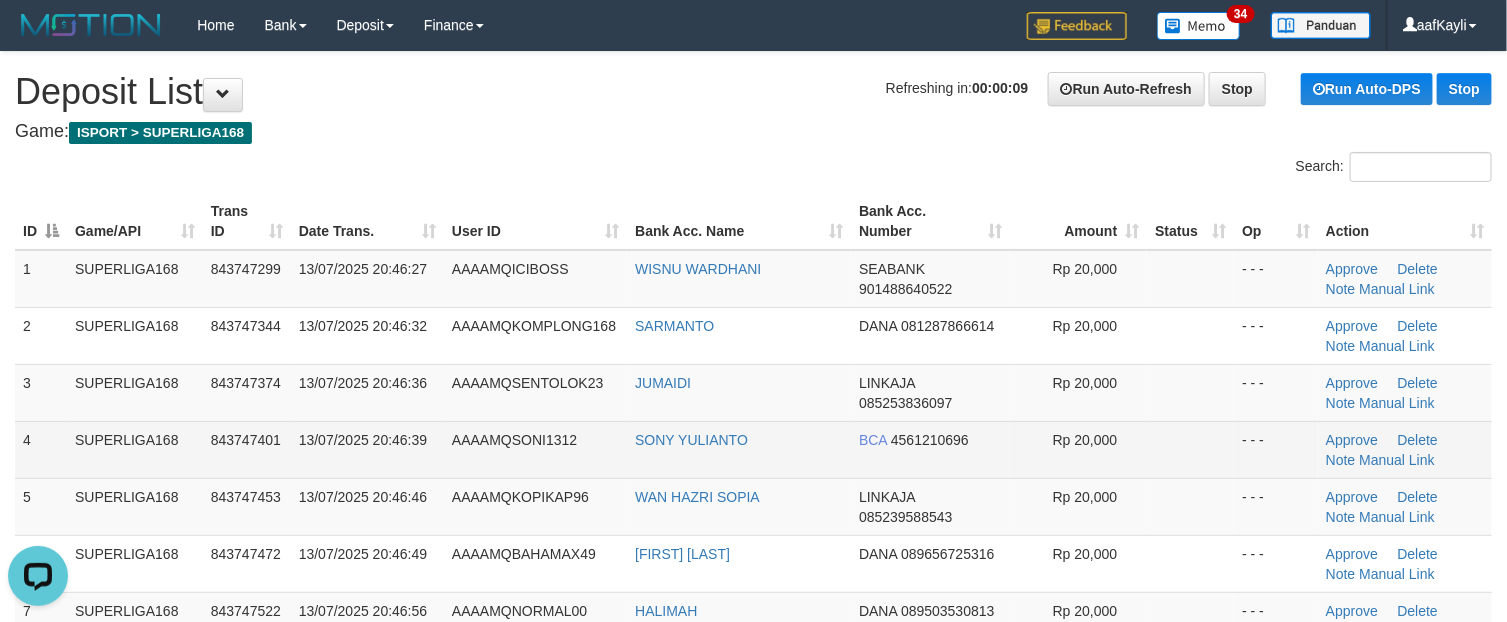 scroll, scrollTop: 0, scrollLeft: 0, axis: both 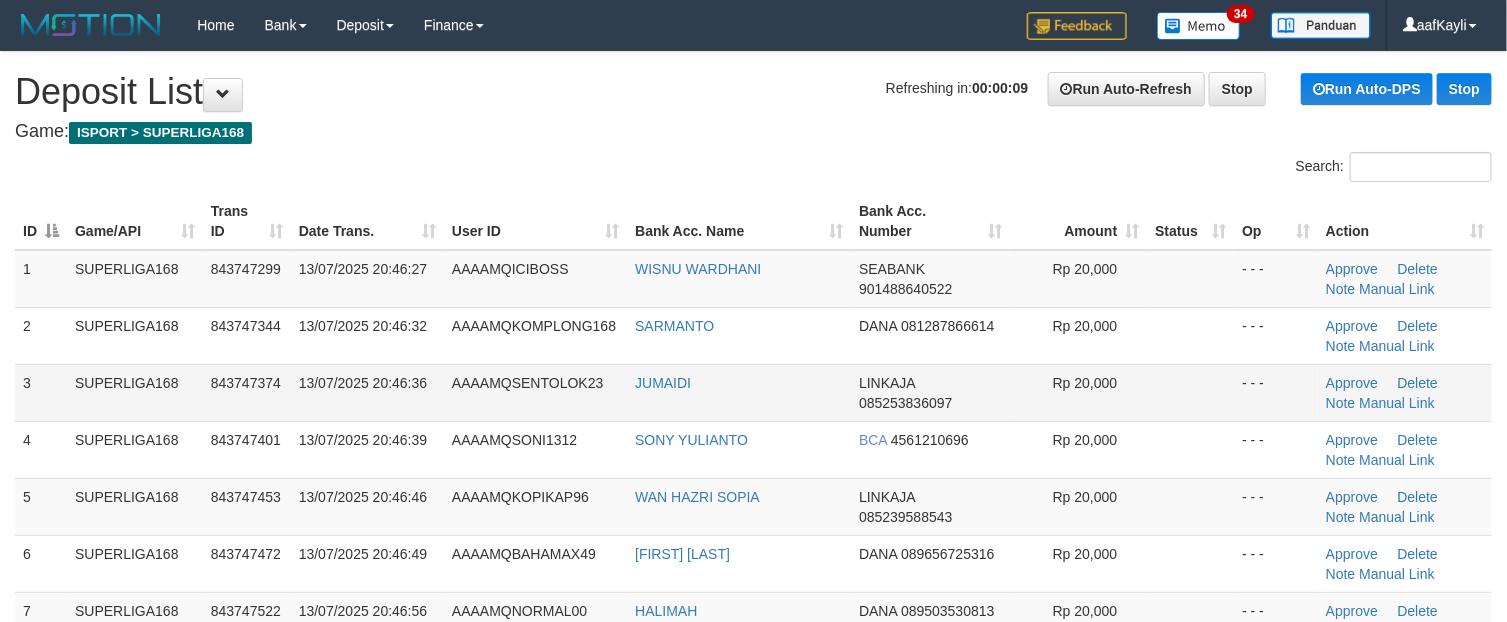 click at bounding box center (1190, 392) 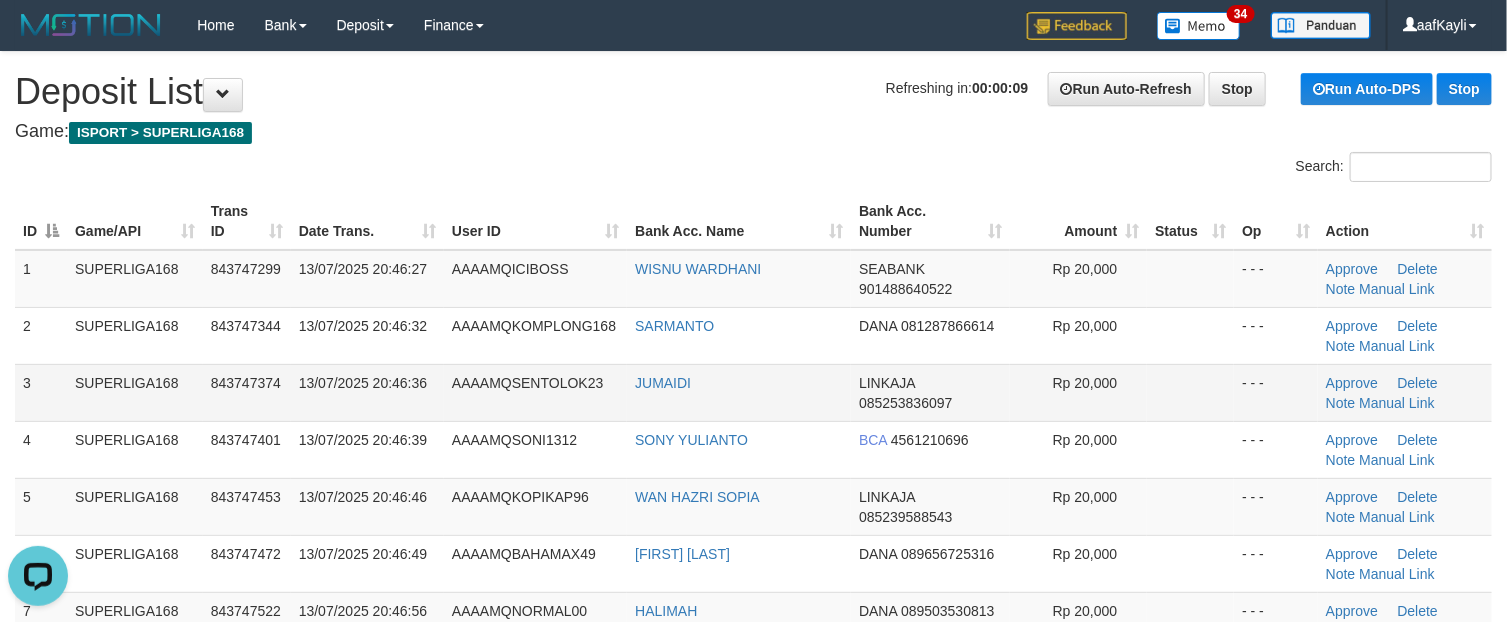 scroll, scrollTop: 0, scrollLeft: 0, axis: both 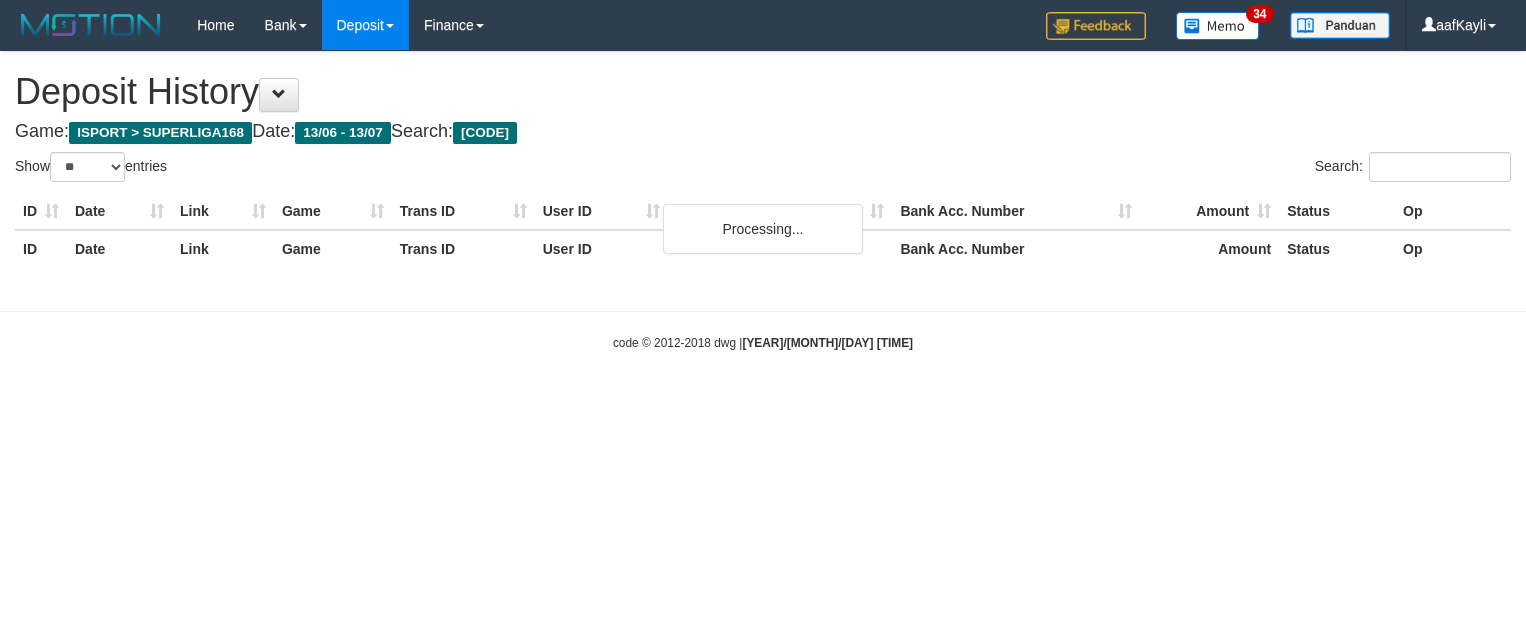 select on "**" 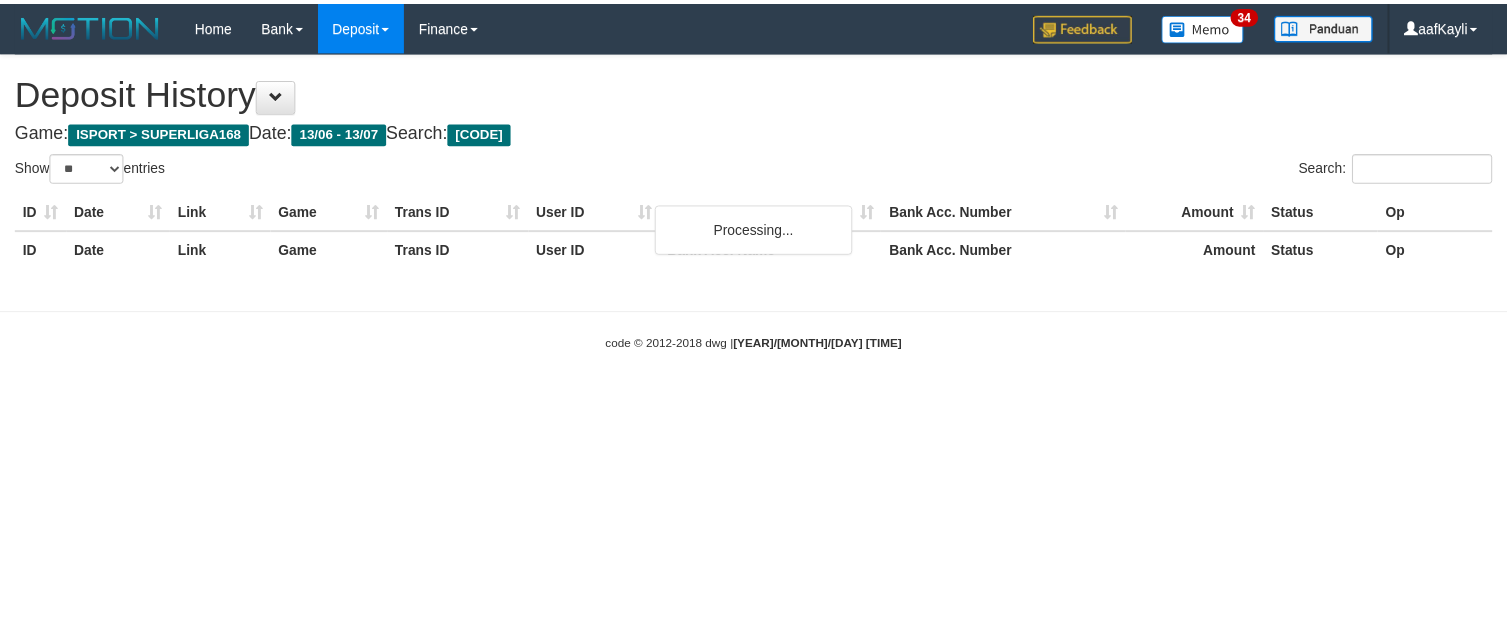 scroll, scrollTop: 0, scrollLeft: 0, axis: both 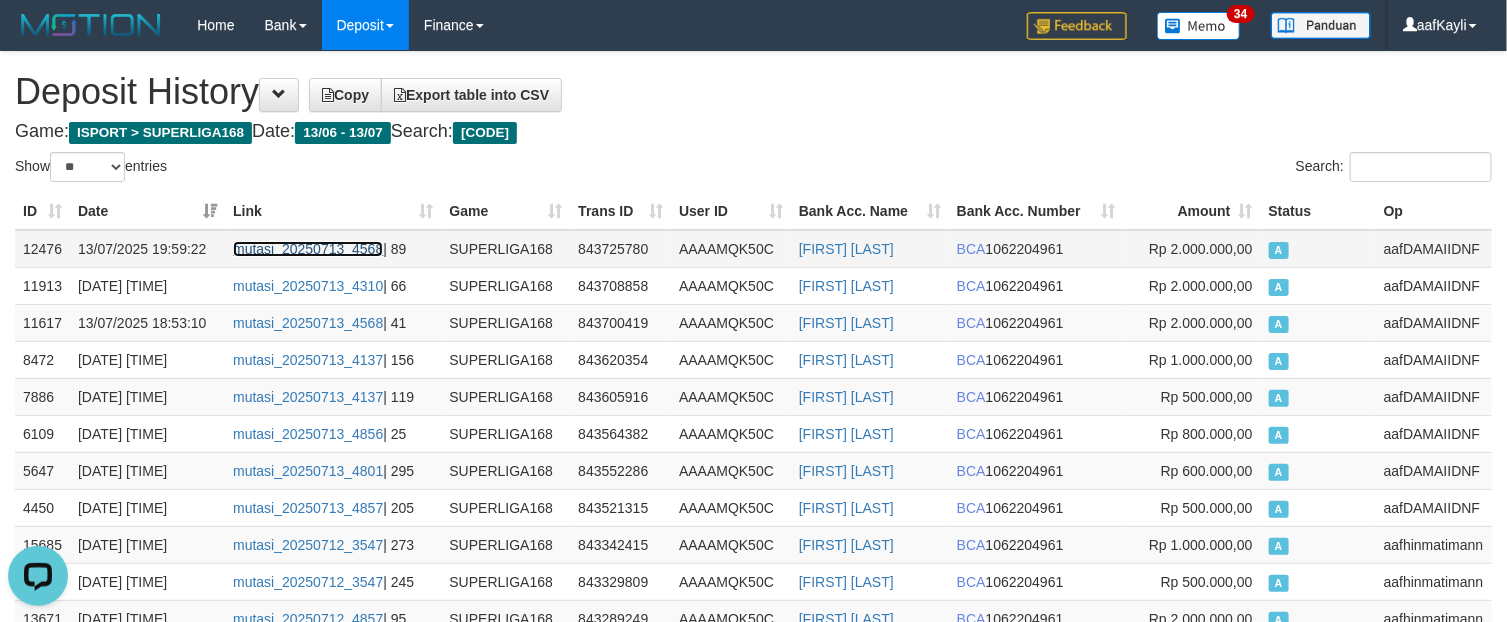 click on "mutasi_20250713_4568" at bounding box center (308, 249) 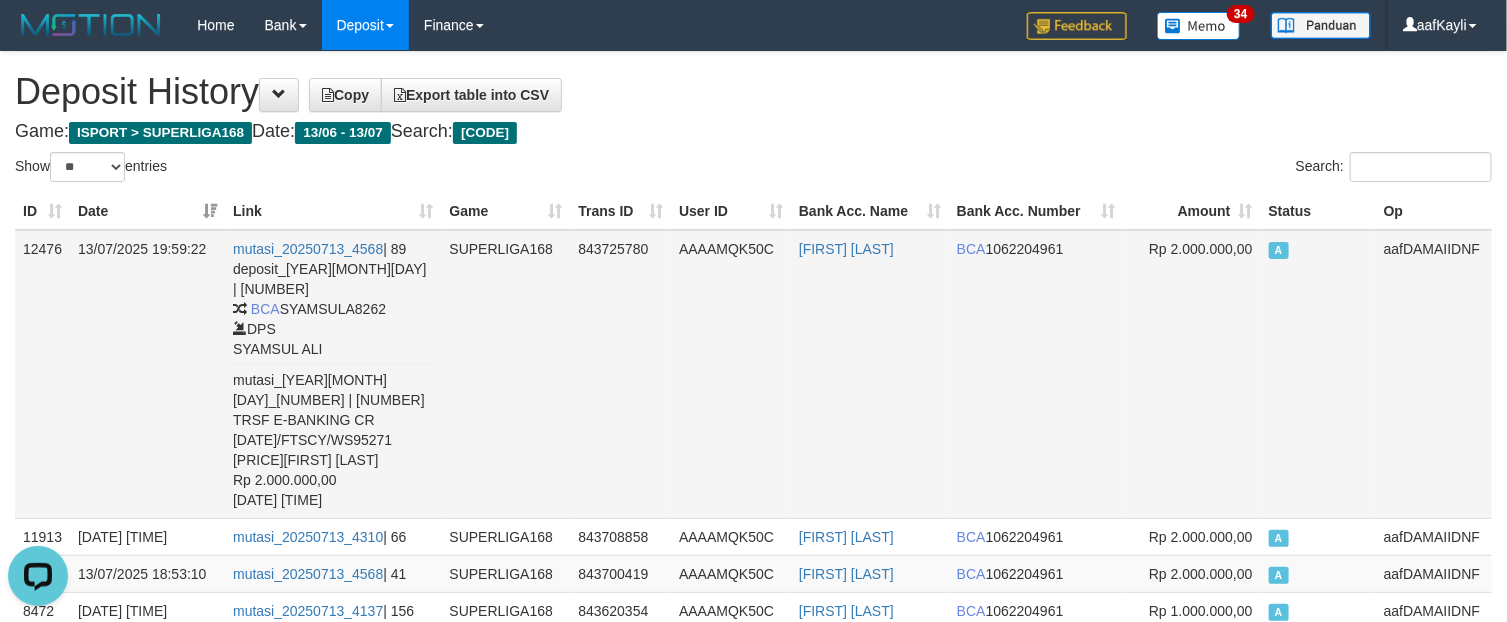 click on "Rp 2.000.000,00" at bounding box center [1201, 249] 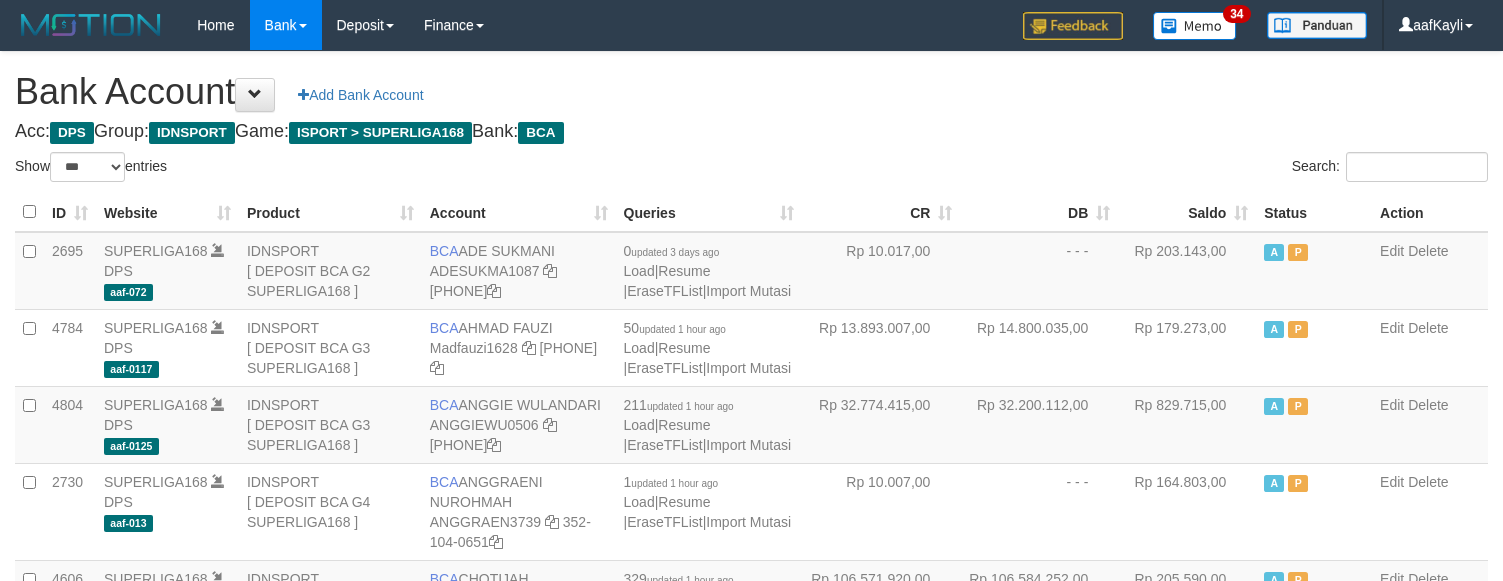 select on "***" 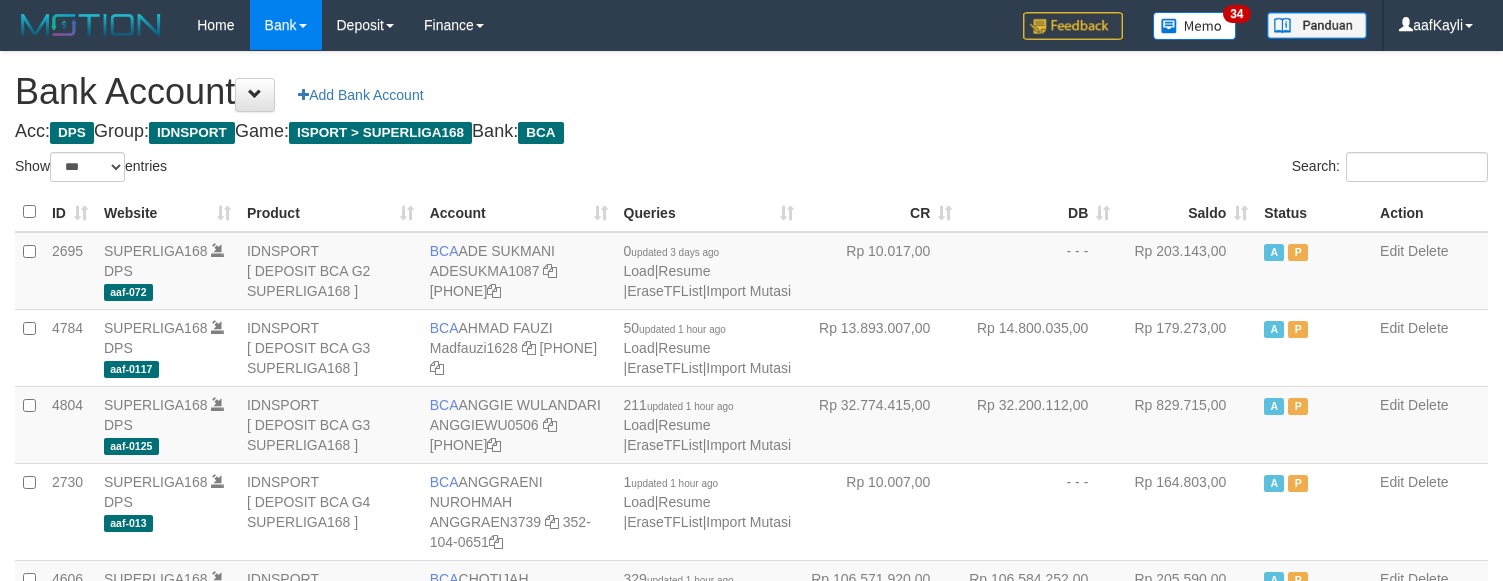 scroll, scrollTop: 0, scrollLeft: 0, axis: both 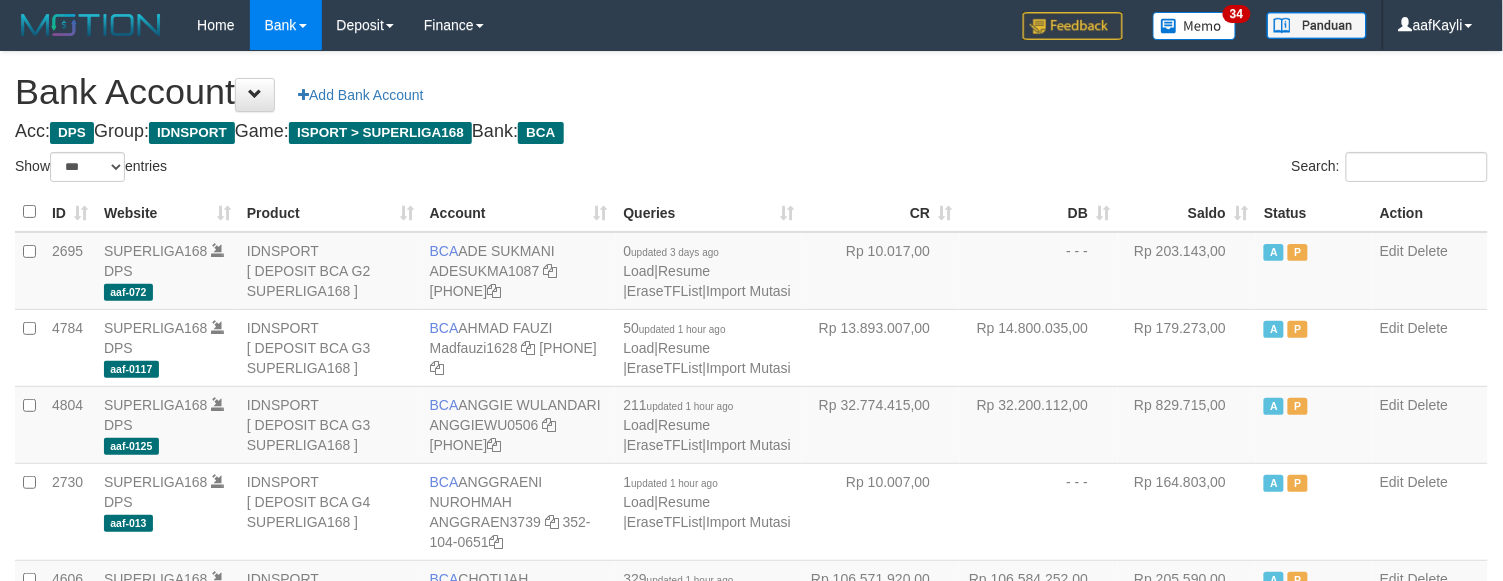 click on "Saldo" at bounding box center (1187, 212) 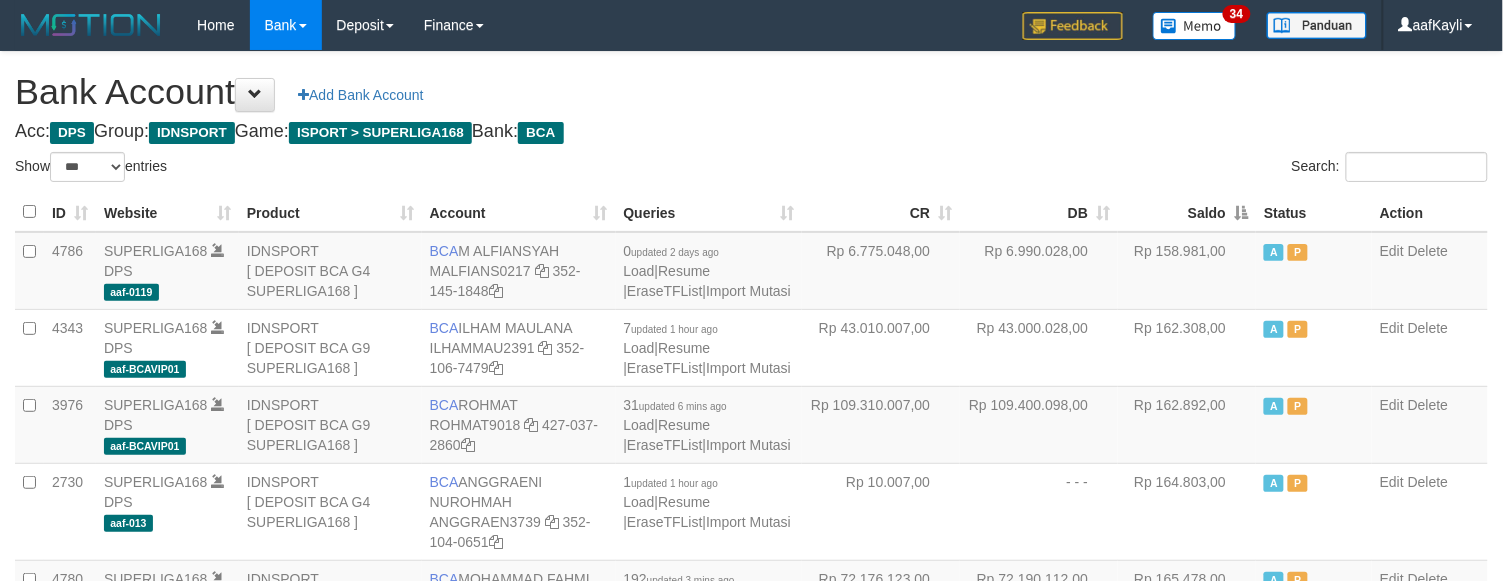 click on "Search:" at bounding box center [1128, 169] 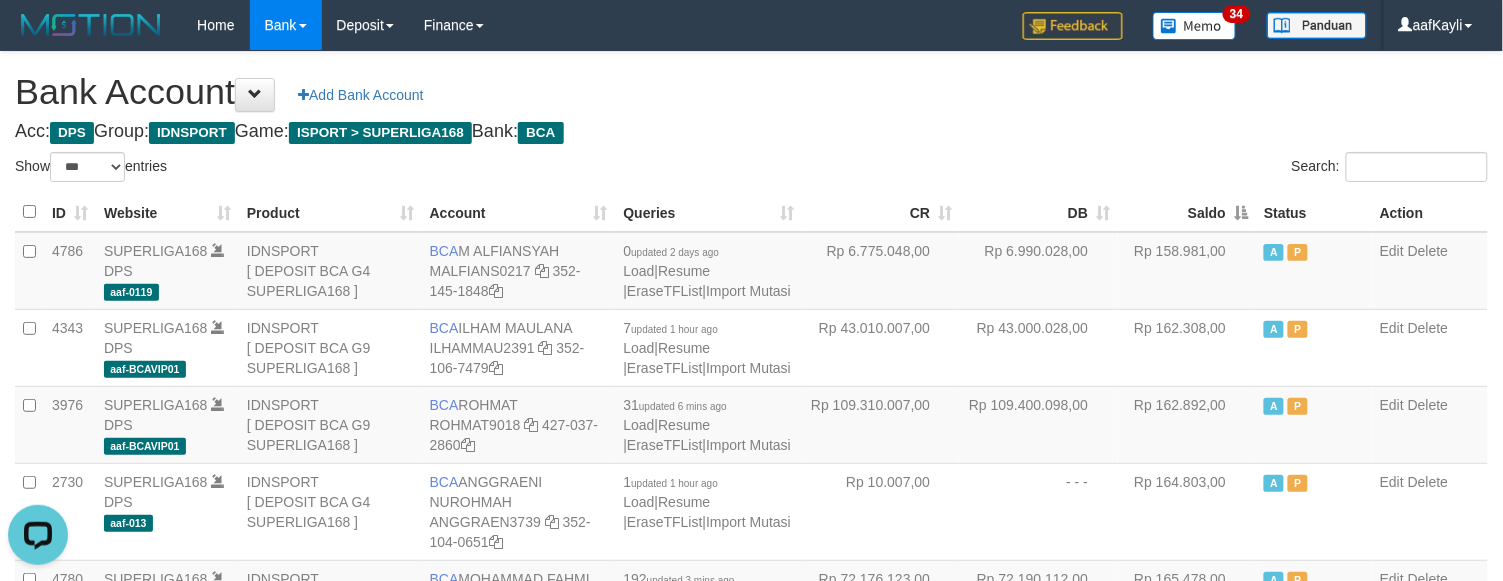 scroll, scrollTop: 0, scrollLeft: 0, axis: both 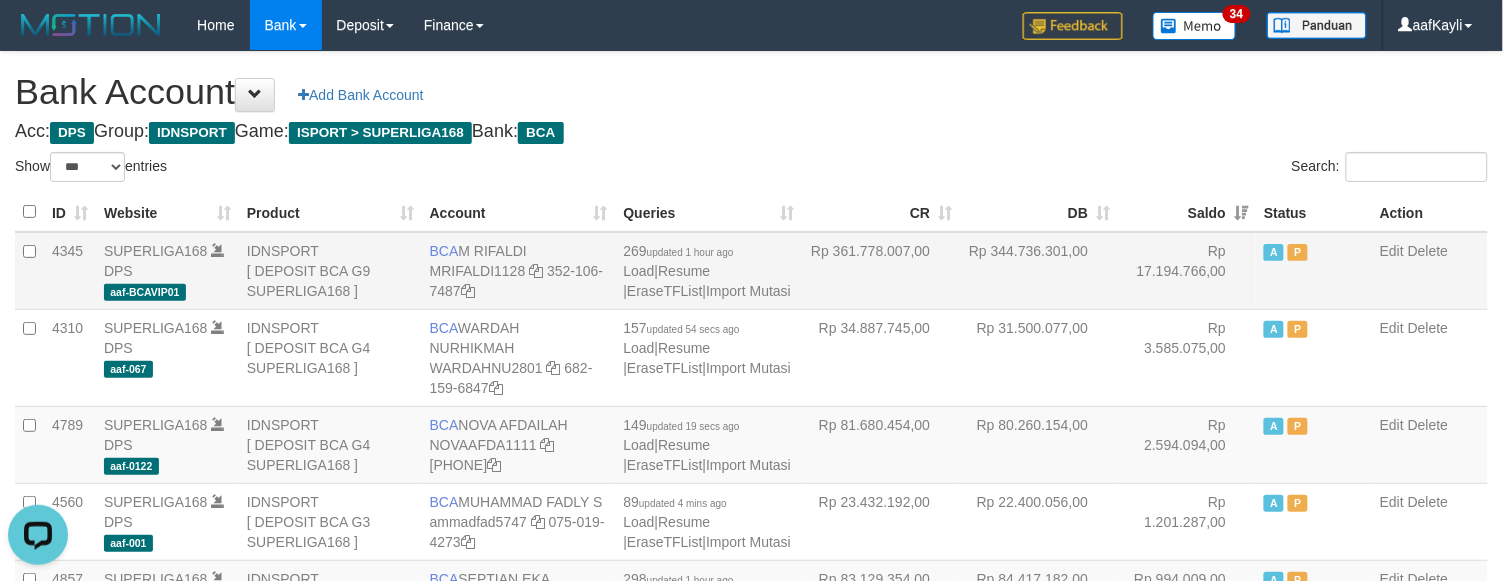 drag, startPoint x: 1127, startPoint y: 275, endPoint x: 1226, endPoint y: 281, distance: 99.18165 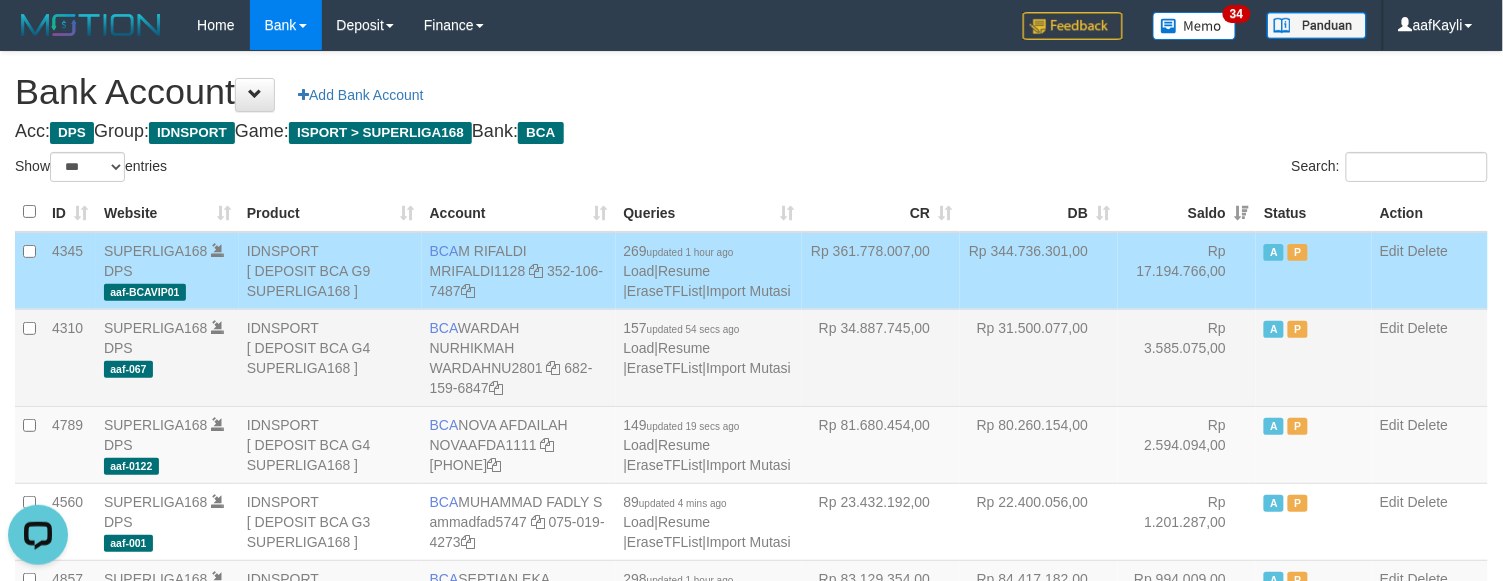 click on "Rp 31.500.077,00" at bounding box center (1039, 357) 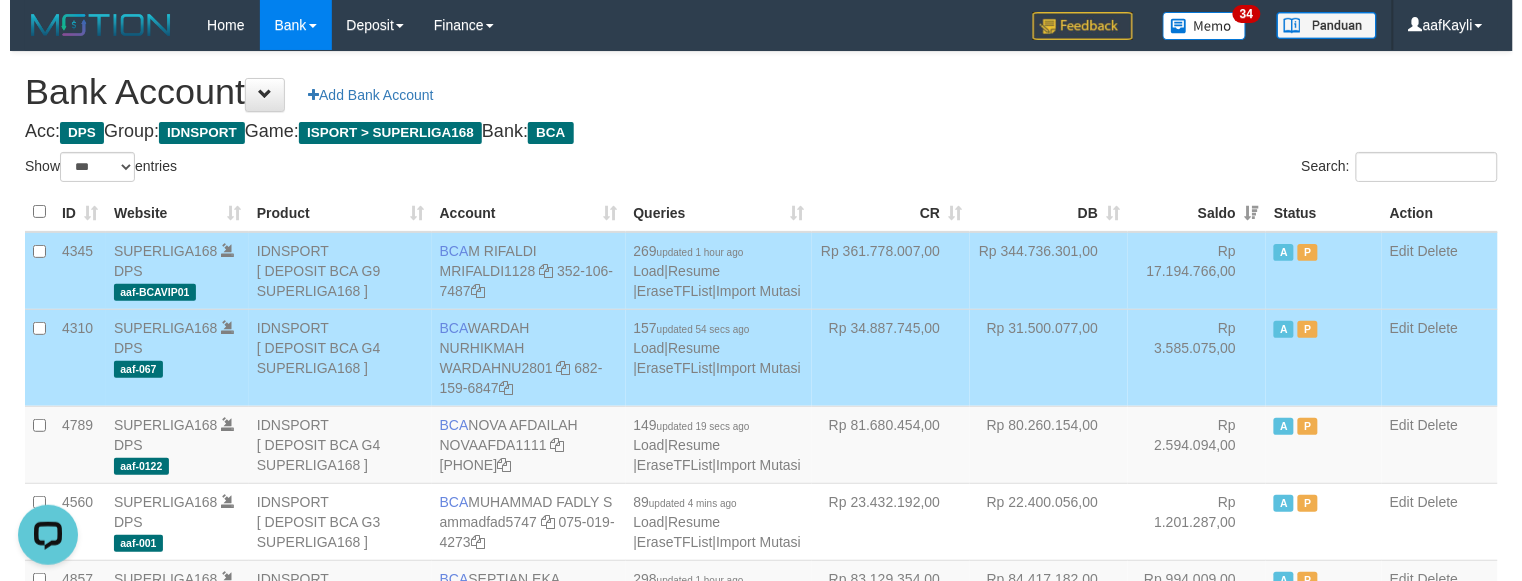 scroll, scrollTop: 2682, scrollLeft: 0, axis: vertical 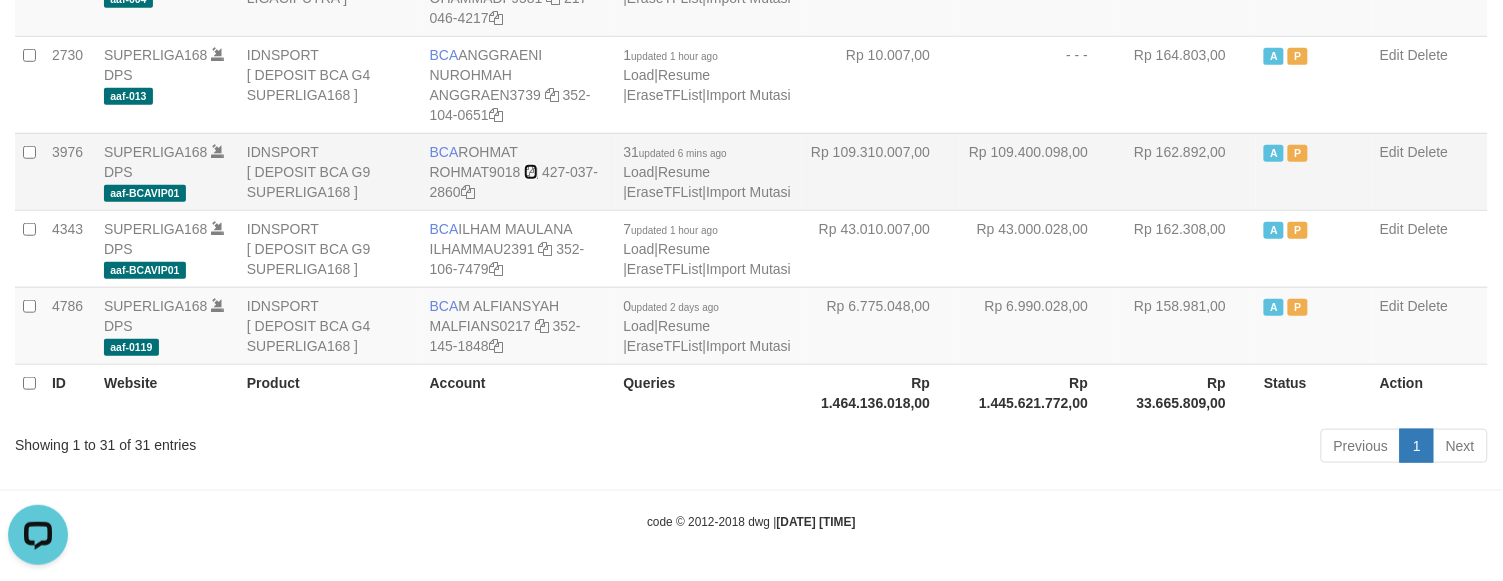 click at bounding box center [531, 172] 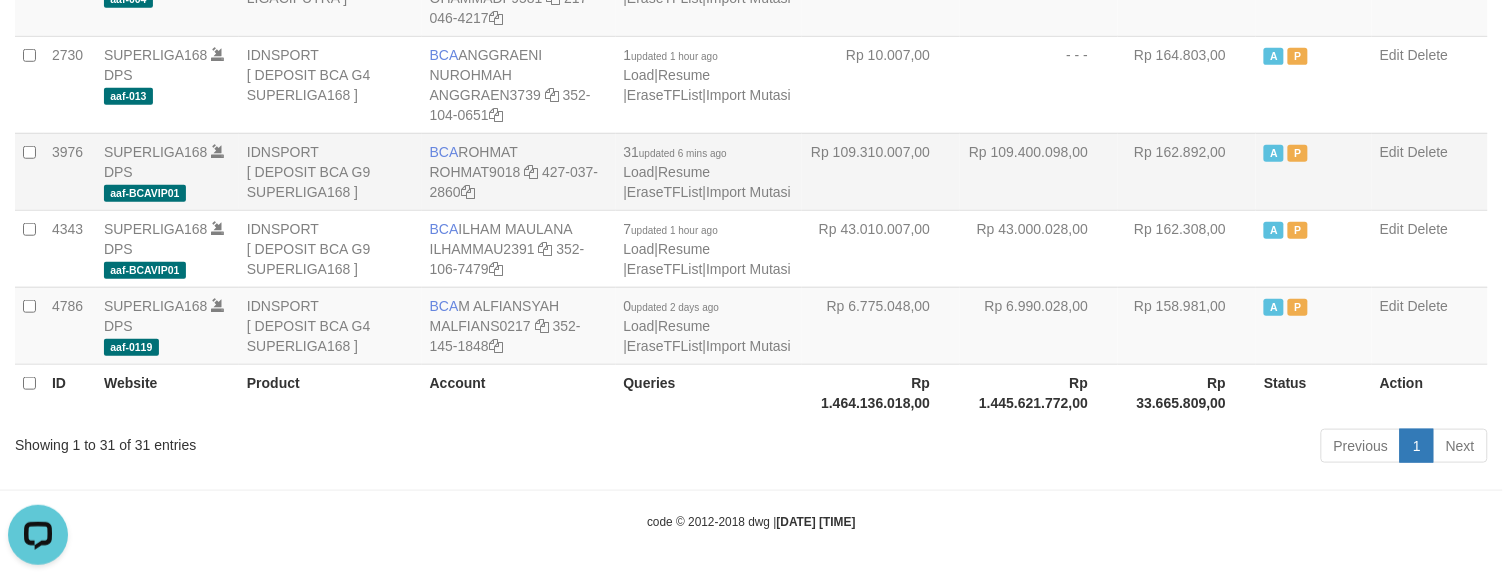 drag, startPoint x: 1236, startPoint y: 252, endPoint x: 972, endPoint y: 302, distance: 268.69315 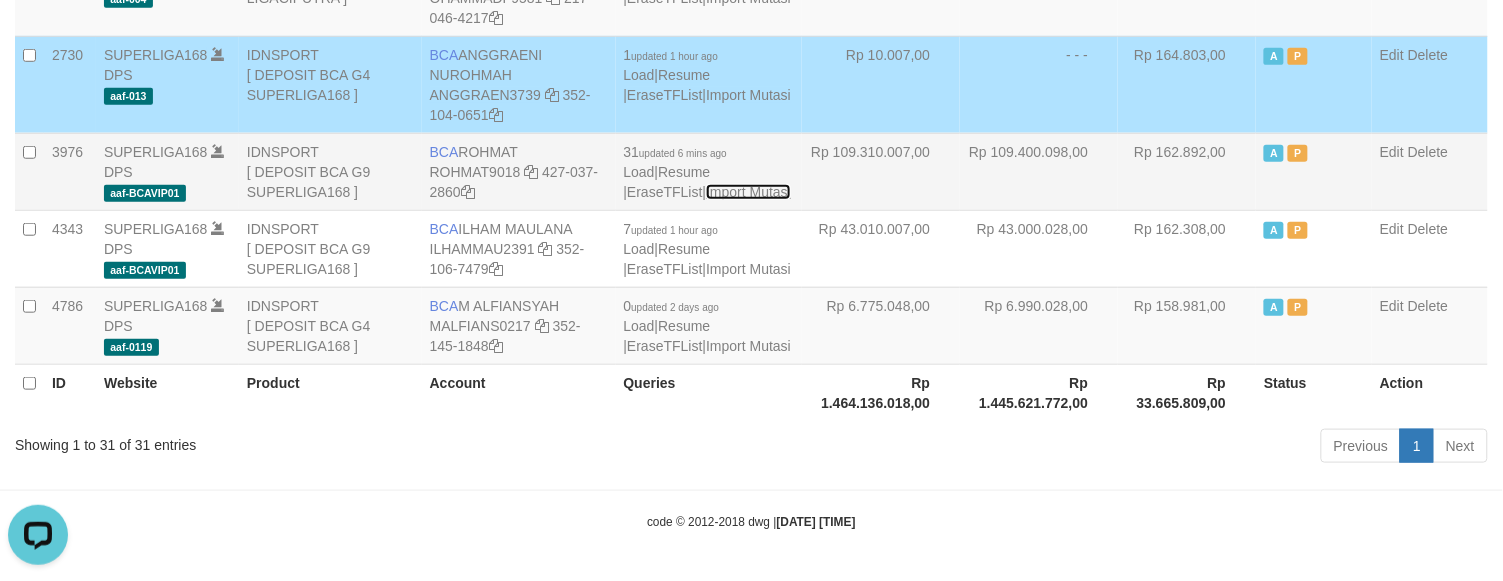 click on "Import Mutasi" at bounding box center [748, 192] 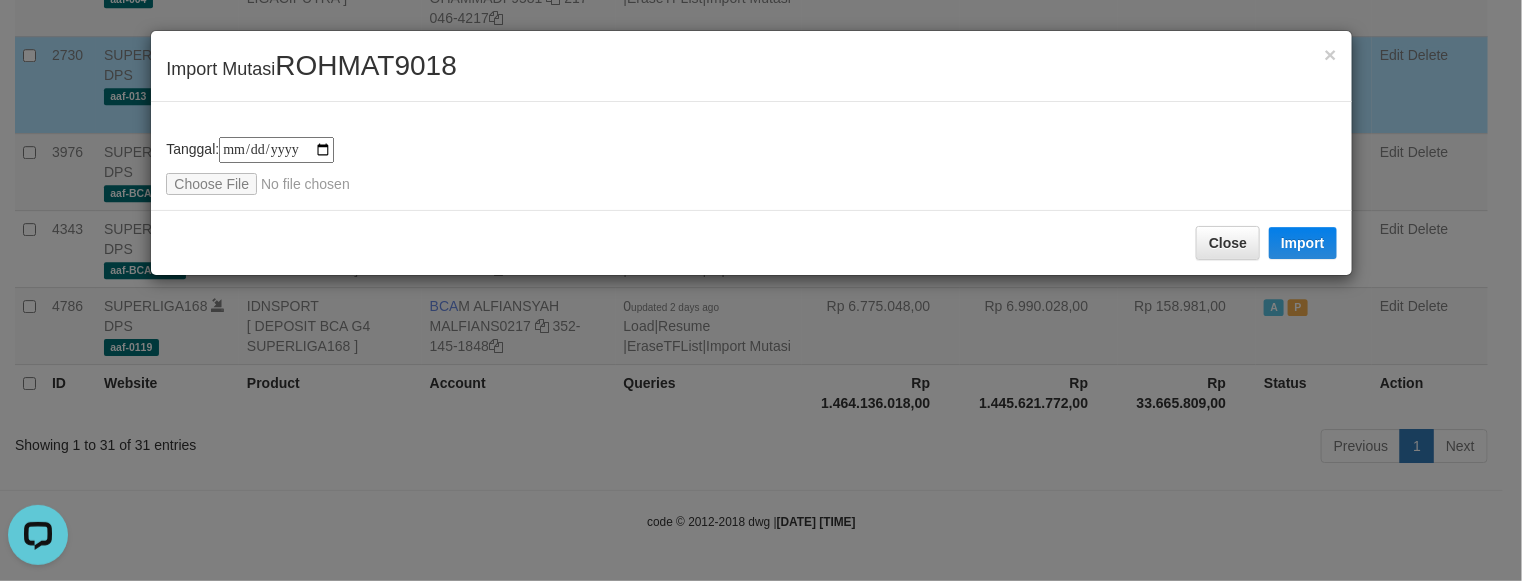 click on "**********" at bounding box center [751, 166] 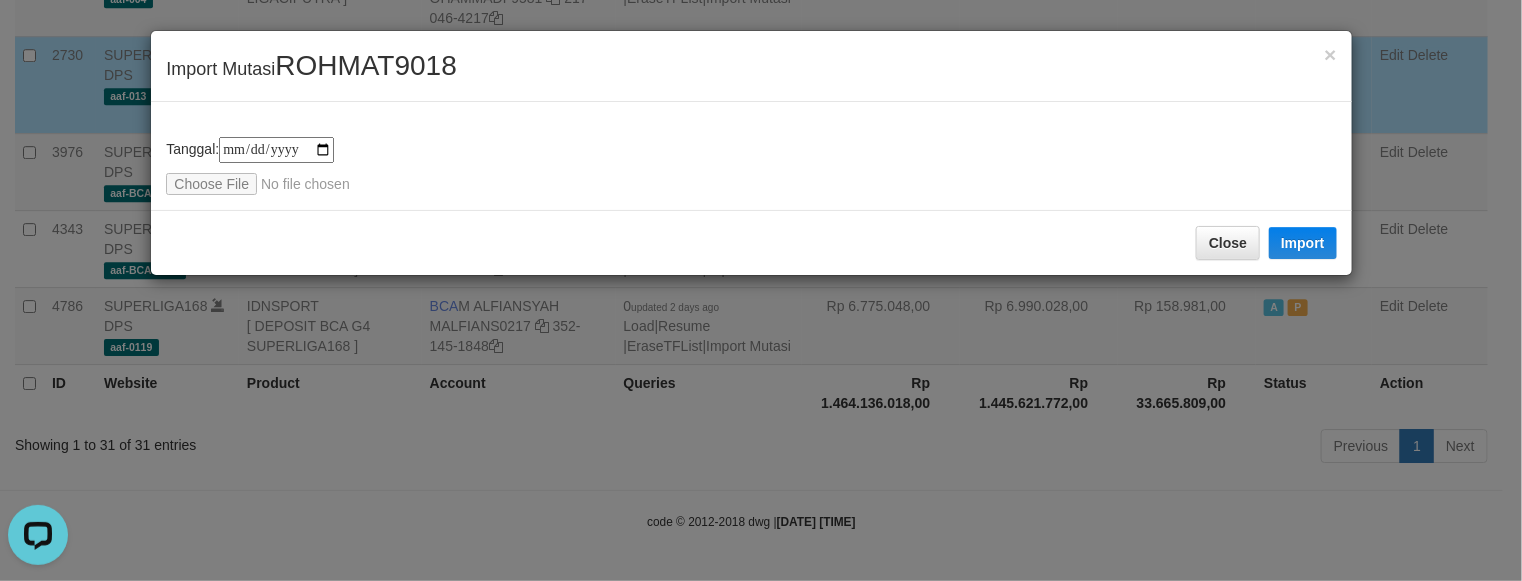click on "**********" at bounding box center (751, 166) 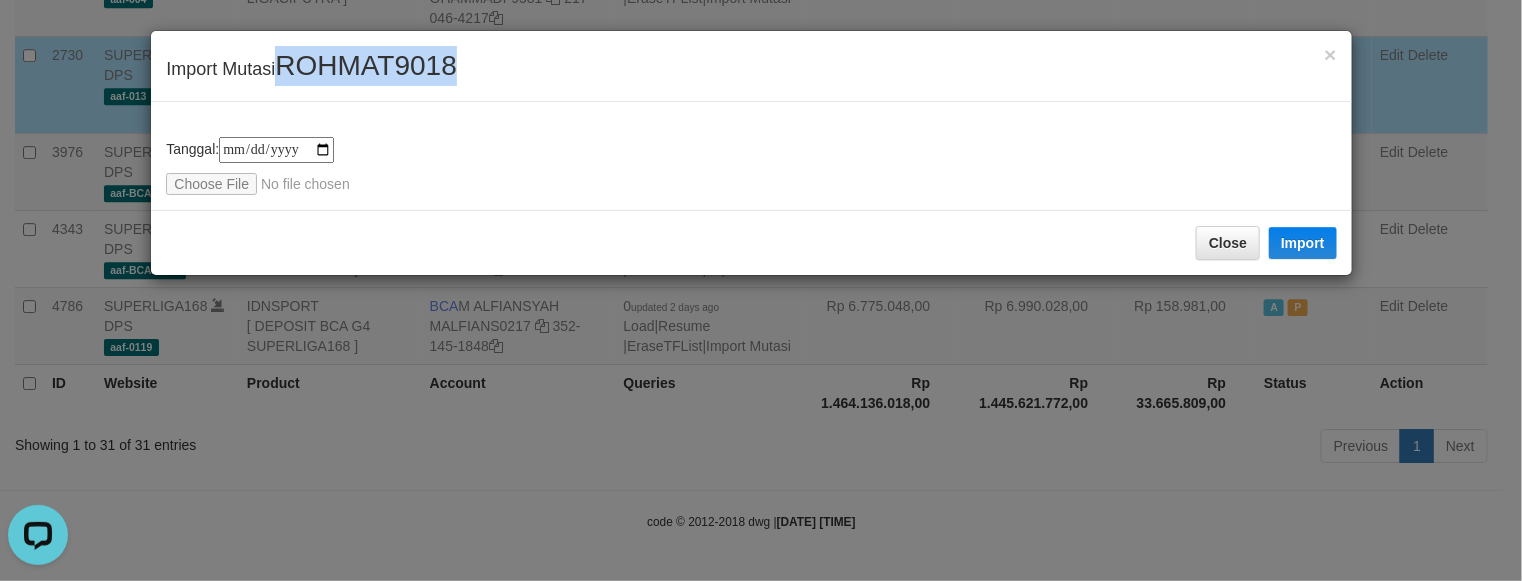 click on "×
Import Mutasi  ROHMAT9018" at bounding box center [751, 66] 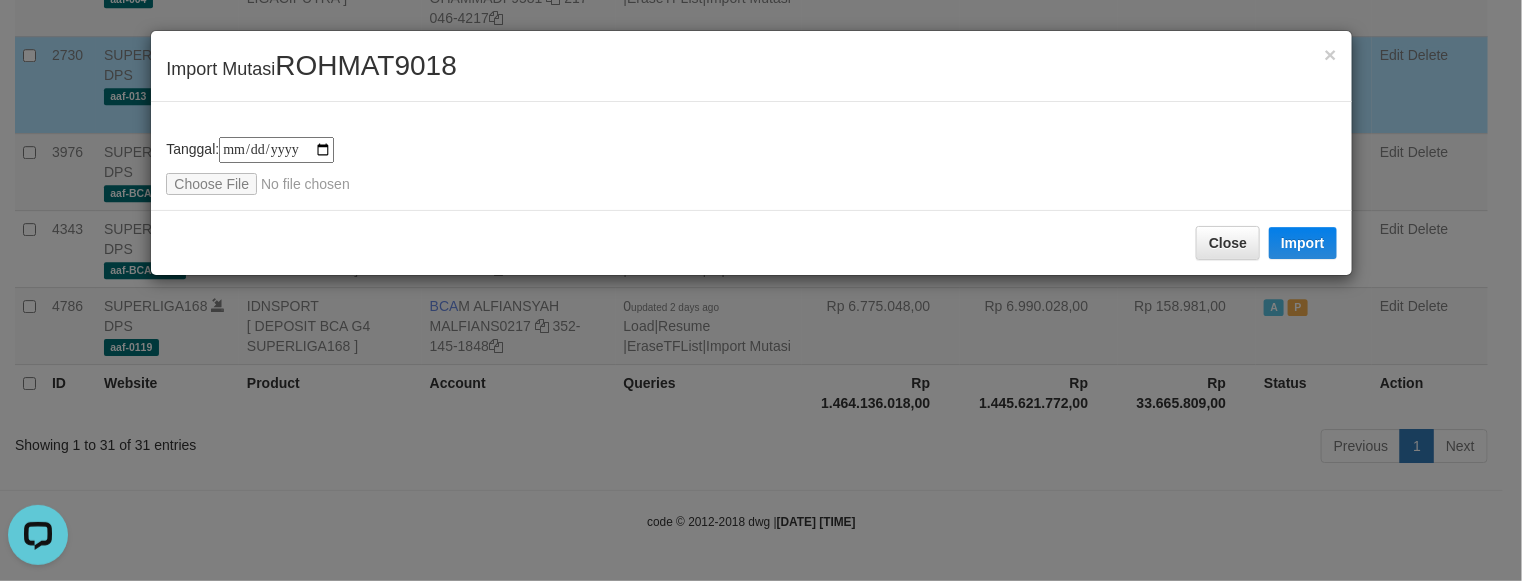 click on "**********" at bounding box center [751, 166] 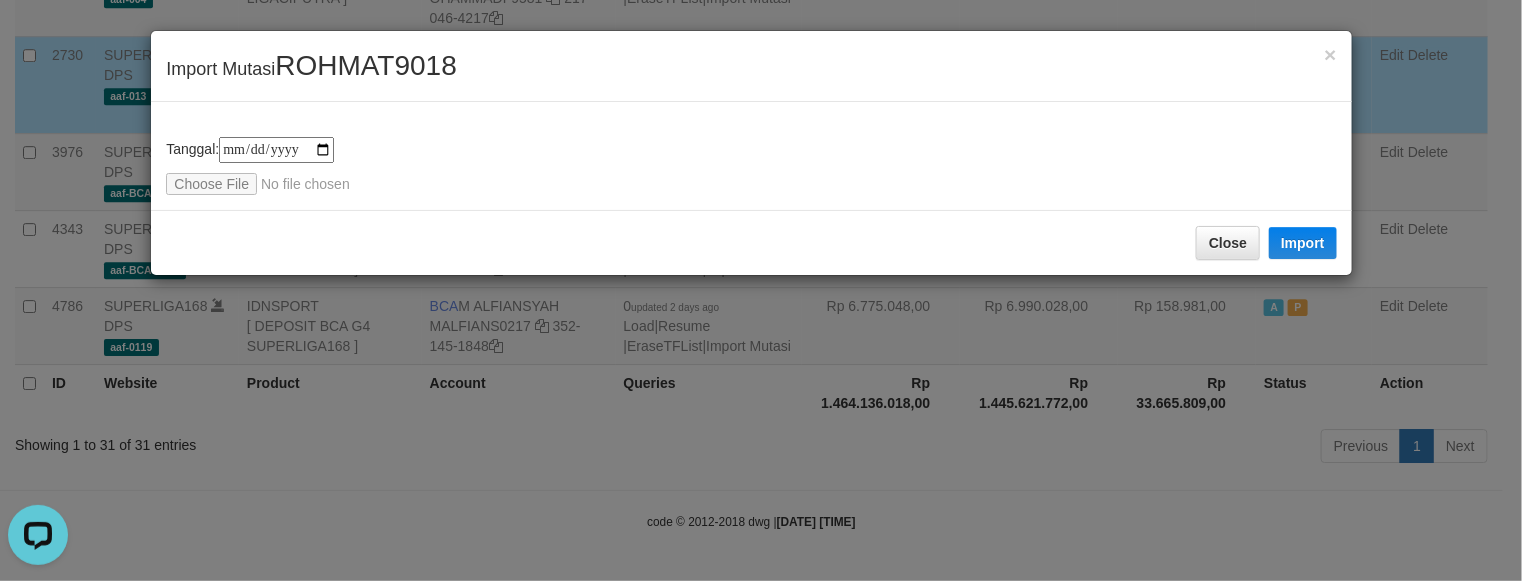 click on "**********" at bounding box center [751, 166] 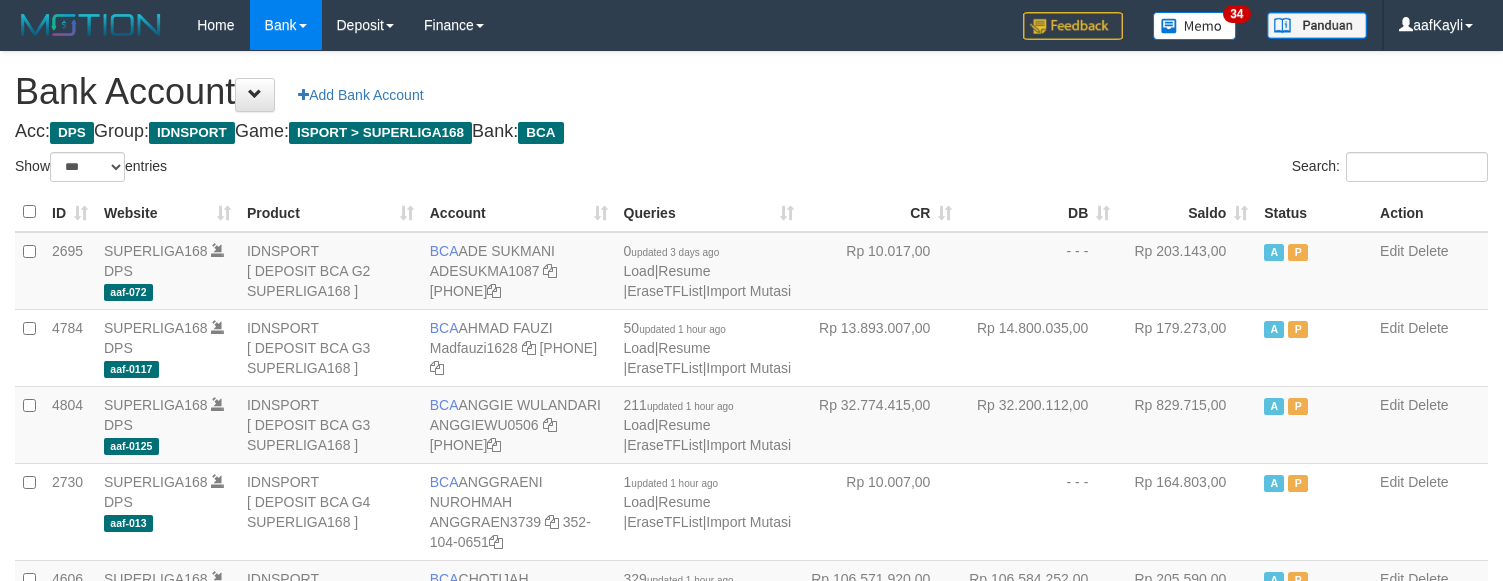 select on "***" 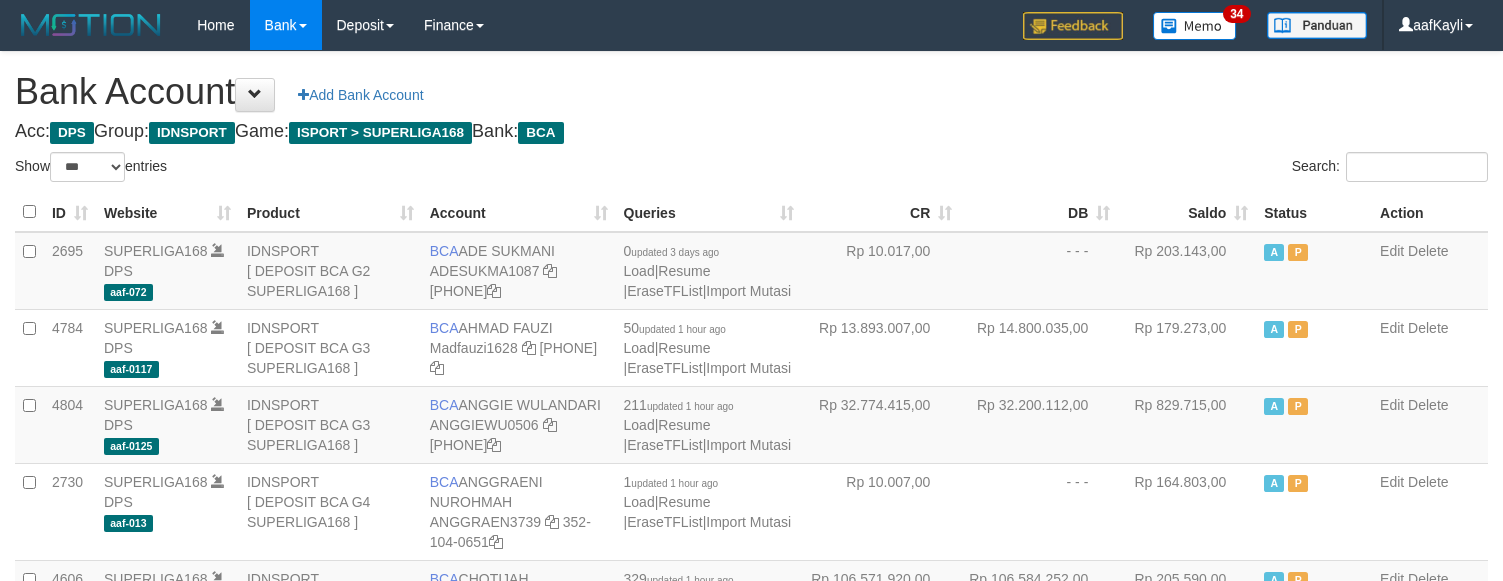scroll, scrollTop: 2682, scrollLeft: 0, axis: vertical 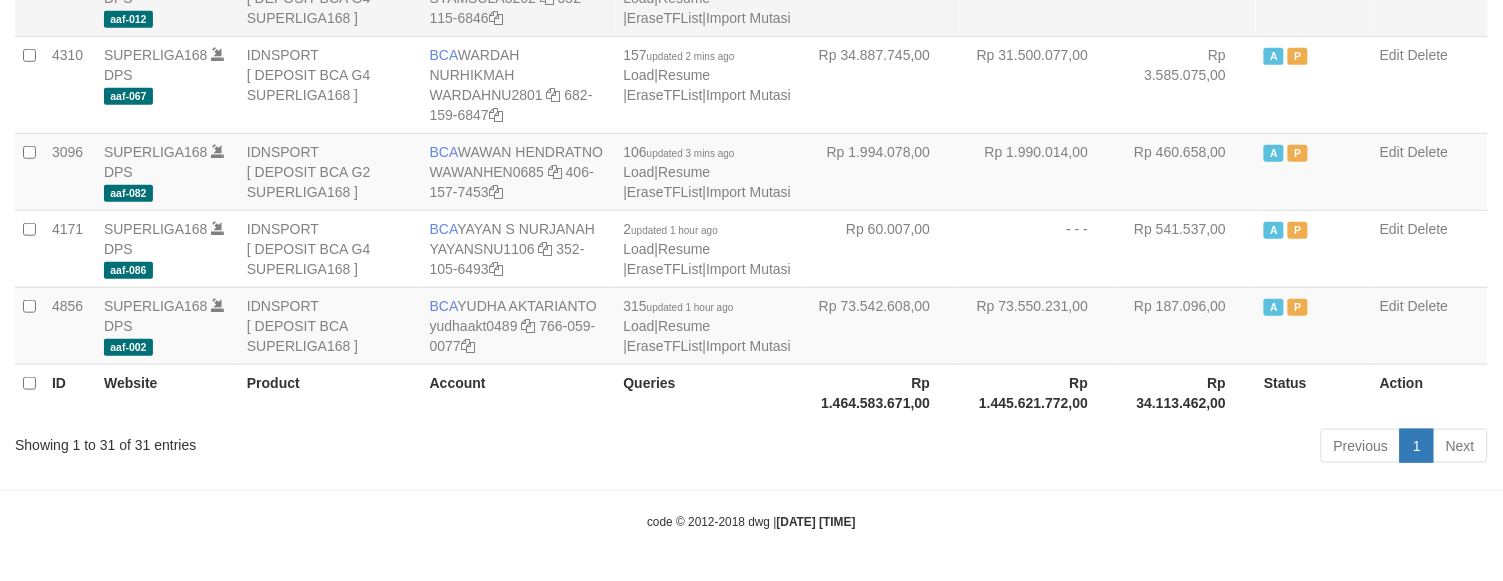 click on "Rp 38.100.091,00" at bounding box center [1039, -3] 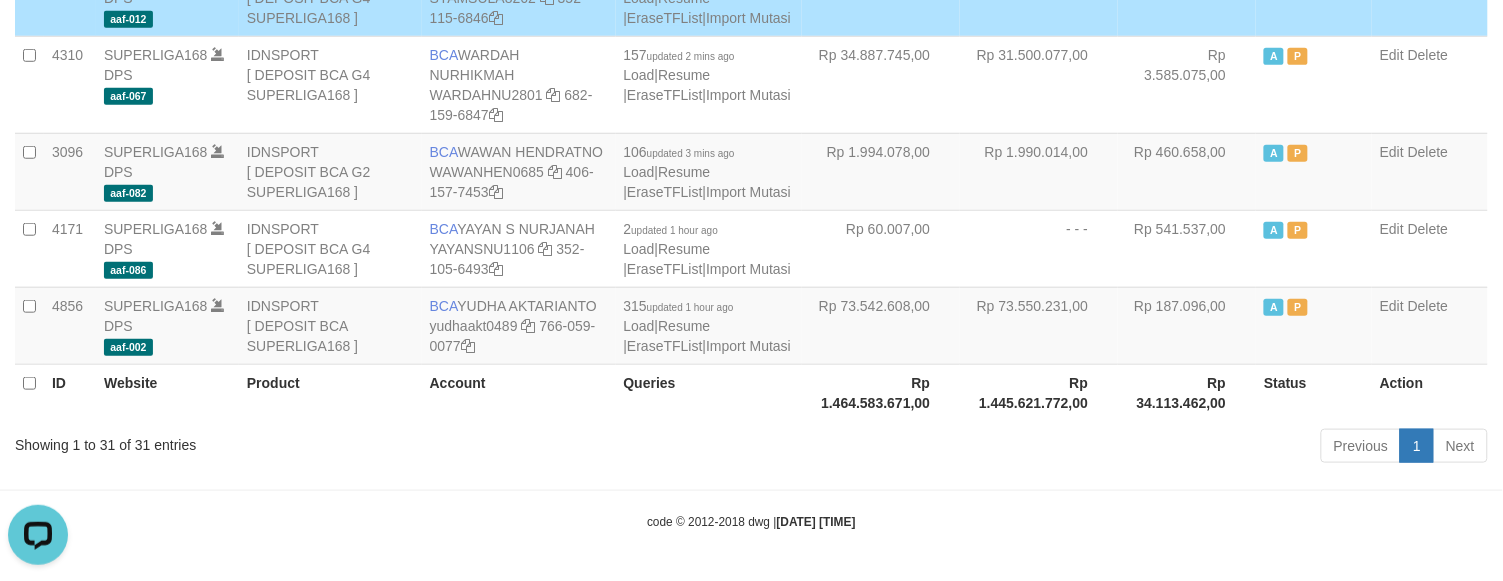 scroll, scrollTop: 0, scrollLeft: 0, axis: both 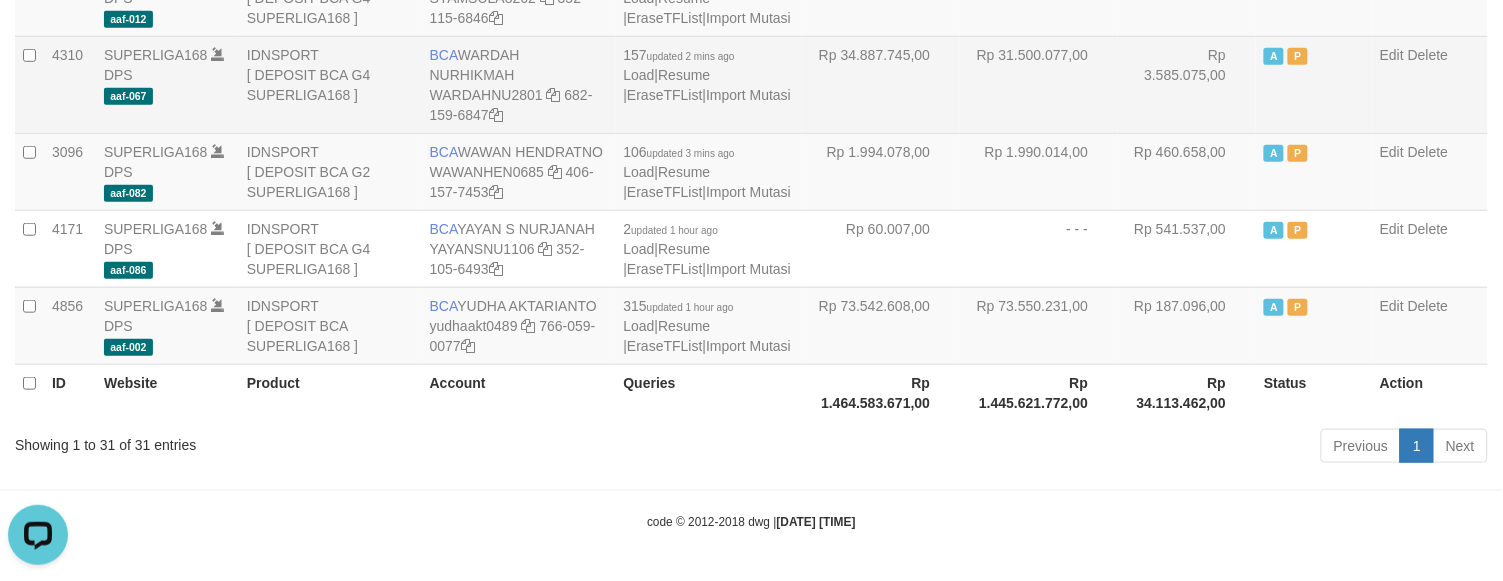 click on "Rp 31.500.077,00" at bounding box center [1039, 84] 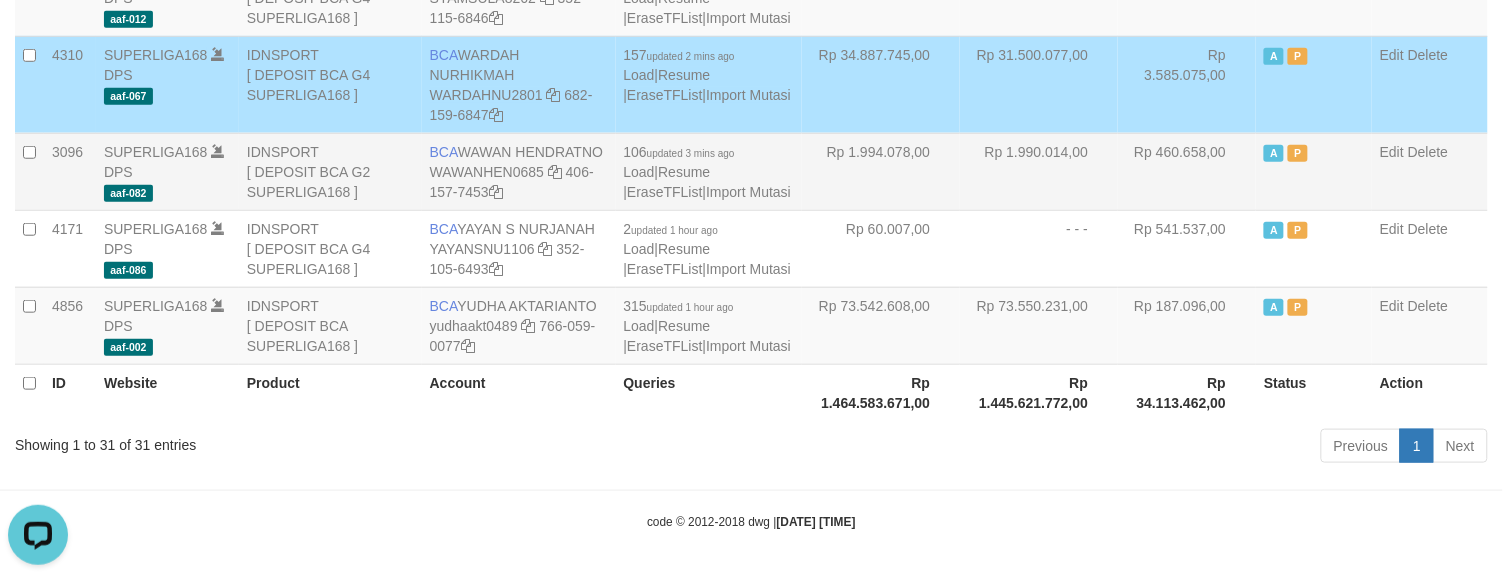 click on "Rp 460.658,00" at bounding box center (1187, 171) 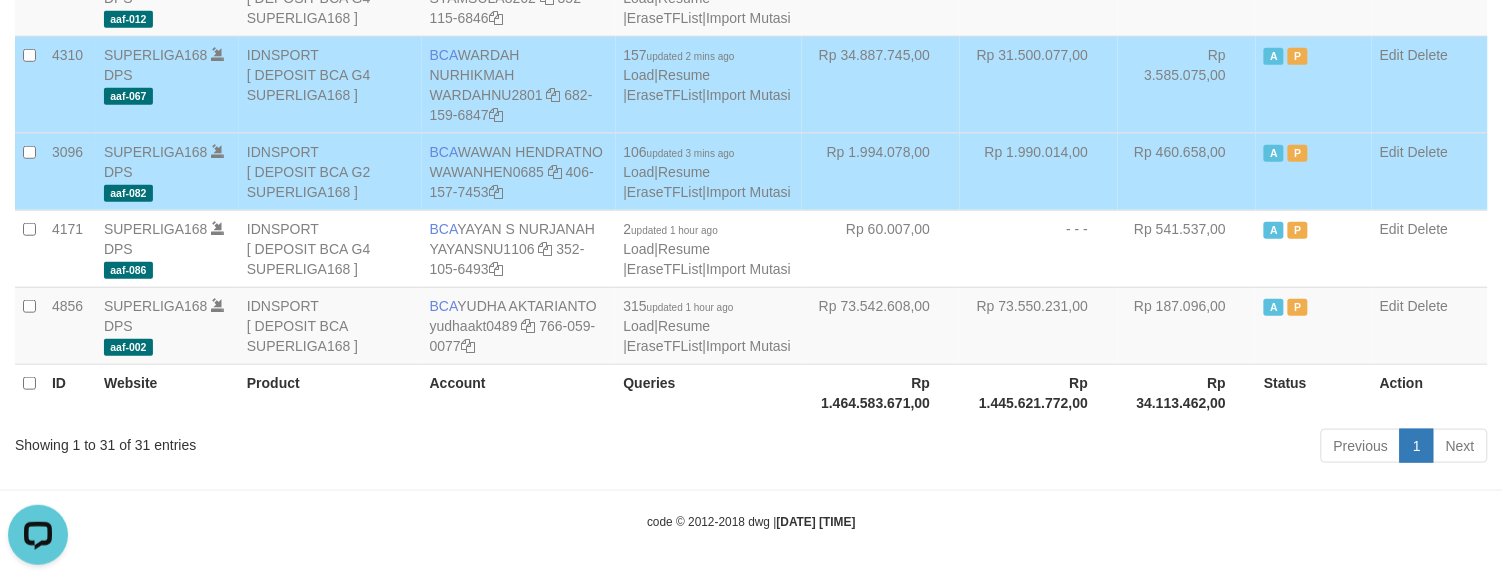 scroll, scrollTop: 2292, scrollLeft: 0, axis: vertical 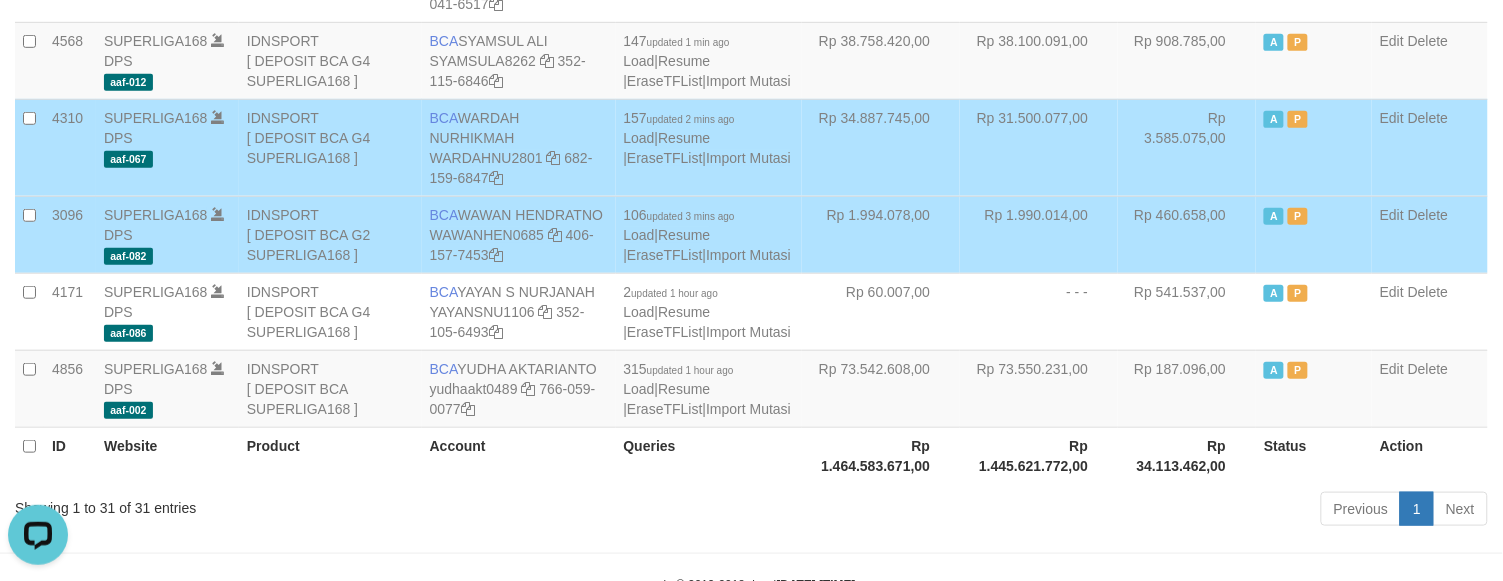 click at bounding box center (531, -113) 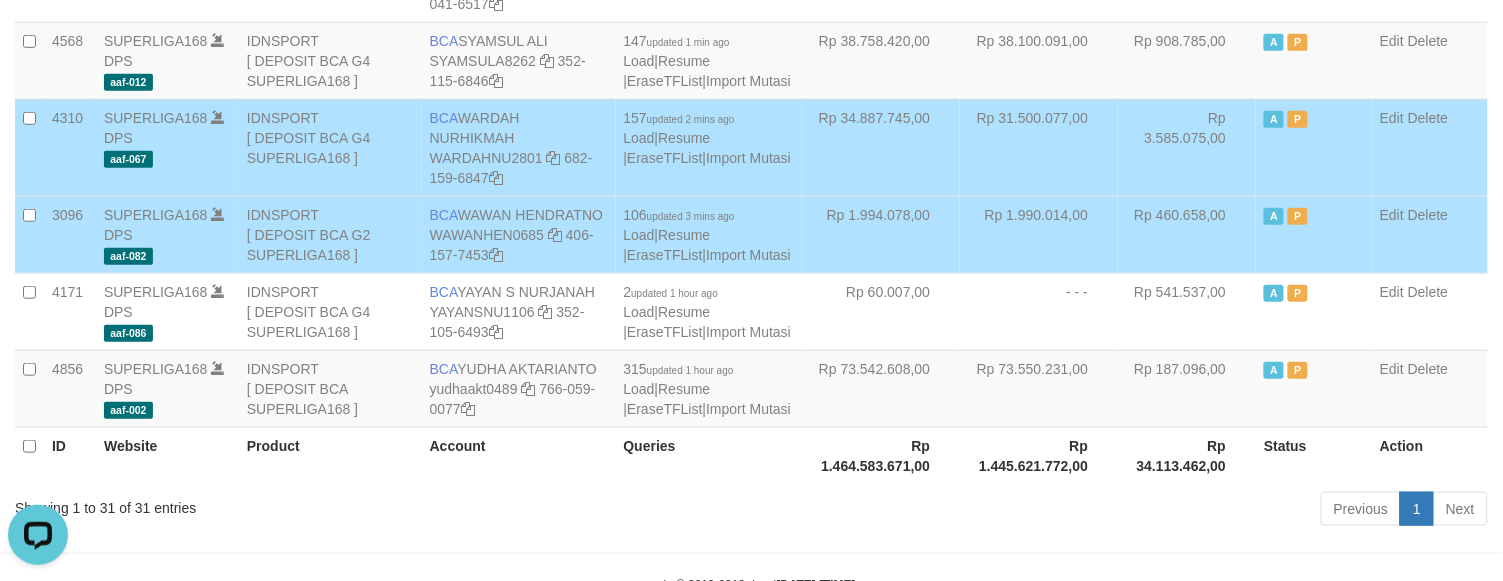 click on "Rp 109.400.098,00" at bounding box center (1039, -114) 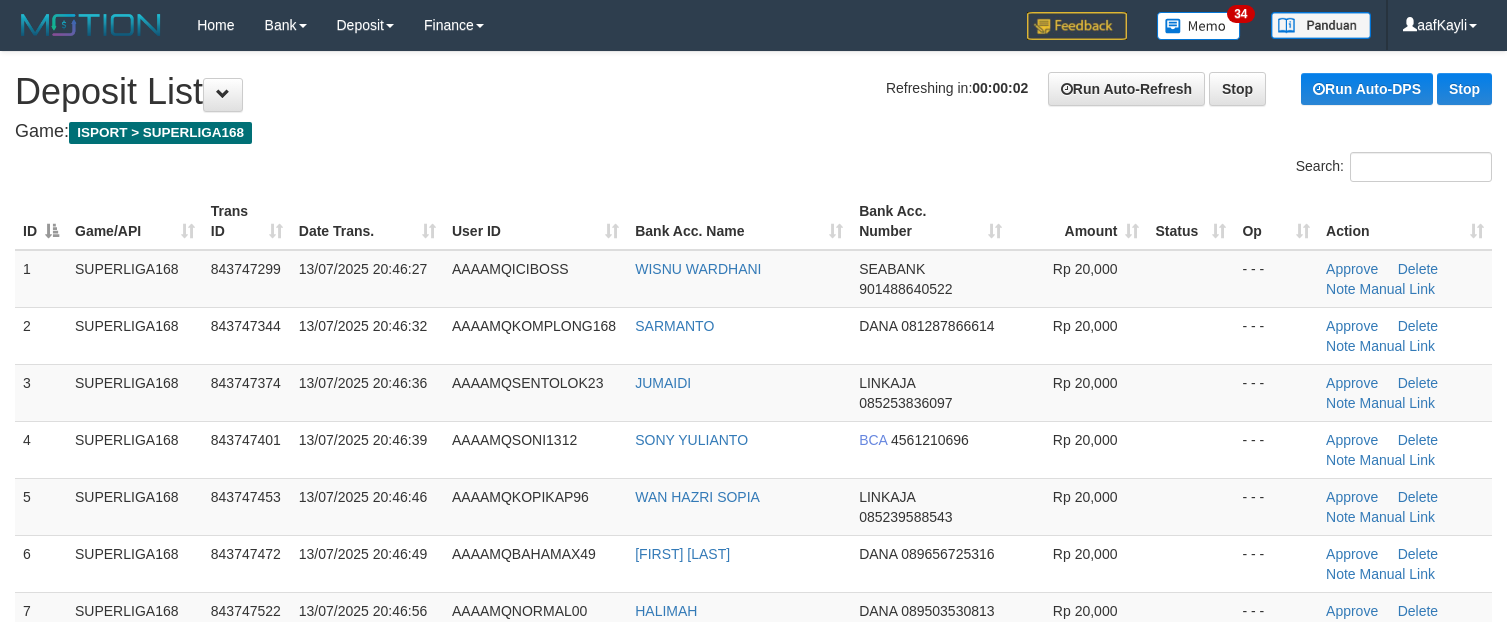 scroll, scrollTop: 0, scrollLeft: 0, axis: both 